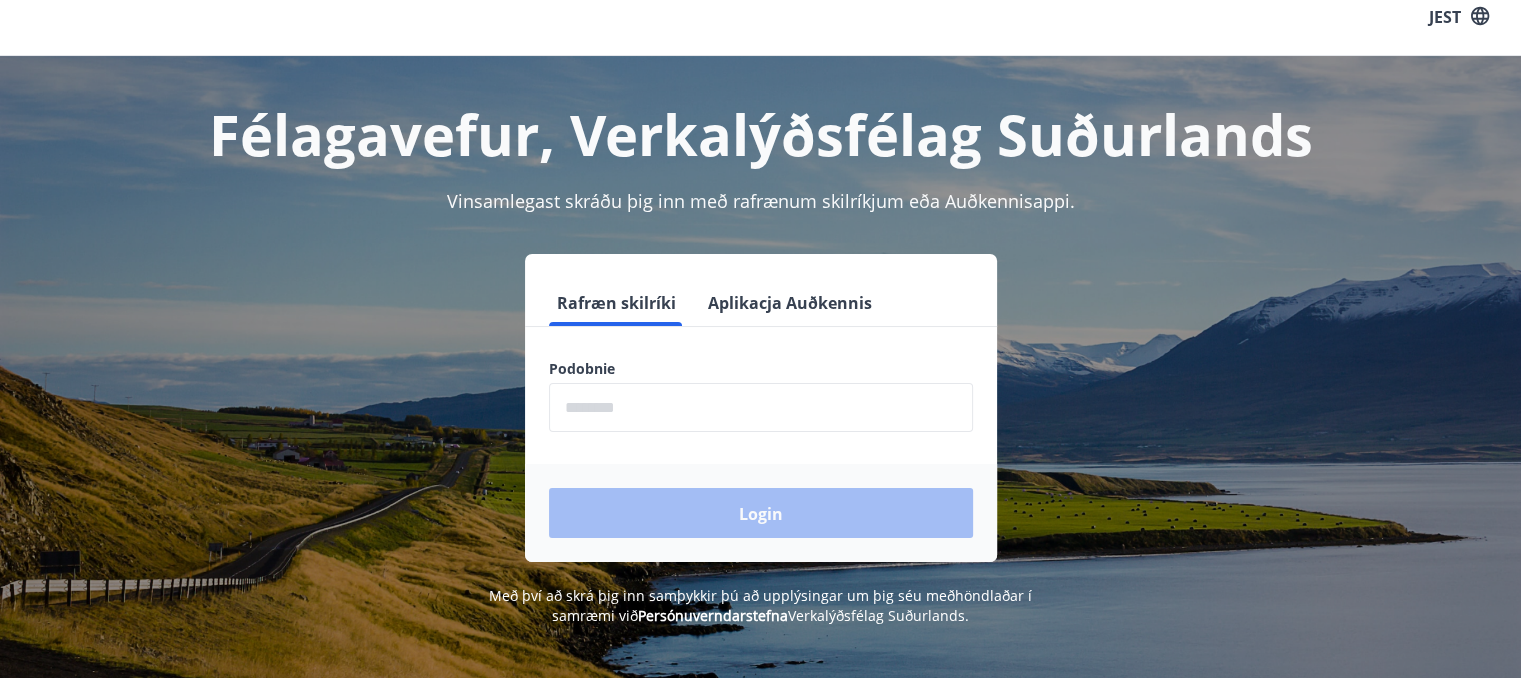 scroll, scrollTop: 0, scrollLeft: 0, axis: both 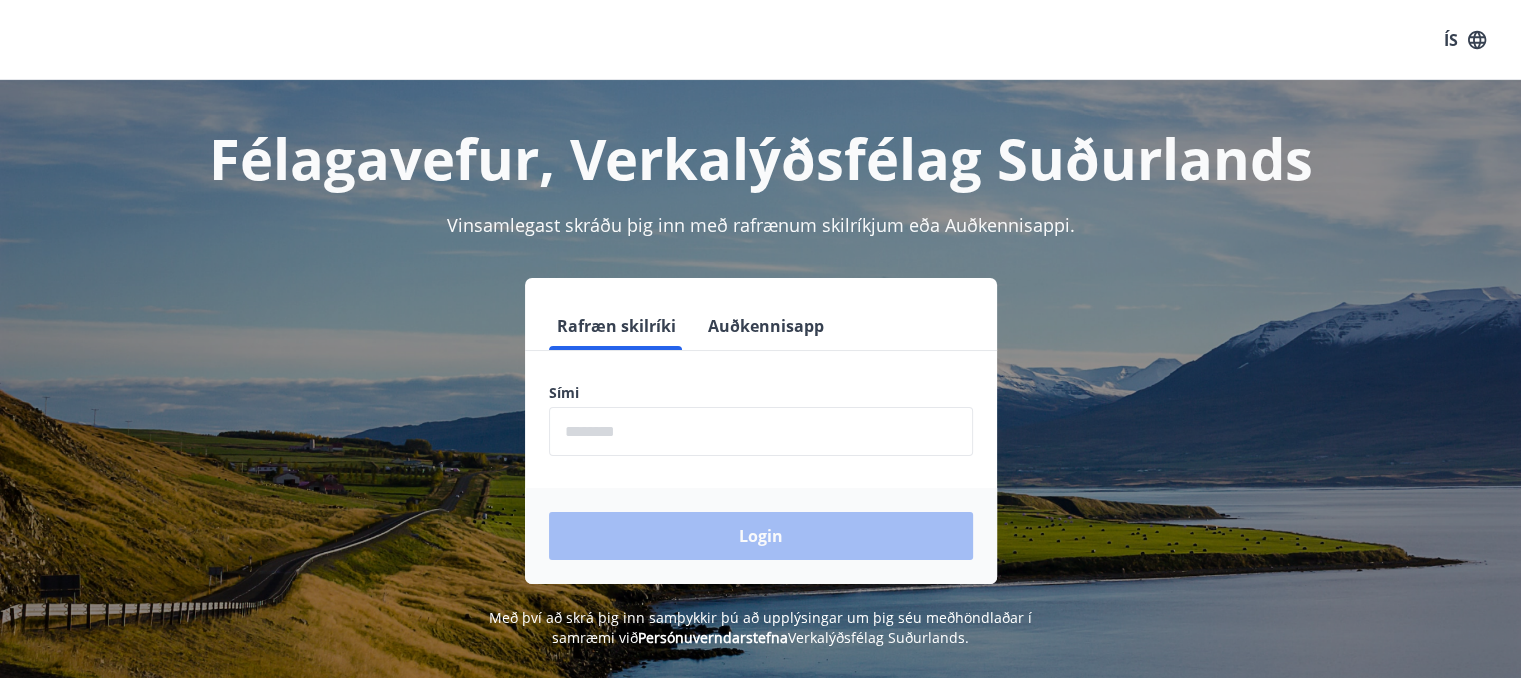 click at bounding box center [761, 431] 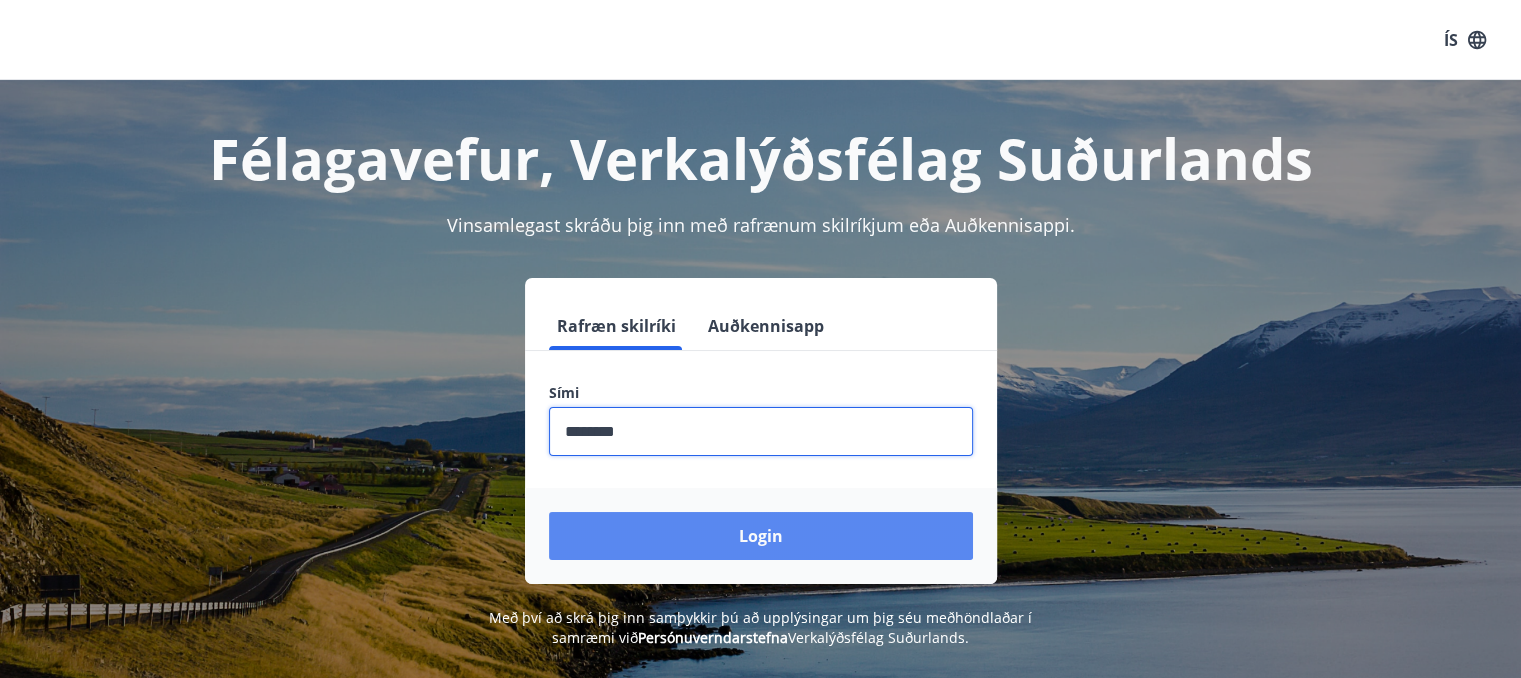 type on "********" 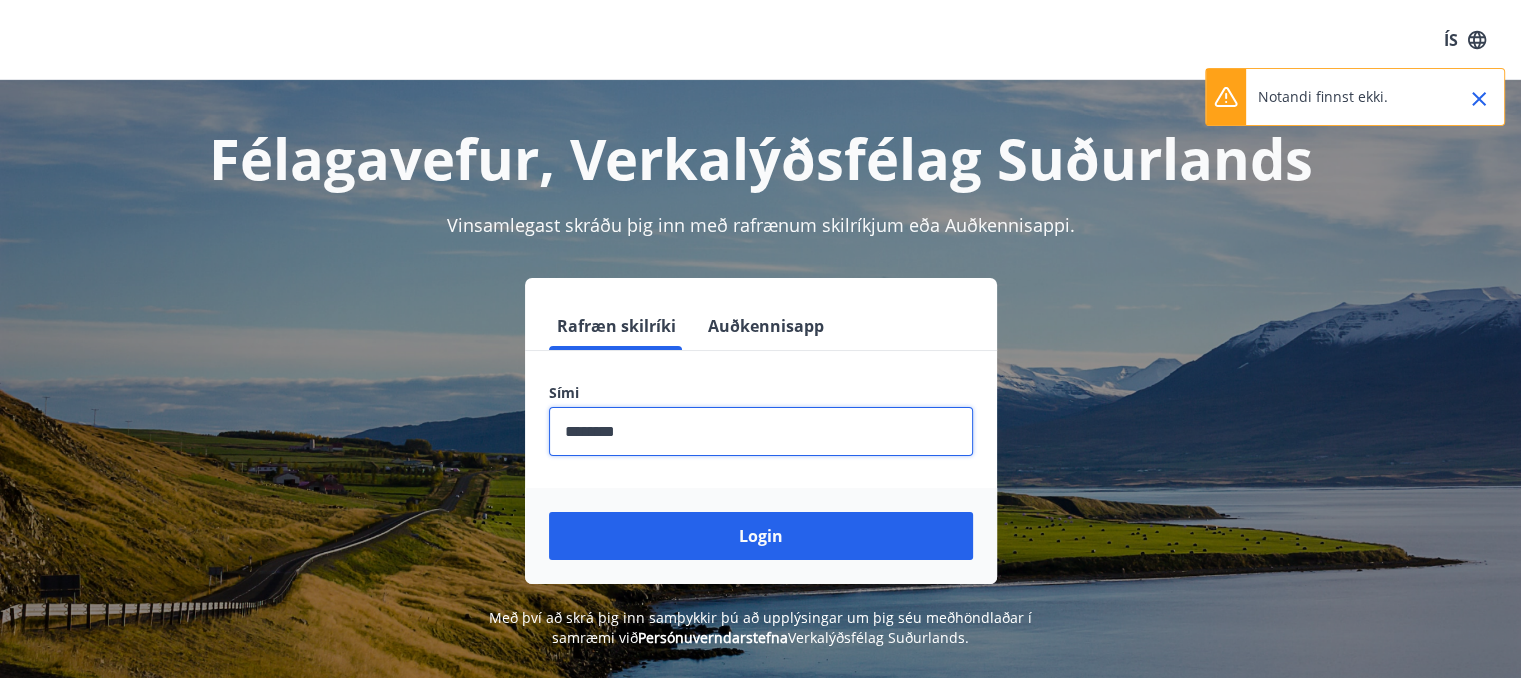 drag, startPoint x: 680, startPoint y: 445, endPoint x: 400, endPoint y: 442, distance: 280.01608 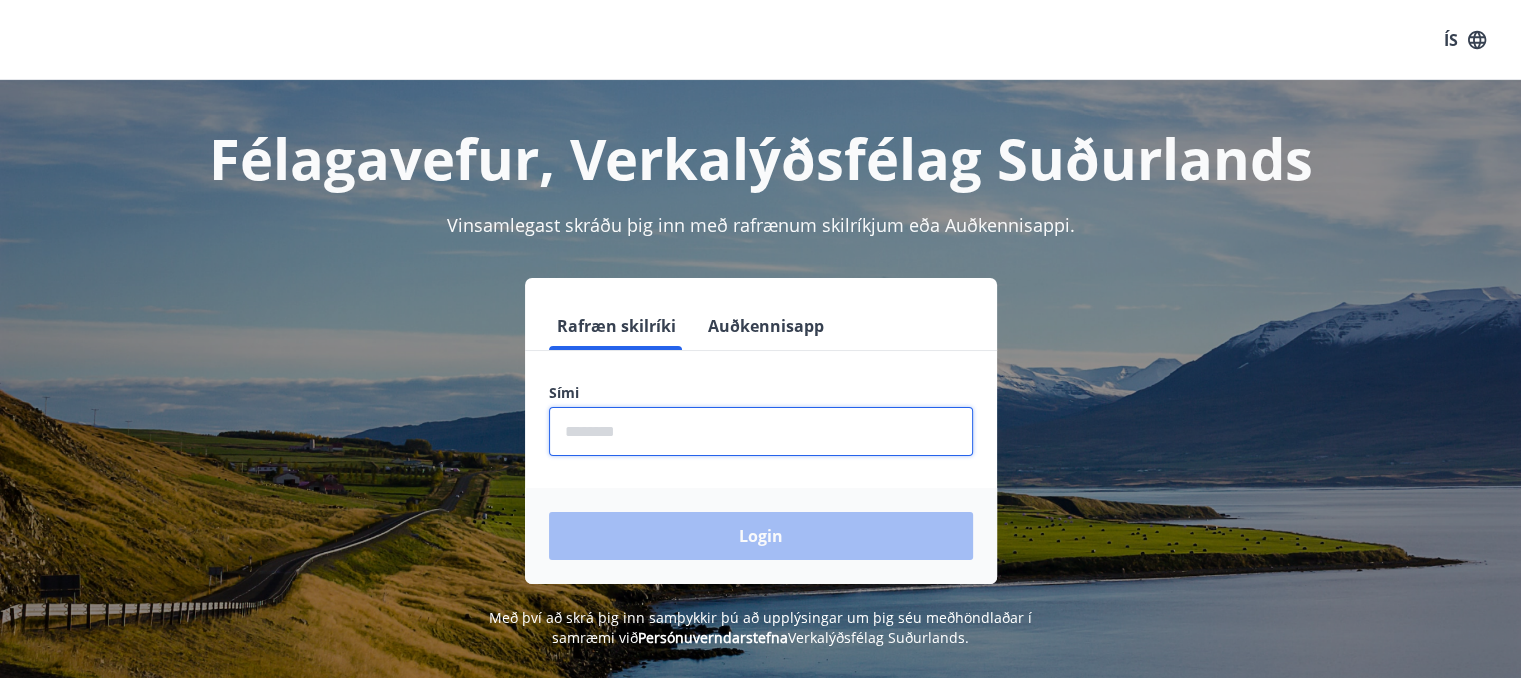type 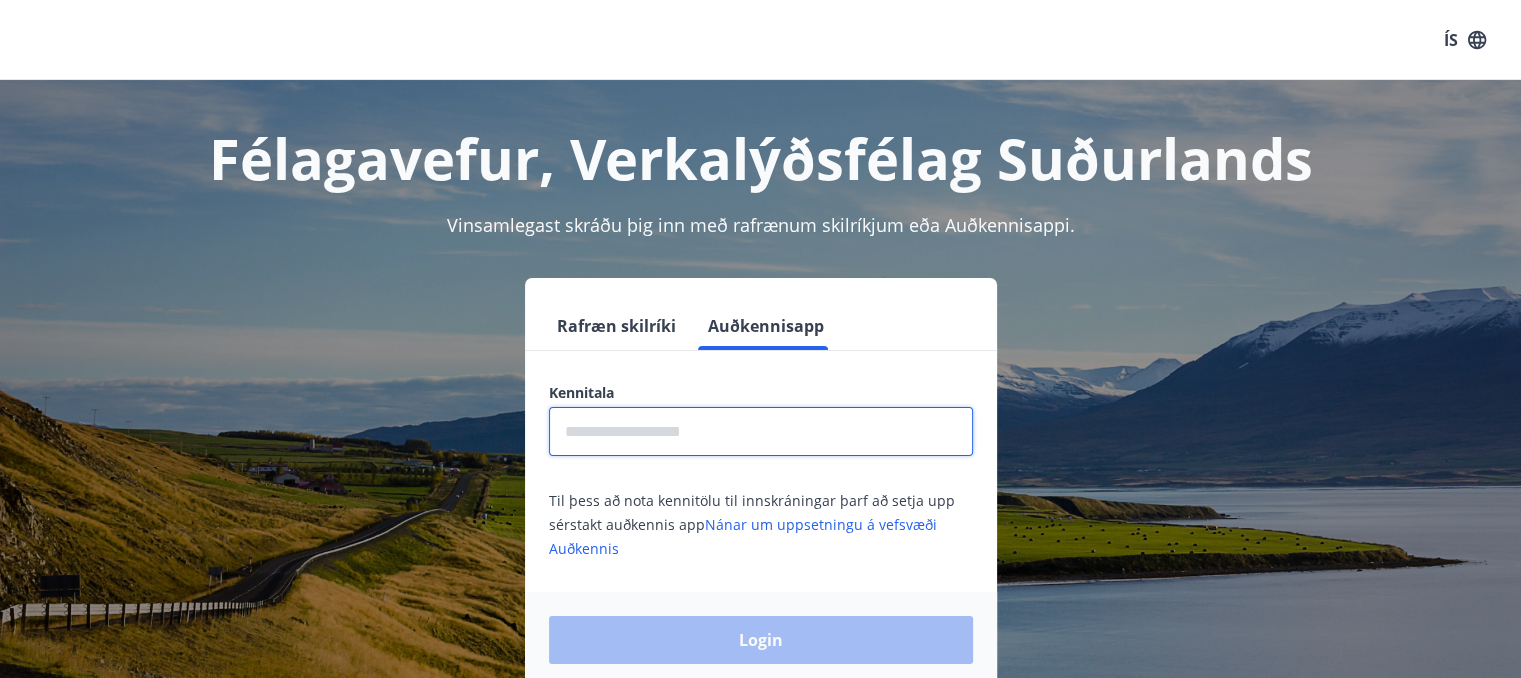 click at bounding box center [761, 431] 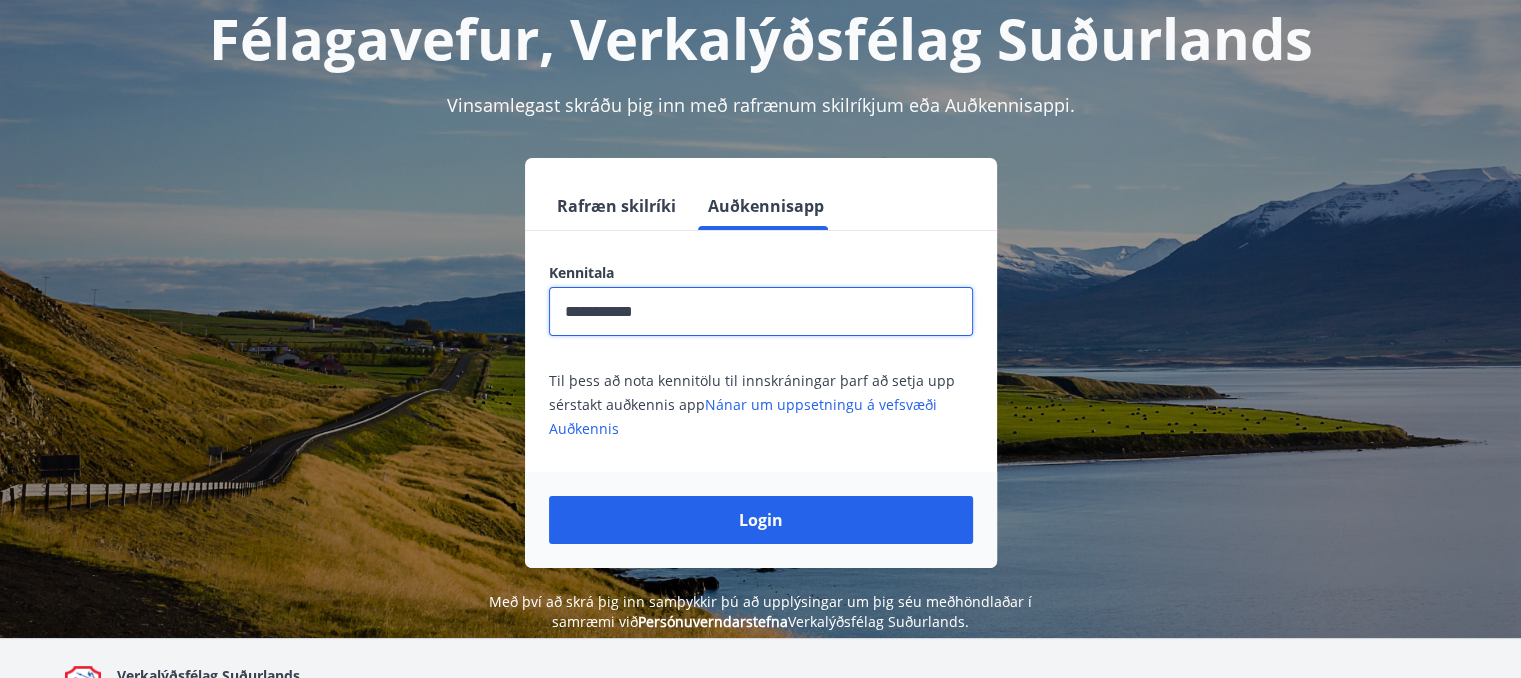 scroll, scrollTop: 200, scrollLeft: 0, axis: vertical 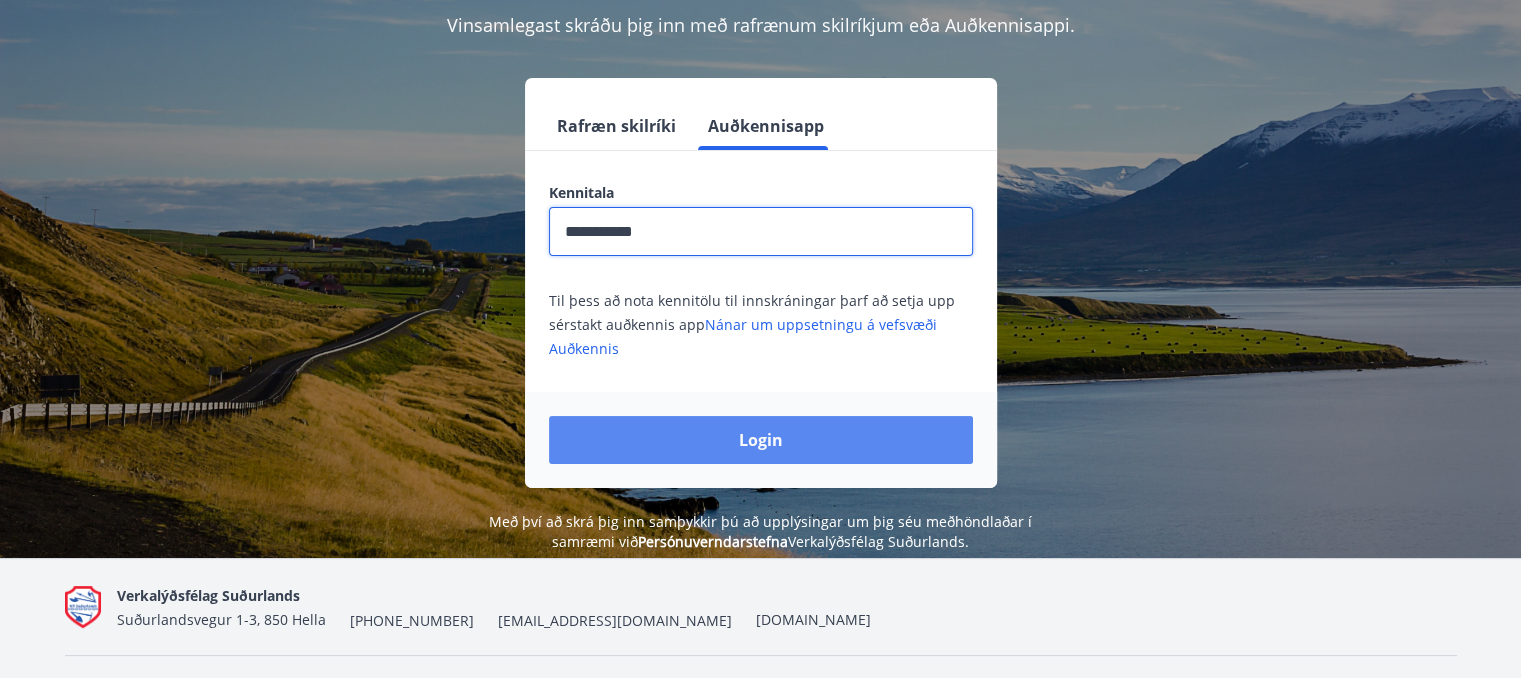 type on "**********" 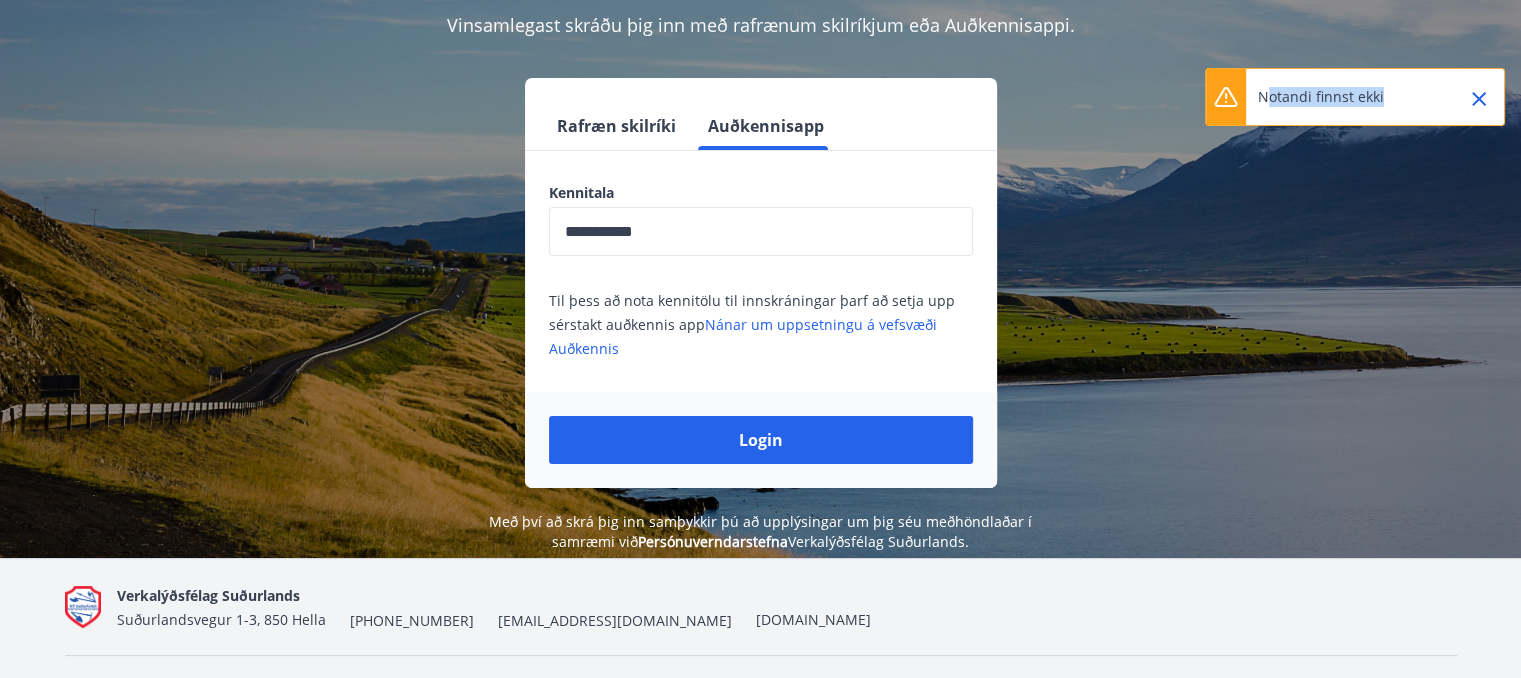 drag, startPoint x: 1264, startPoint y: 103, endPoint x: 1388, endPoint y: 97, distance: 124.14507 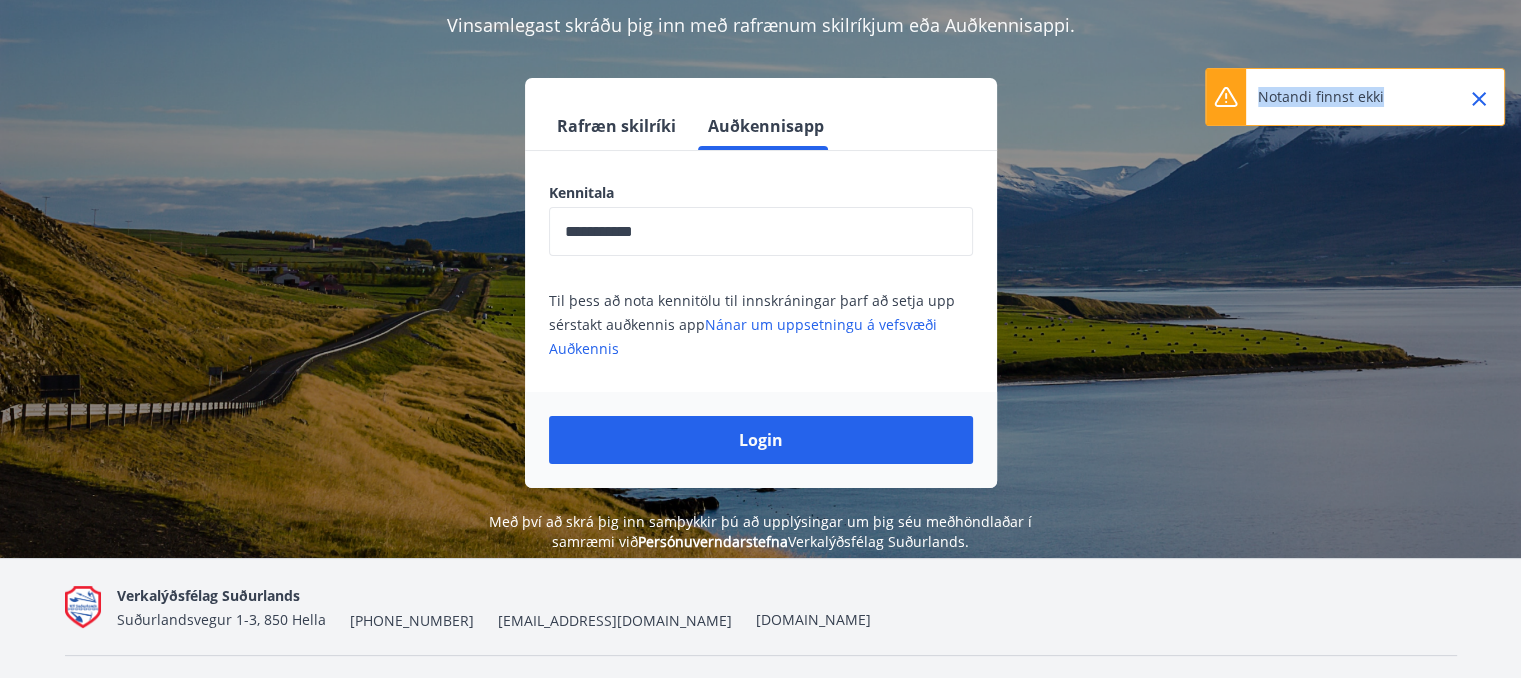 drag, startPoint x: 1253, startPoint y: 100, endPoint x: 1396, endPoint y: 96, distance: 143.05594 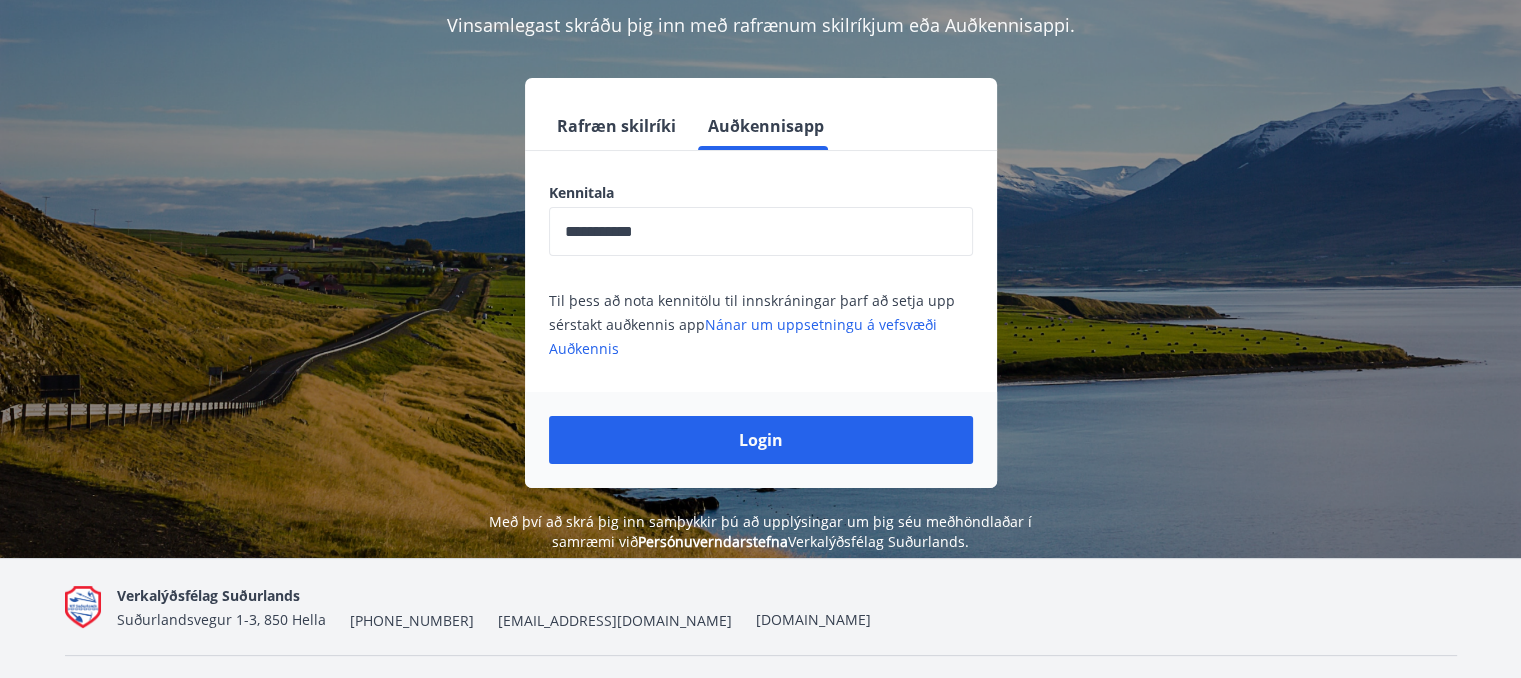 click on "**********" at bounding box center [761, 283] 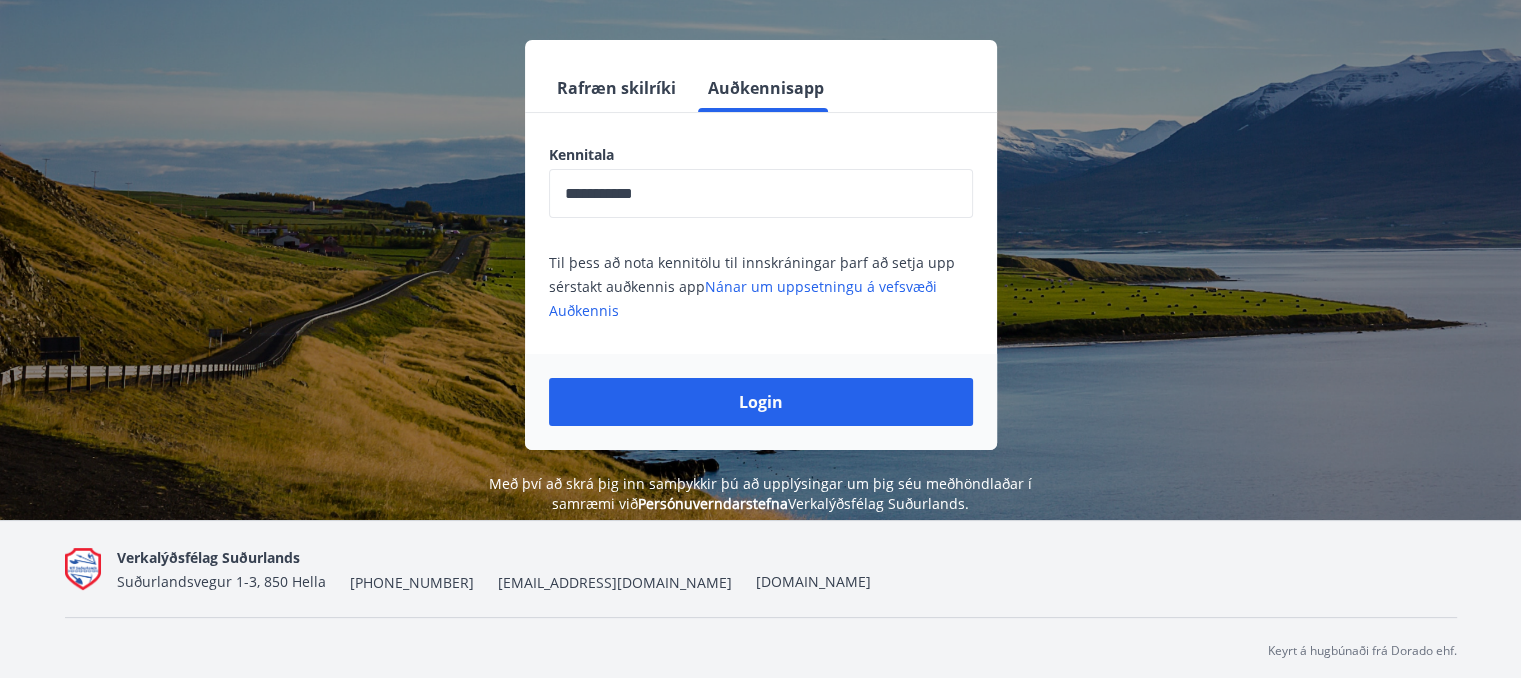 scroll, scrollTop: 244, scrollLeft: 0, axis: vertical 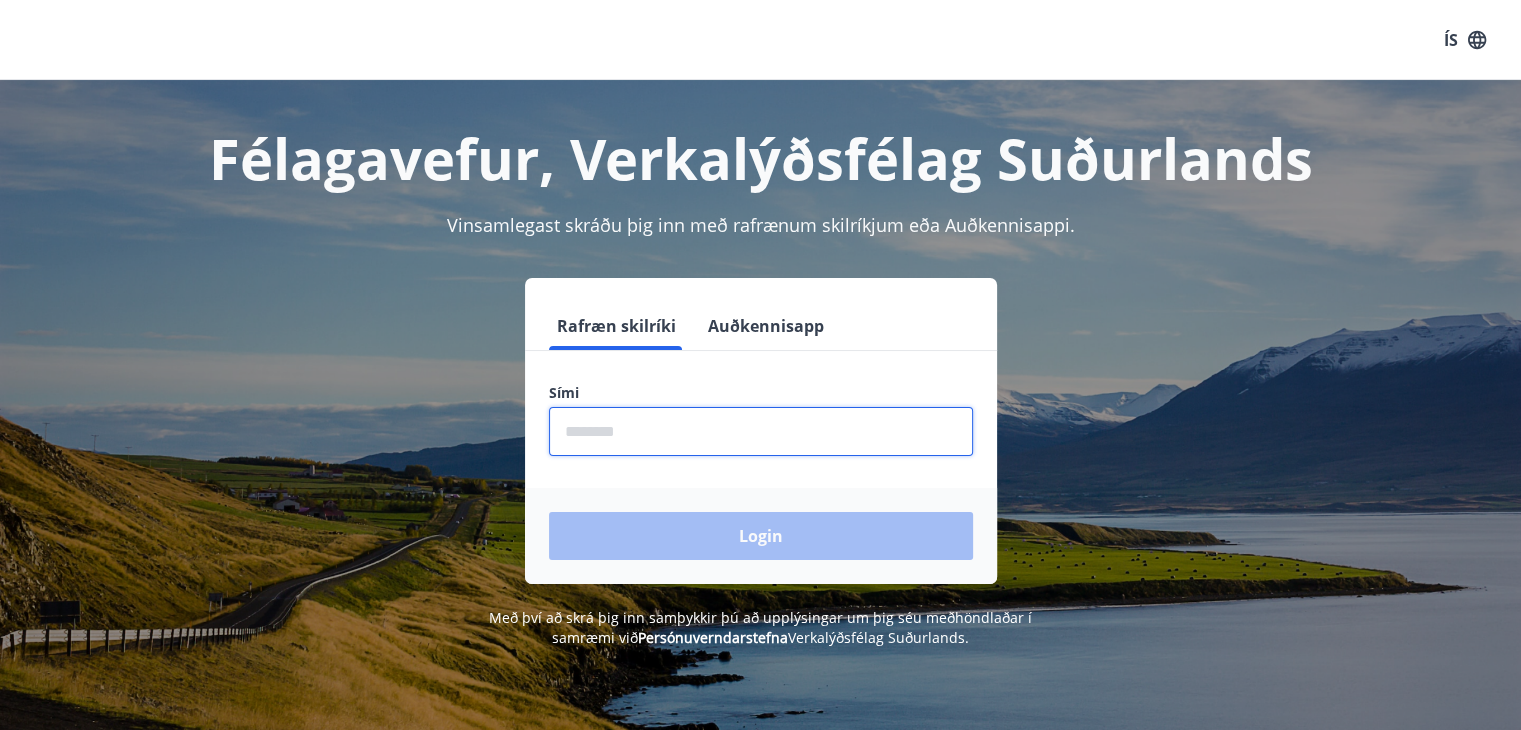 click at bounding box center (761, 431) 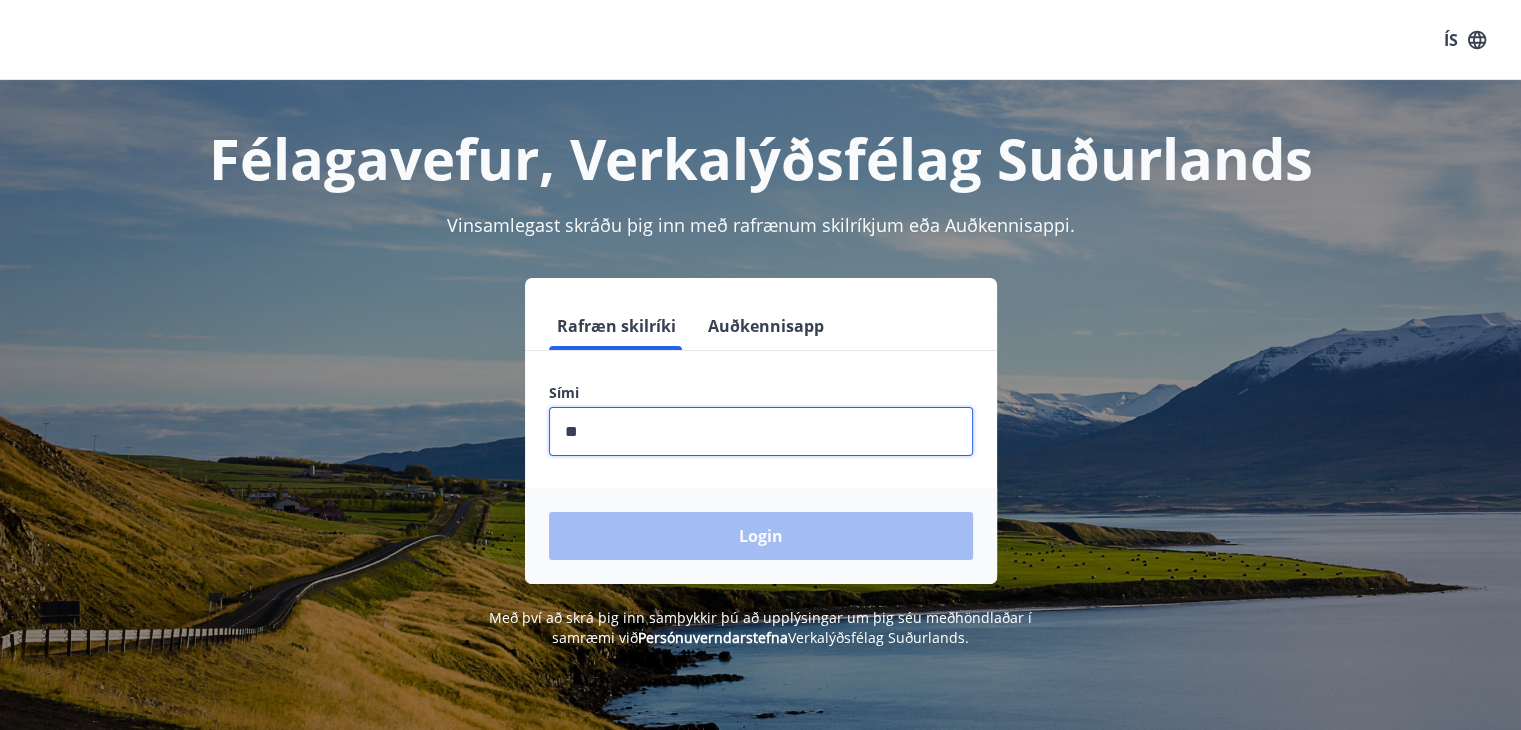 type on "*" 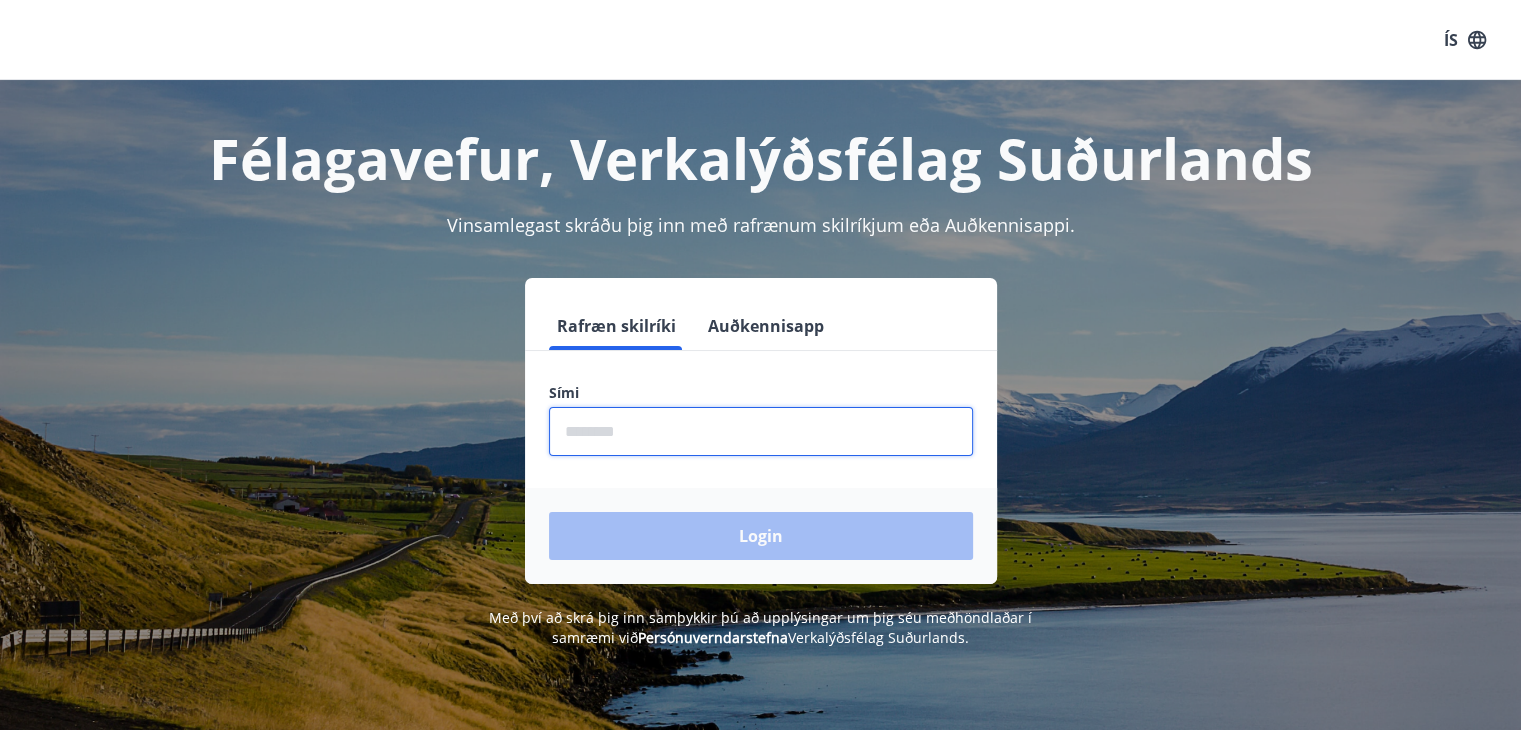 type on "*" 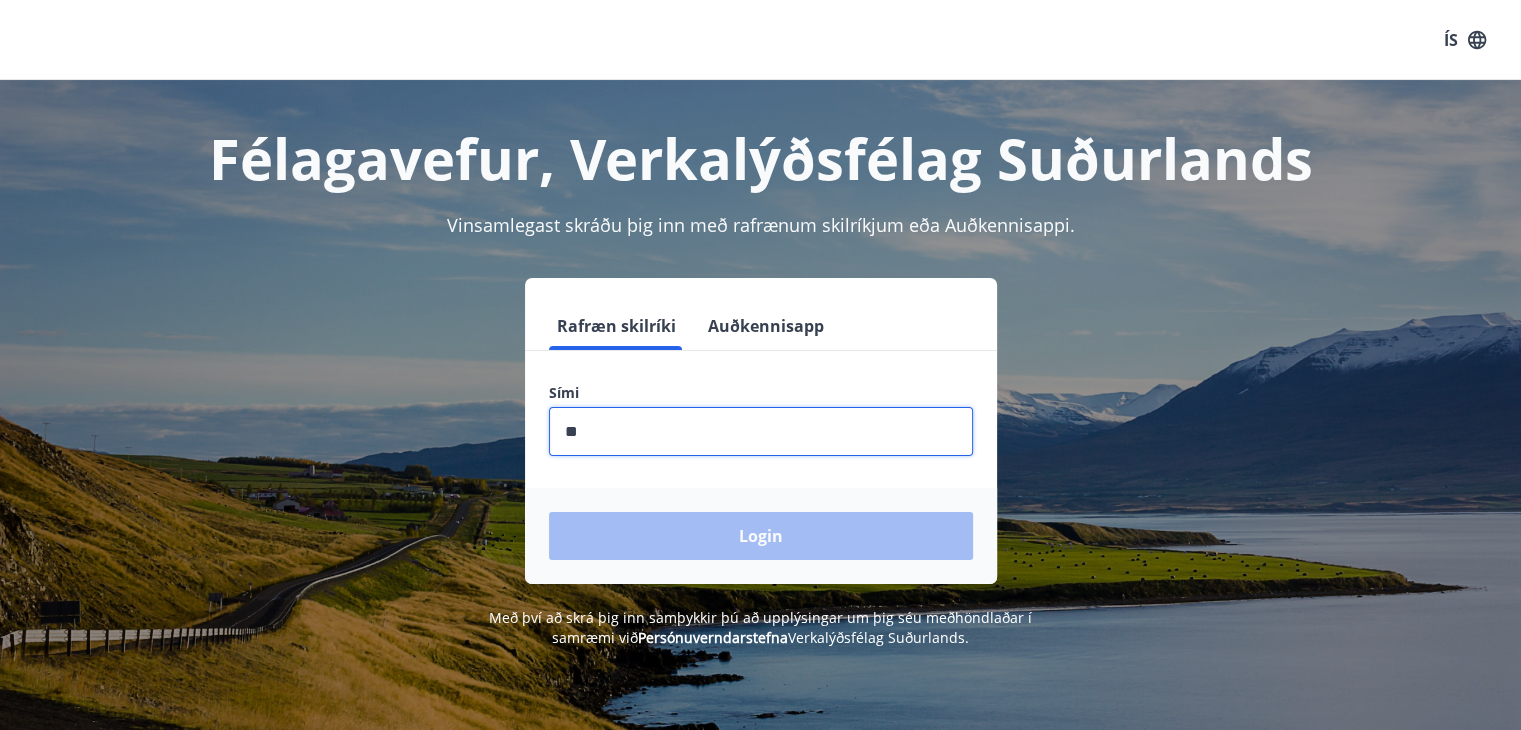 type on "*" 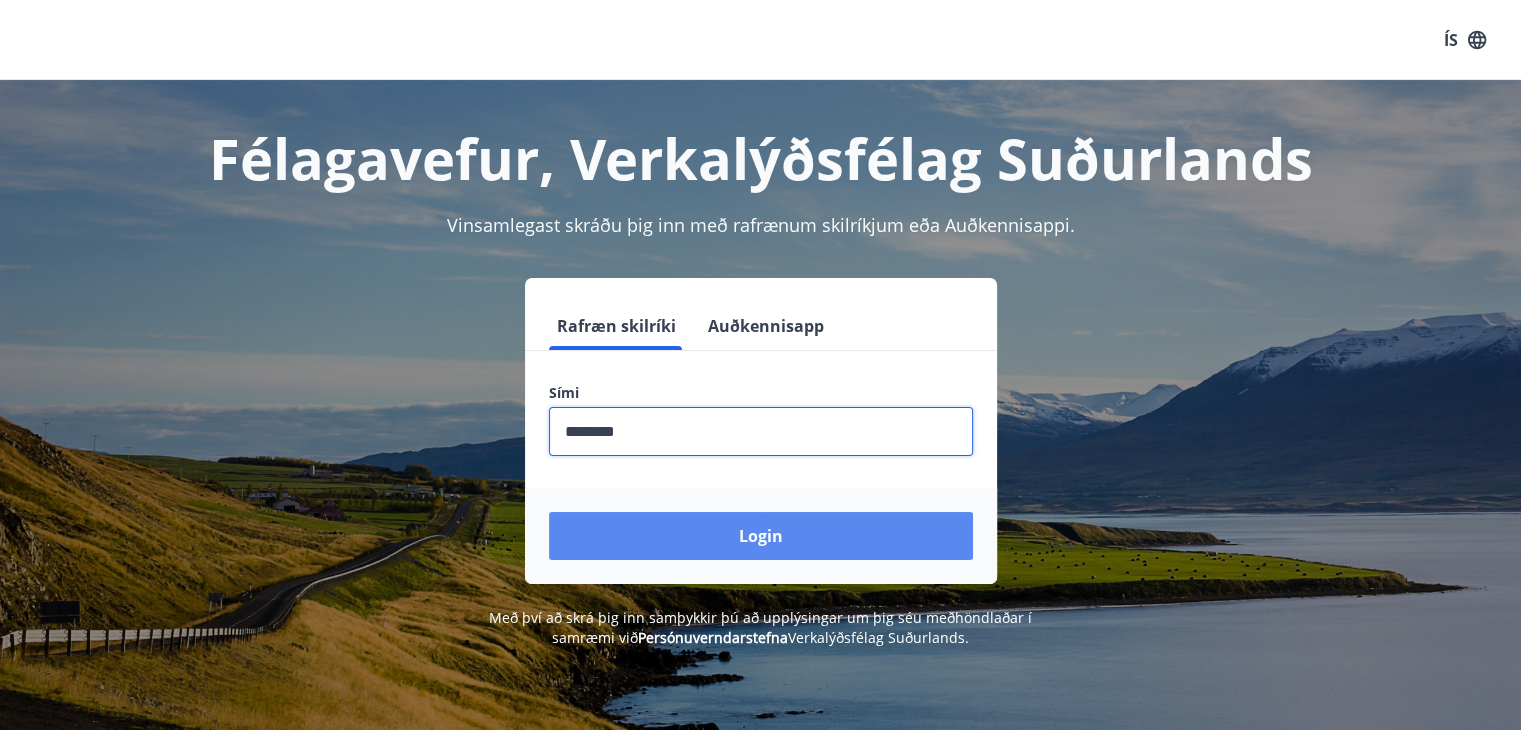 type on "********" 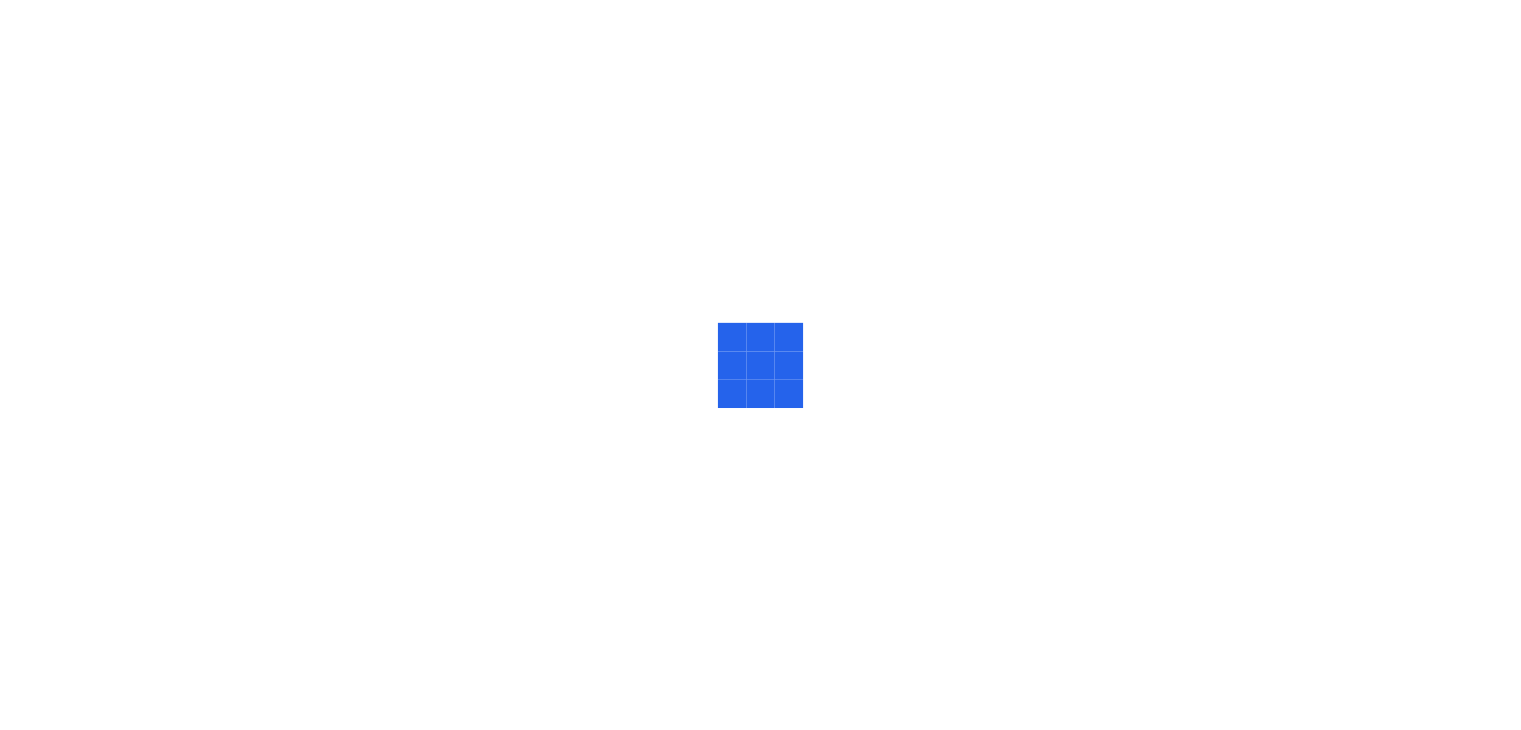 scroll, scrollTop: 0, scrollLeft: 0, axis: both 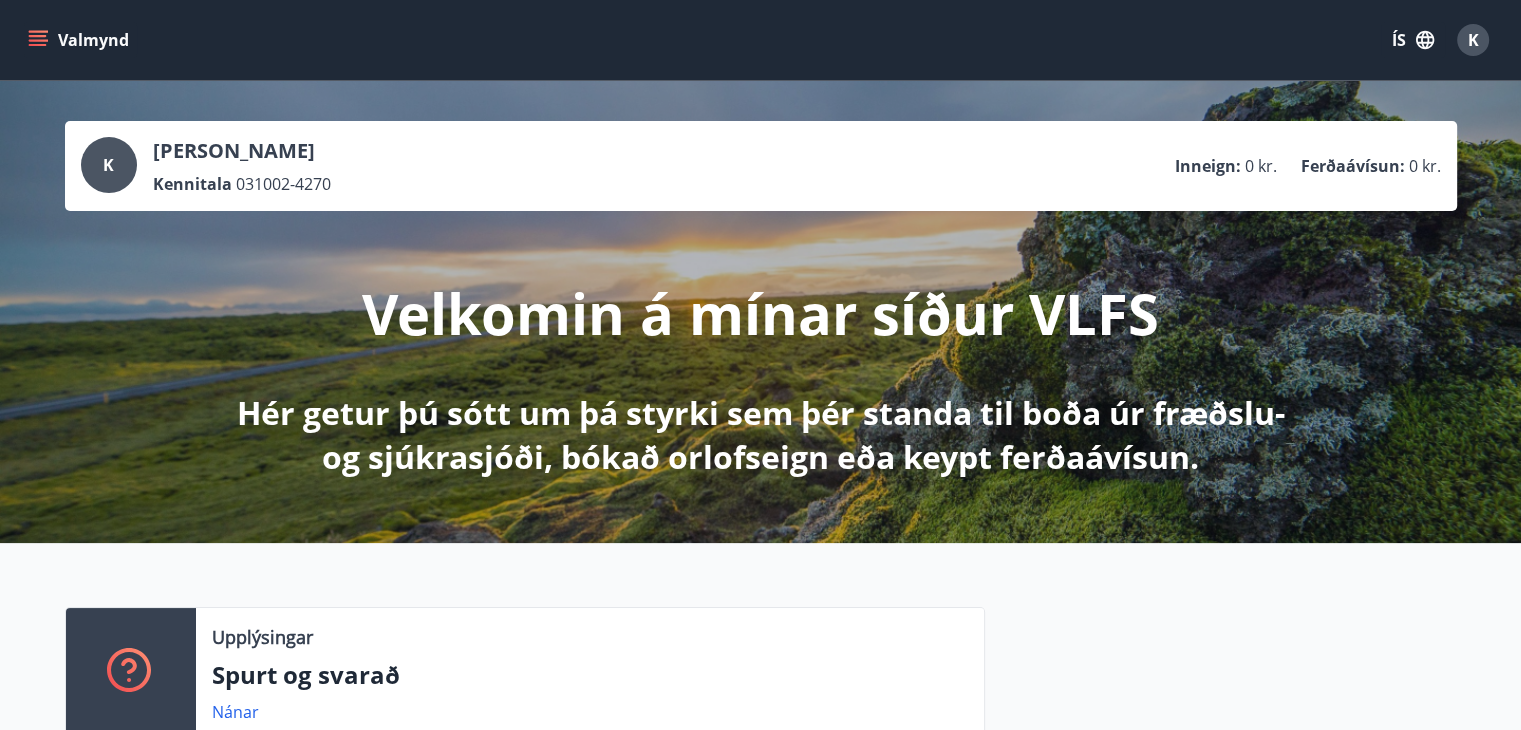click on "ÍS" at bounding box center [1413, 40] 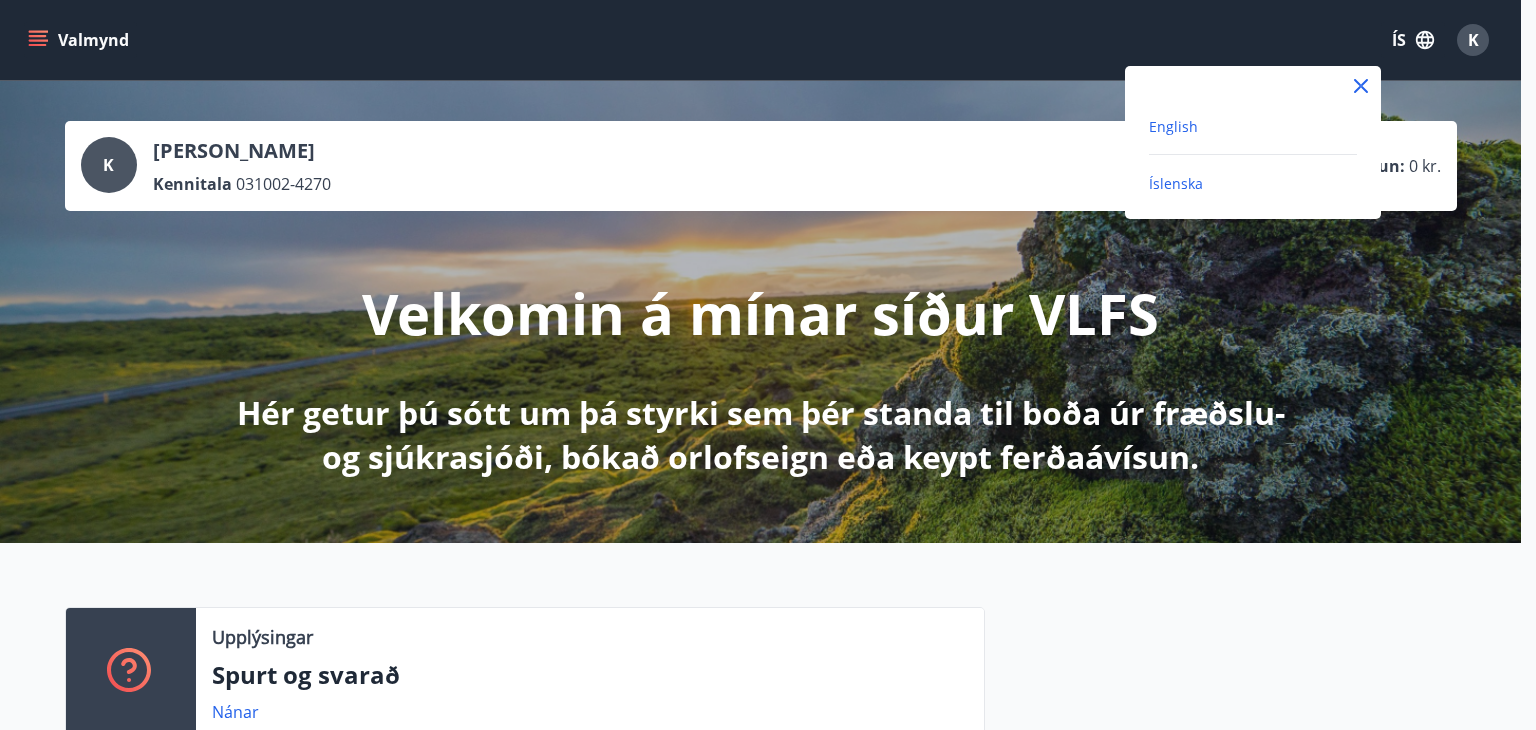 click on "English" at bounding box center (1173, 126) 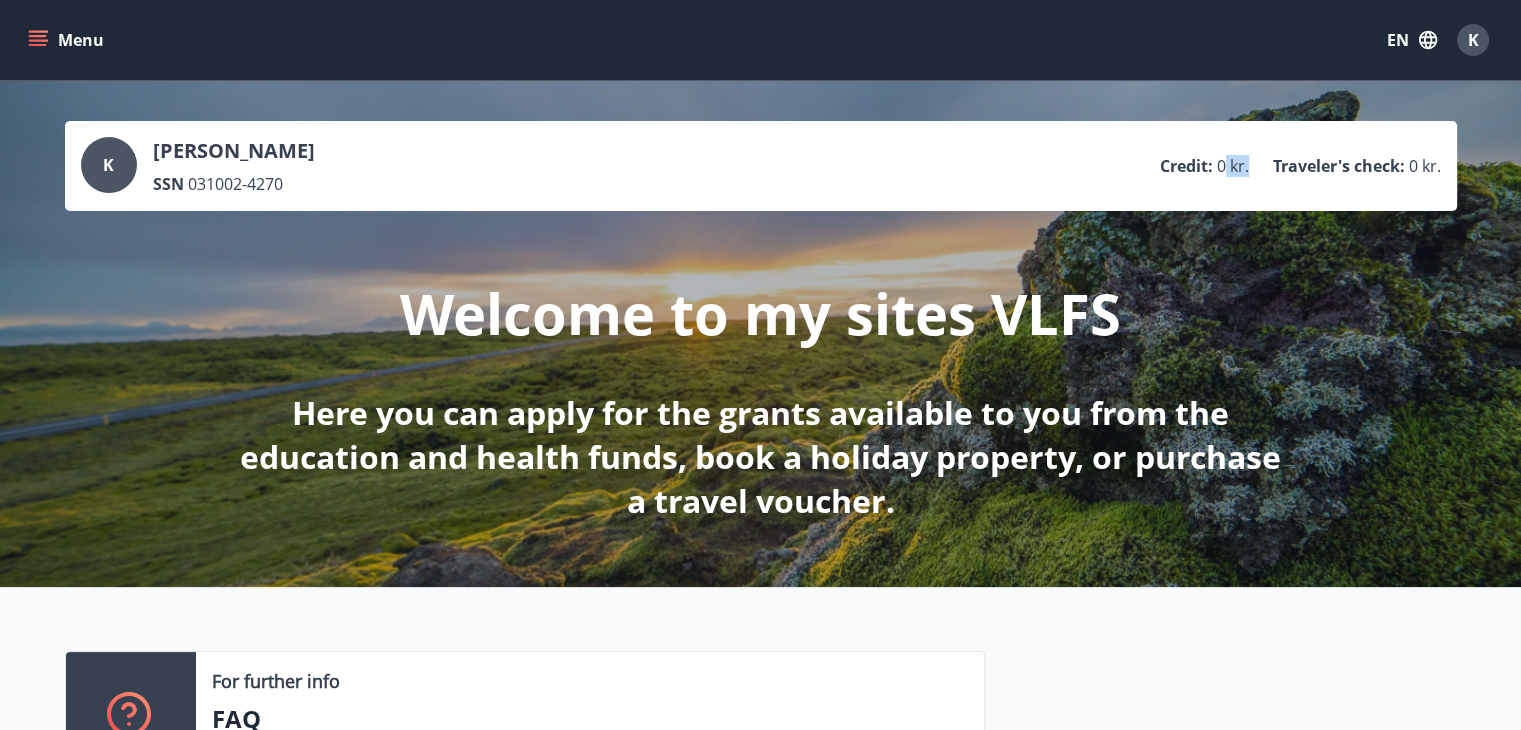 drag, startPoint x: 1220, startPoint y: 169, endPoint x: 1248, endPoint y: 172, distance: 28.160255 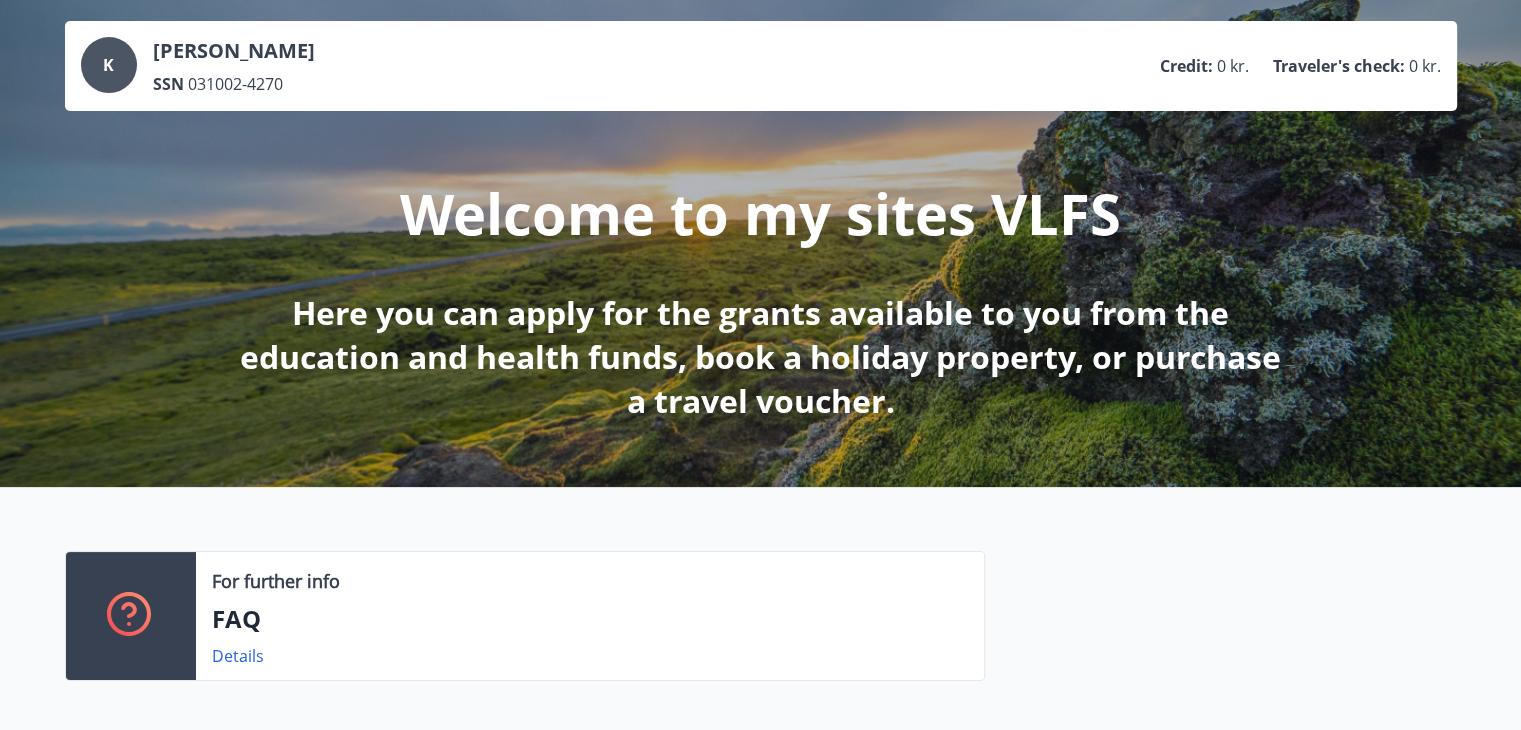 scroll, scrollTop: 0, scrollLeft: 0, axis: both 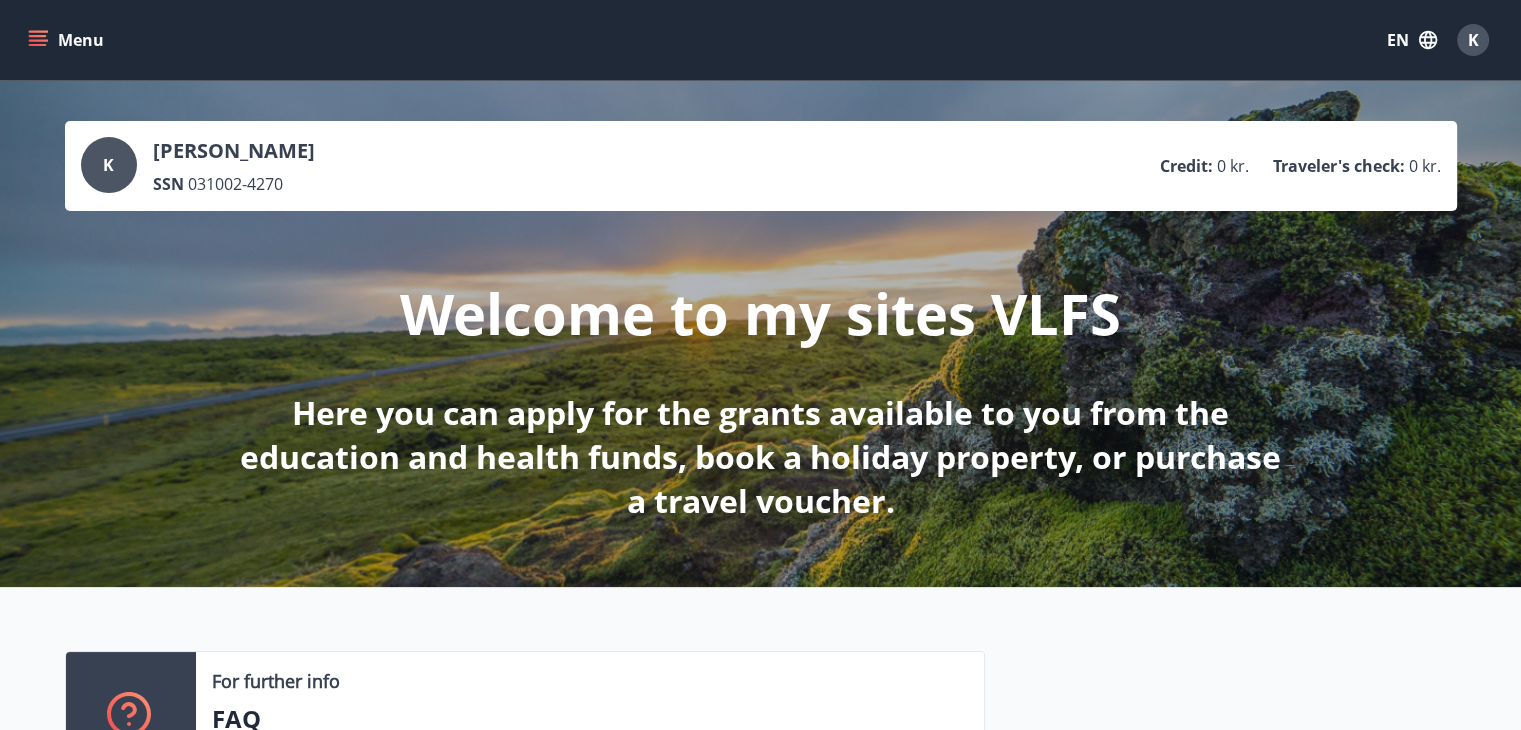 click on "K" at bounding box center (1473, 40) 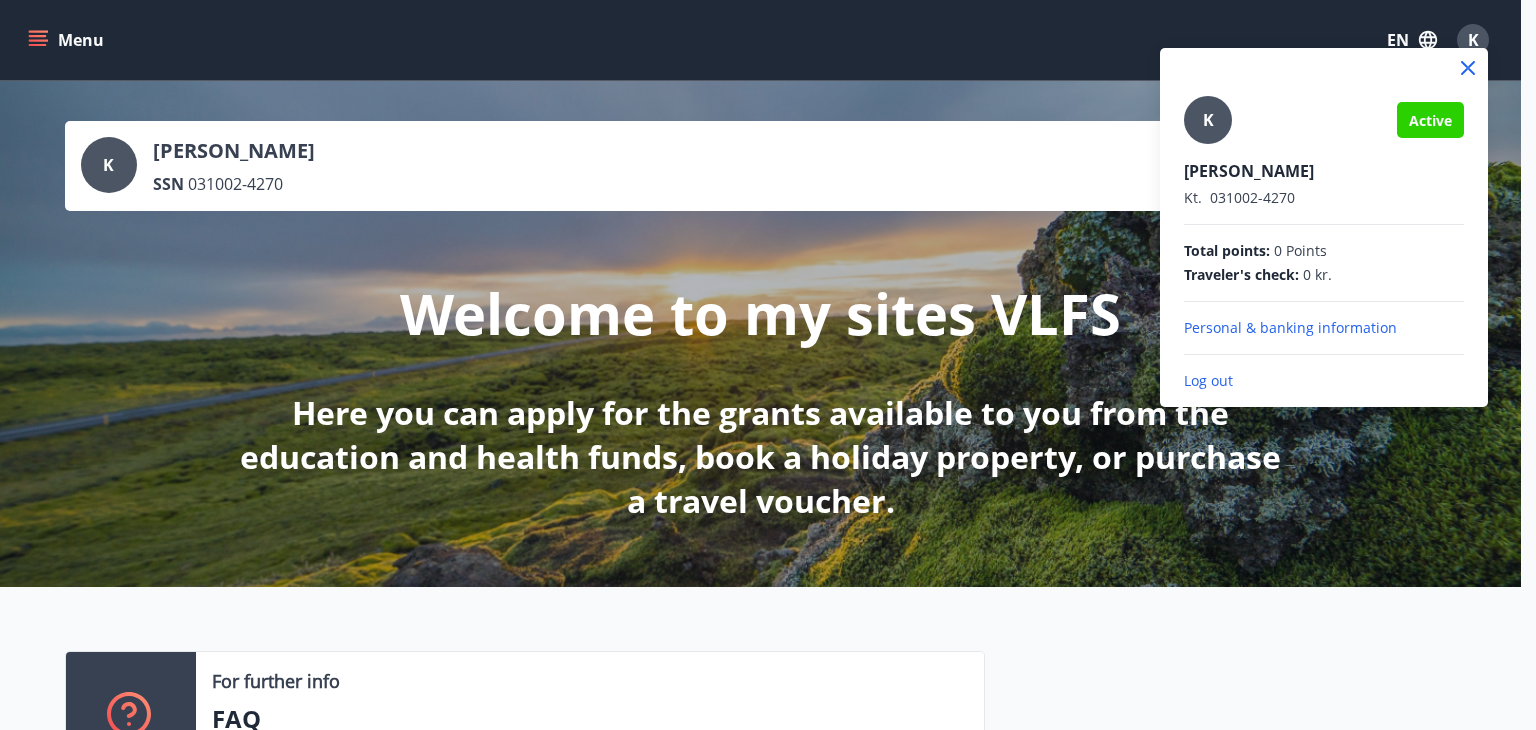 click at bounding box center [768, 365] 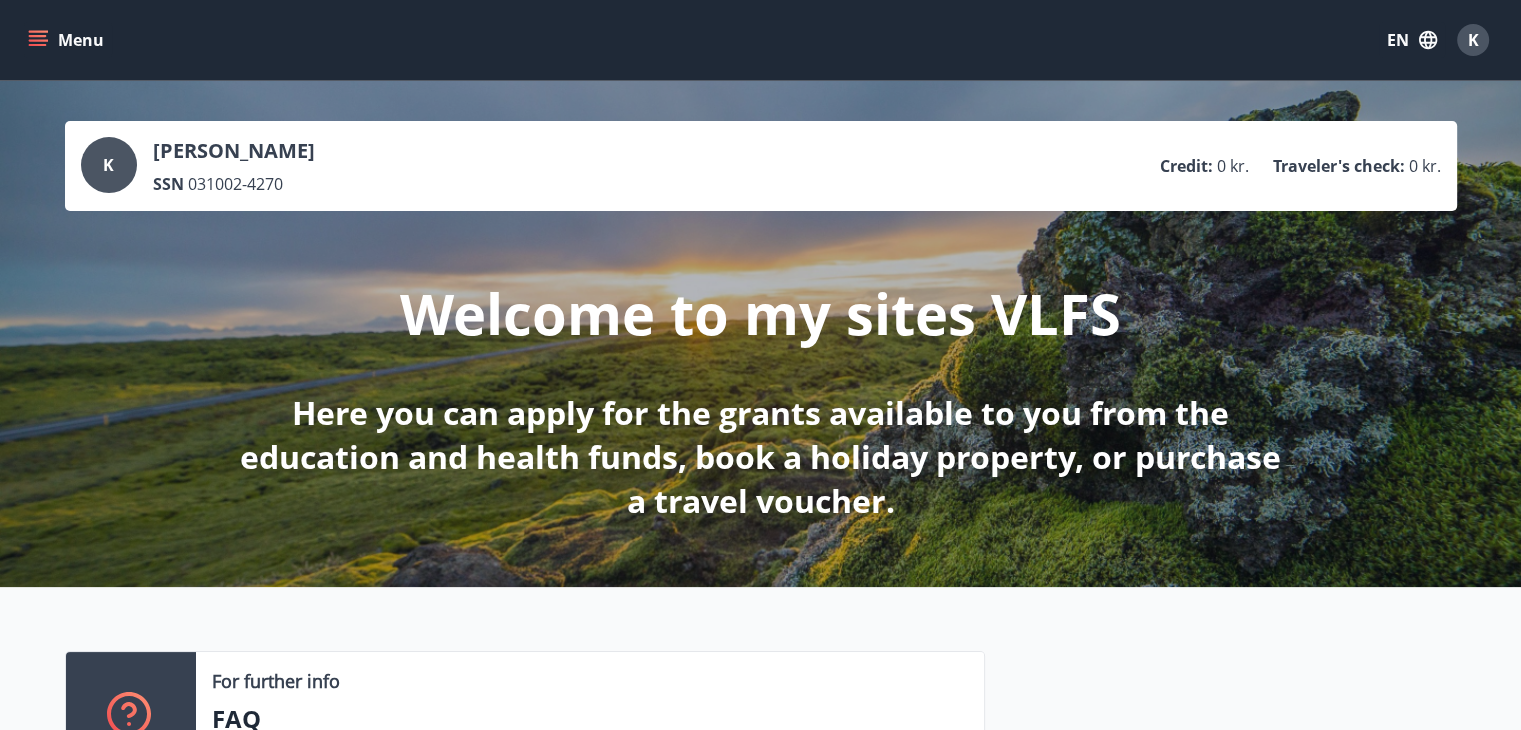 click on "K" at bounding box center [1473, 40] 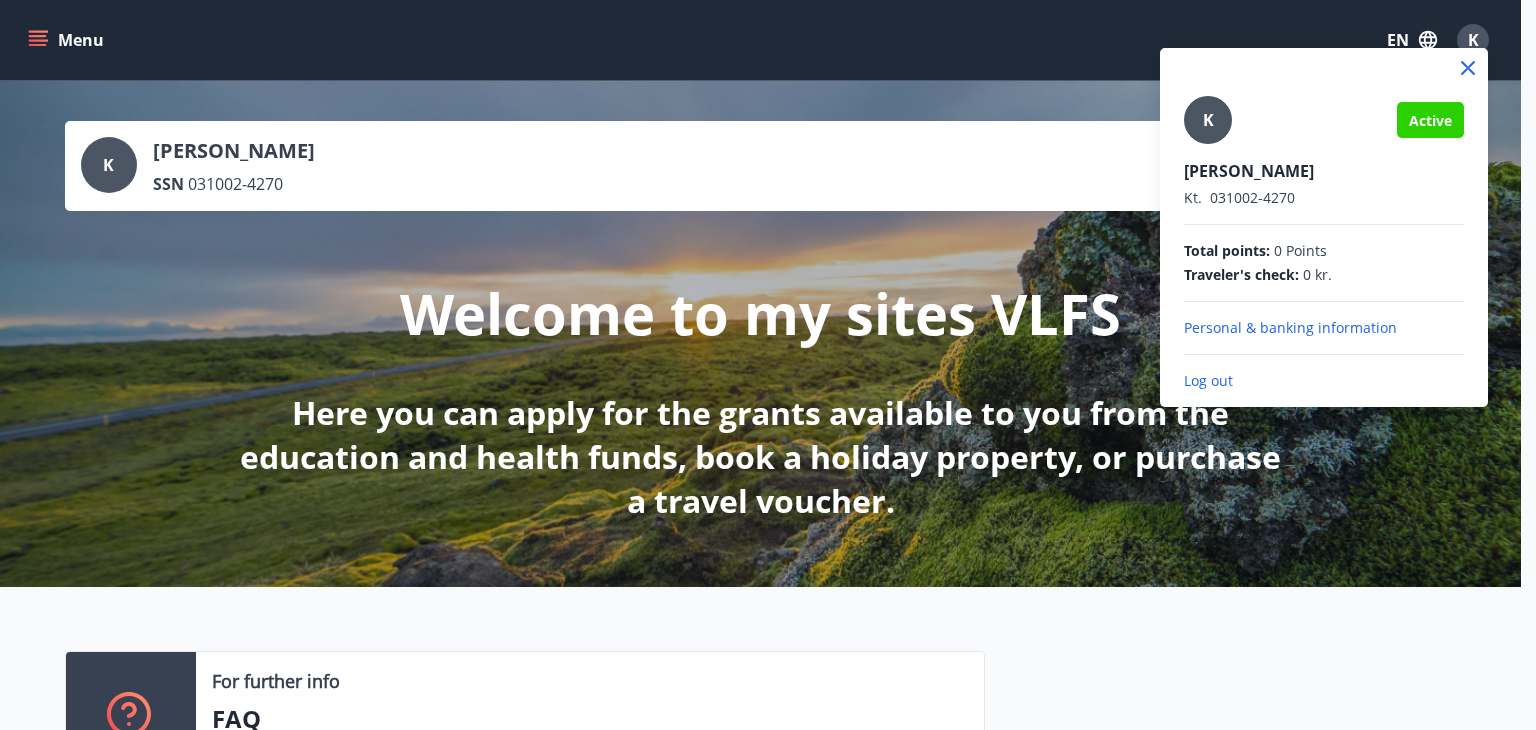 click on "Active" at bounding box center (1430, 120) 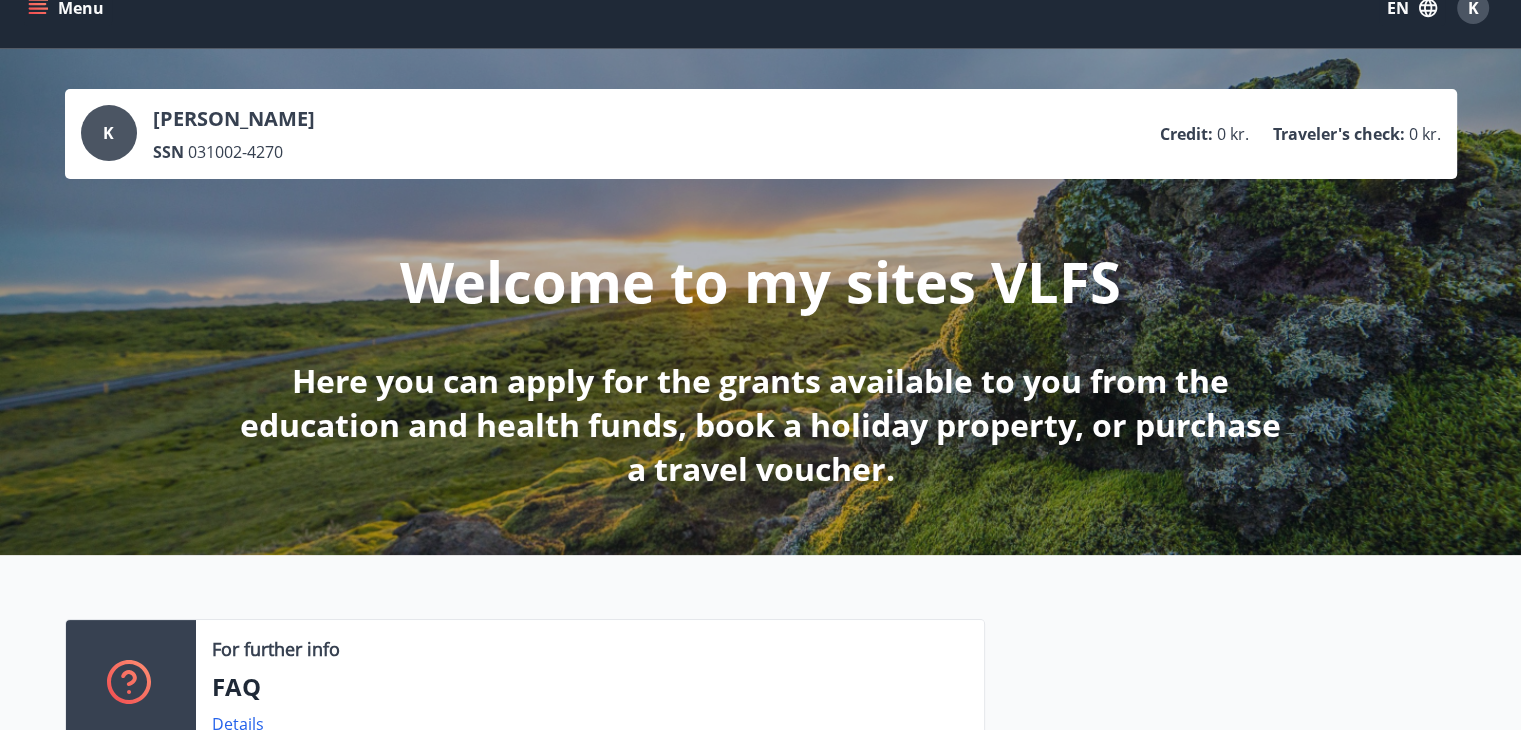 scroll, scrollTop: 0, scrollLeft: 0, axis: both 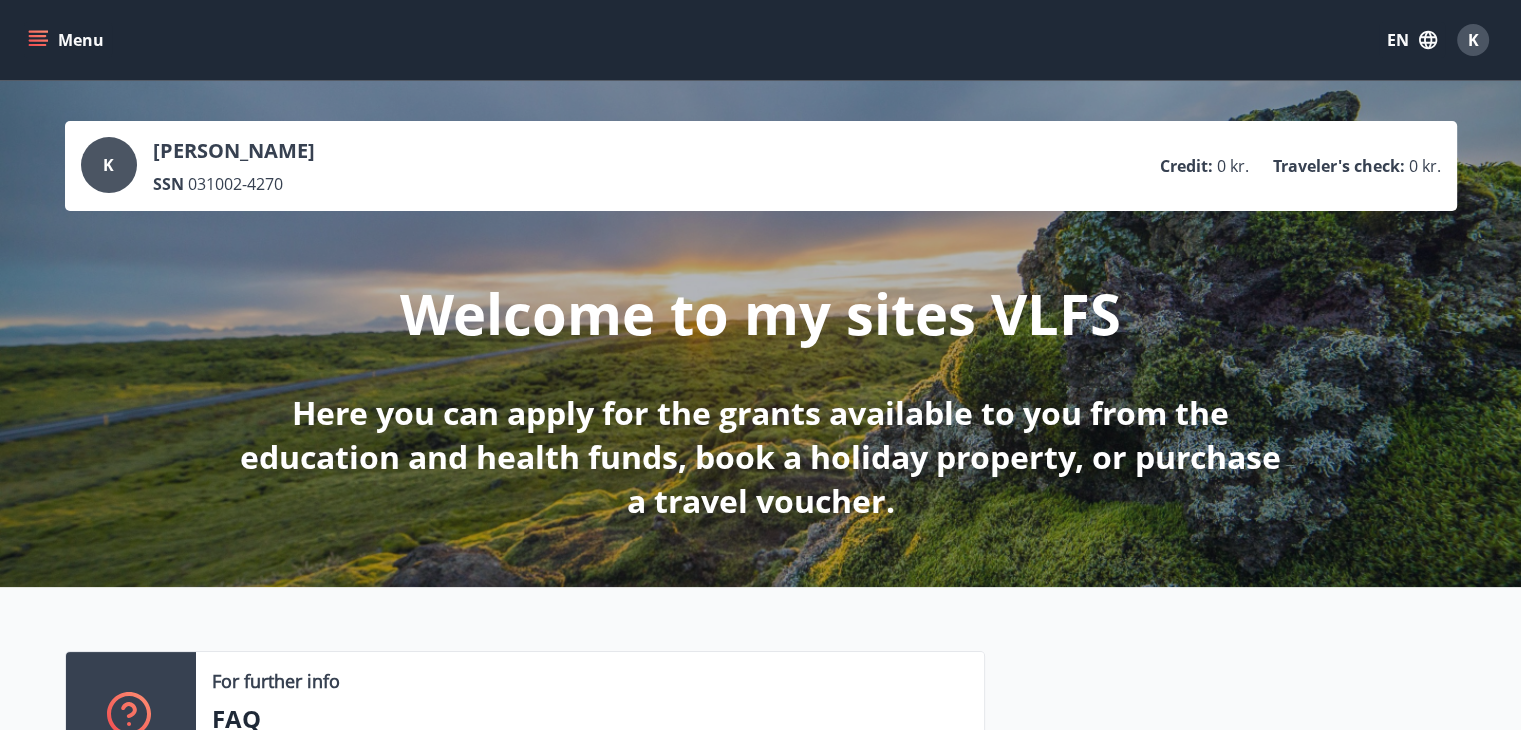 click on "Menu" at bounding box center [68, 40] 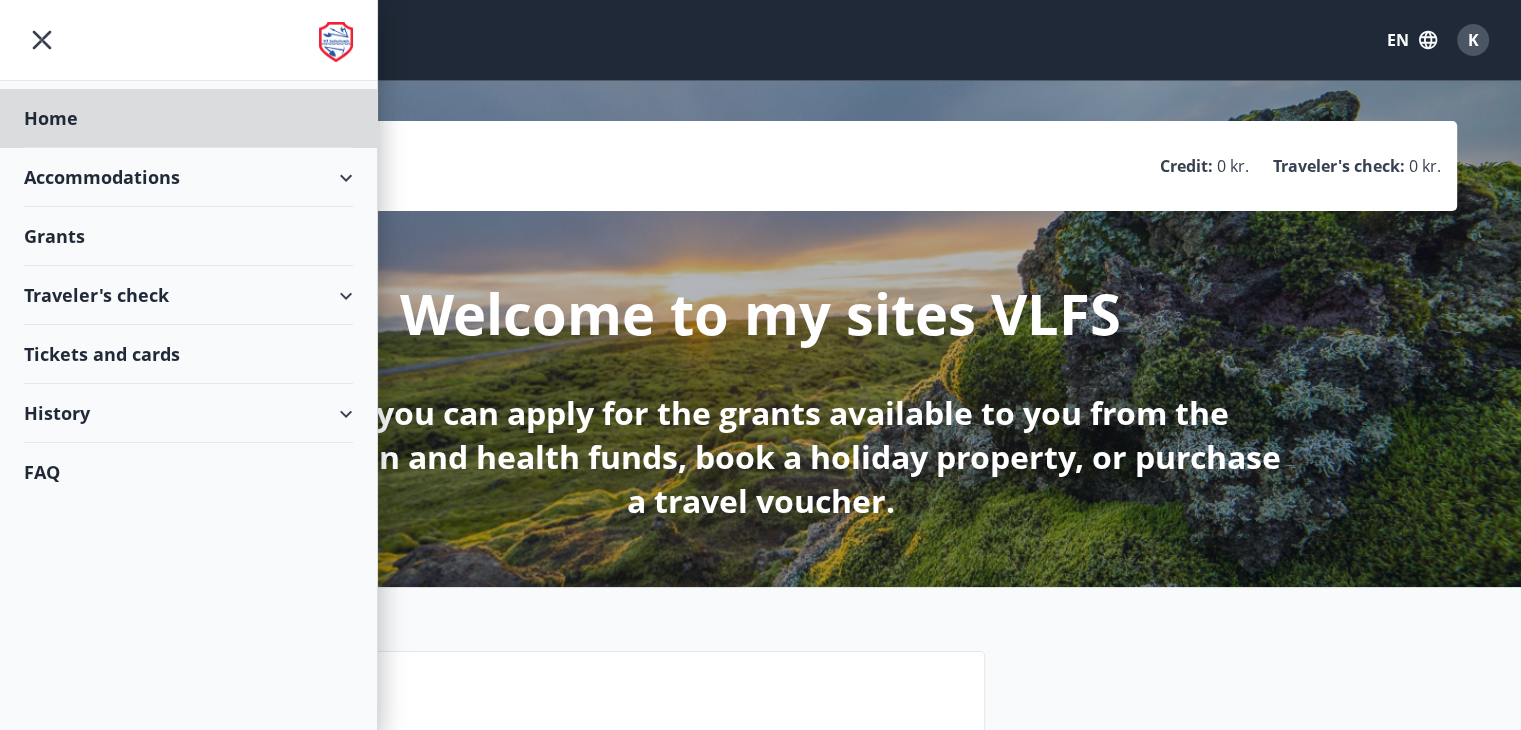 click on "Grants" at bounding box center (188, 118) 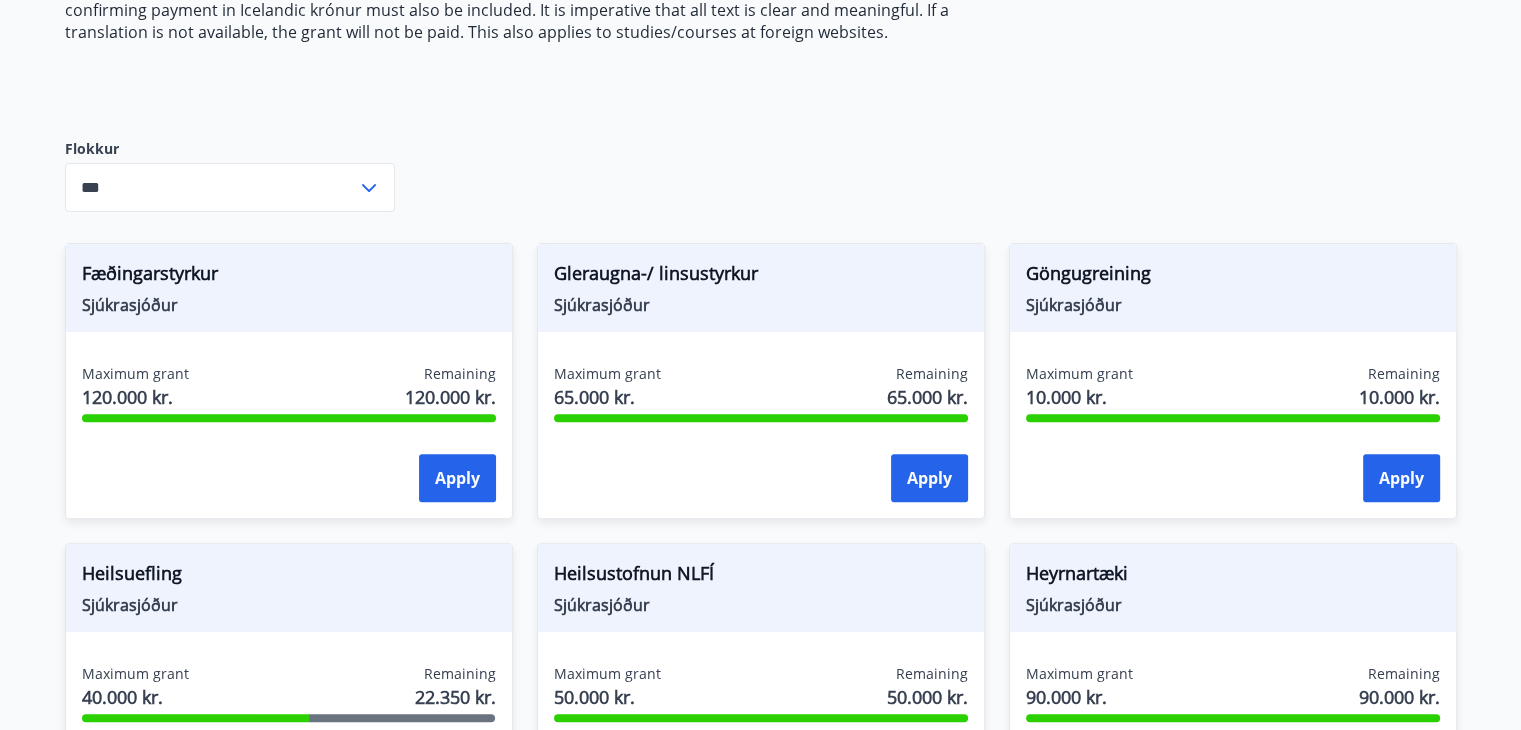 scroll, scrollTop: 700, scrollLeft: 0, axis: vertical 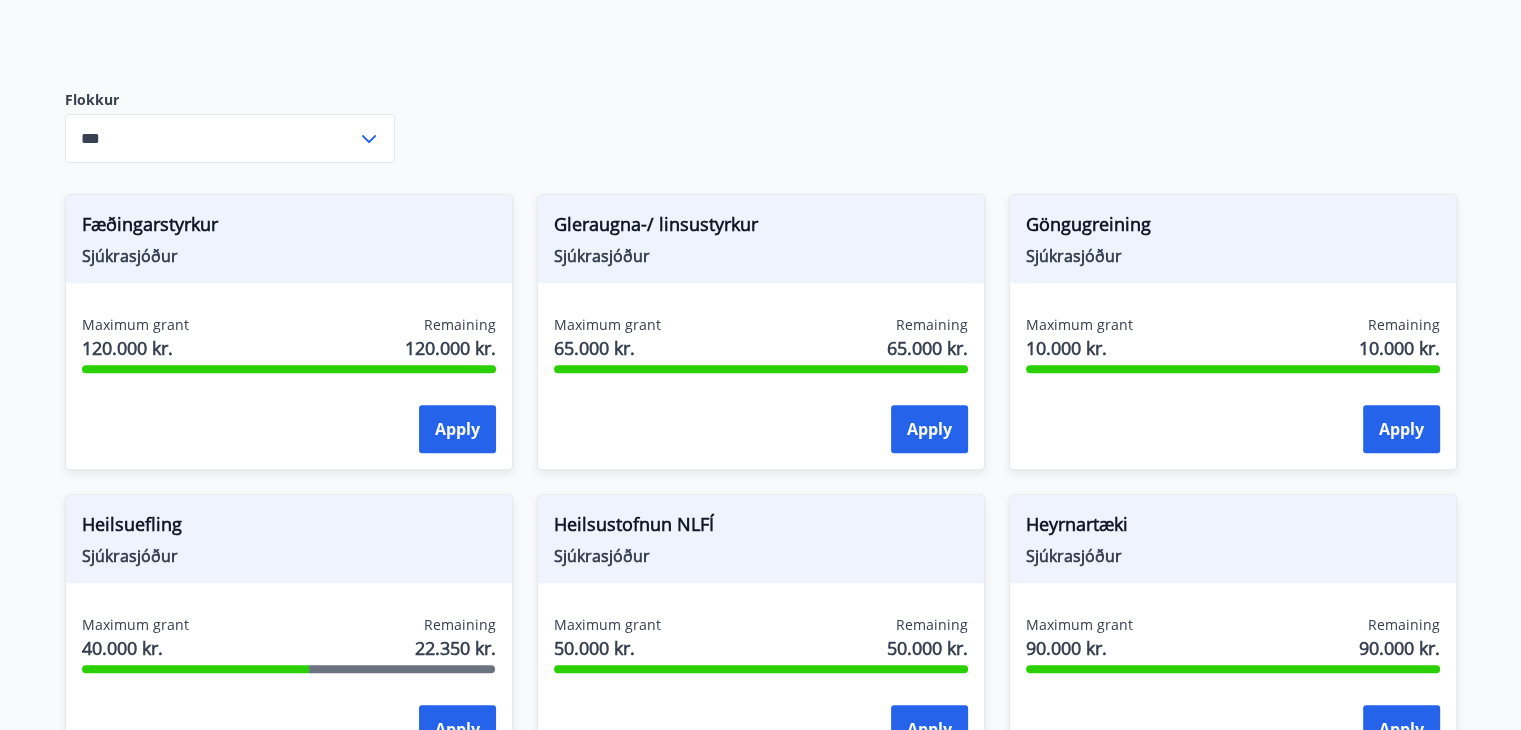 click on "***" at bounding box center (211, 138) 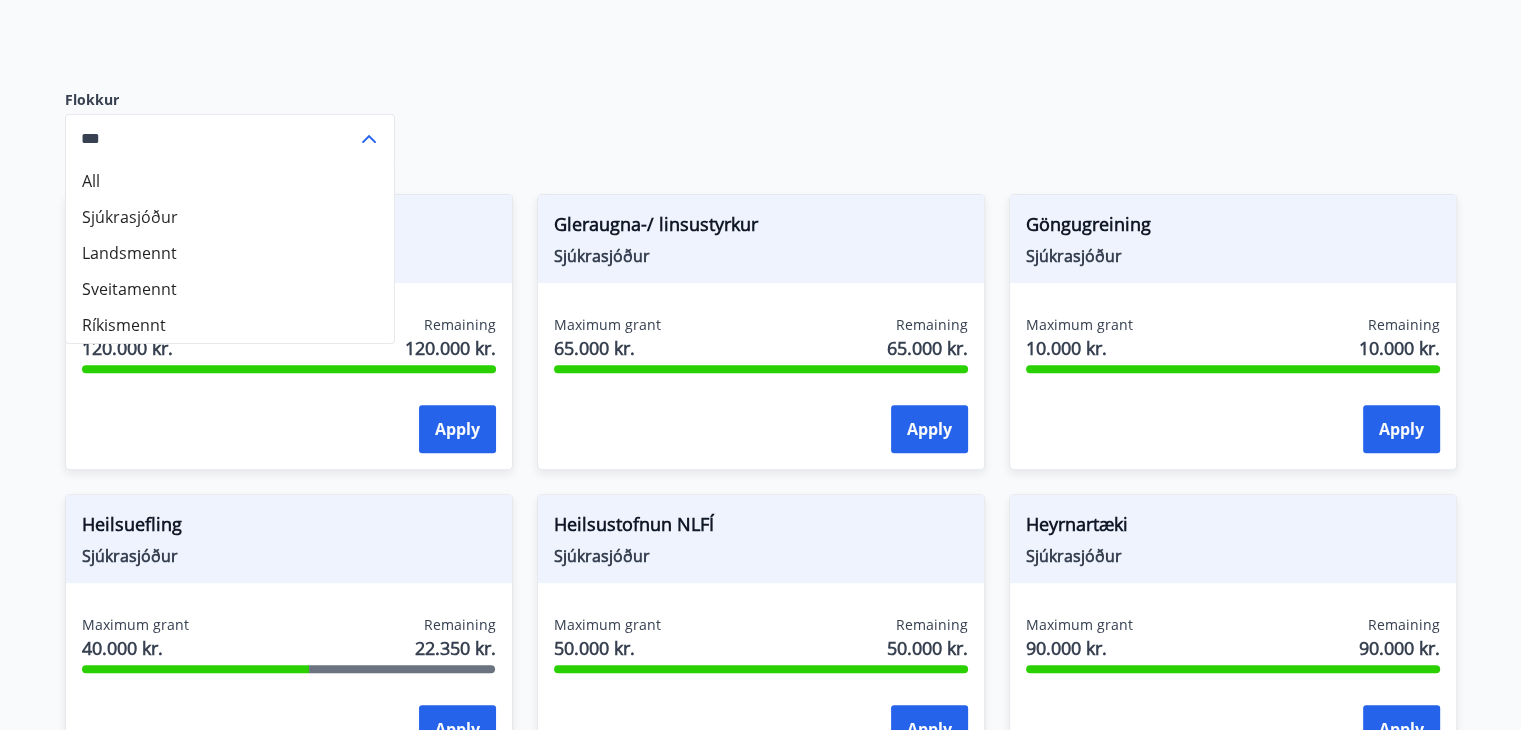 click on "***" at bounding box center [211, 138] 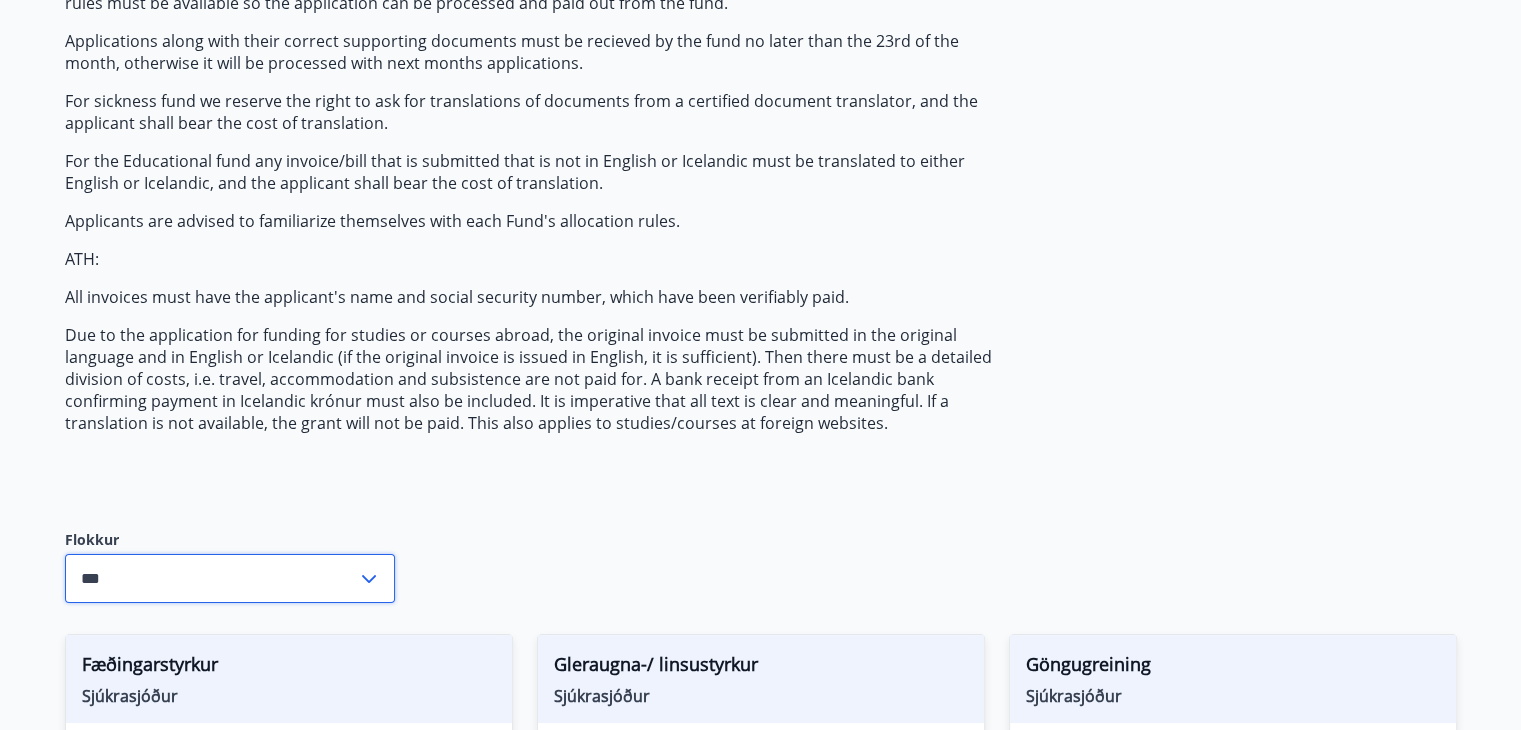 scroll, scrollTop: 0, scrollLeft: 0, axis: both 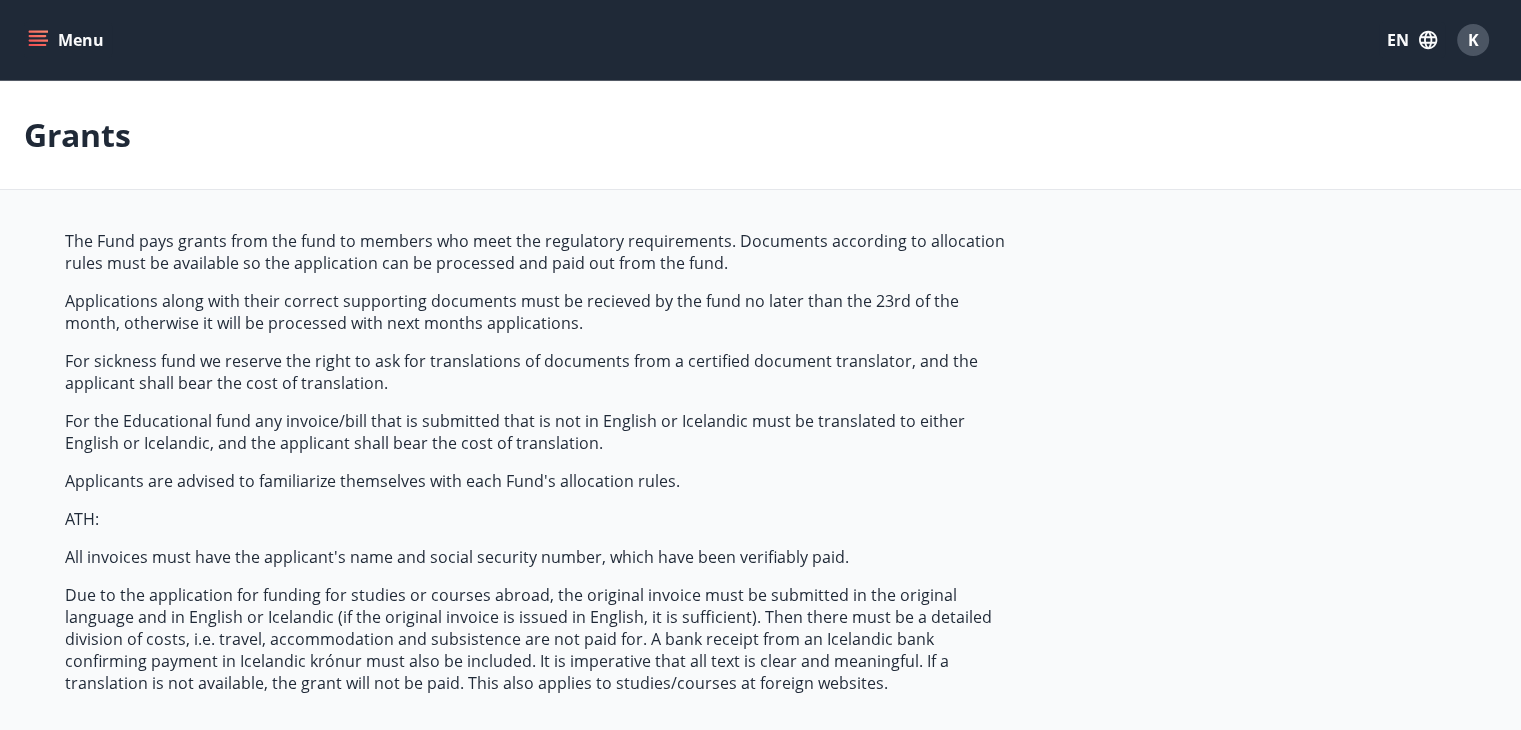 click on "EN" at bounding box center (1412, 40) 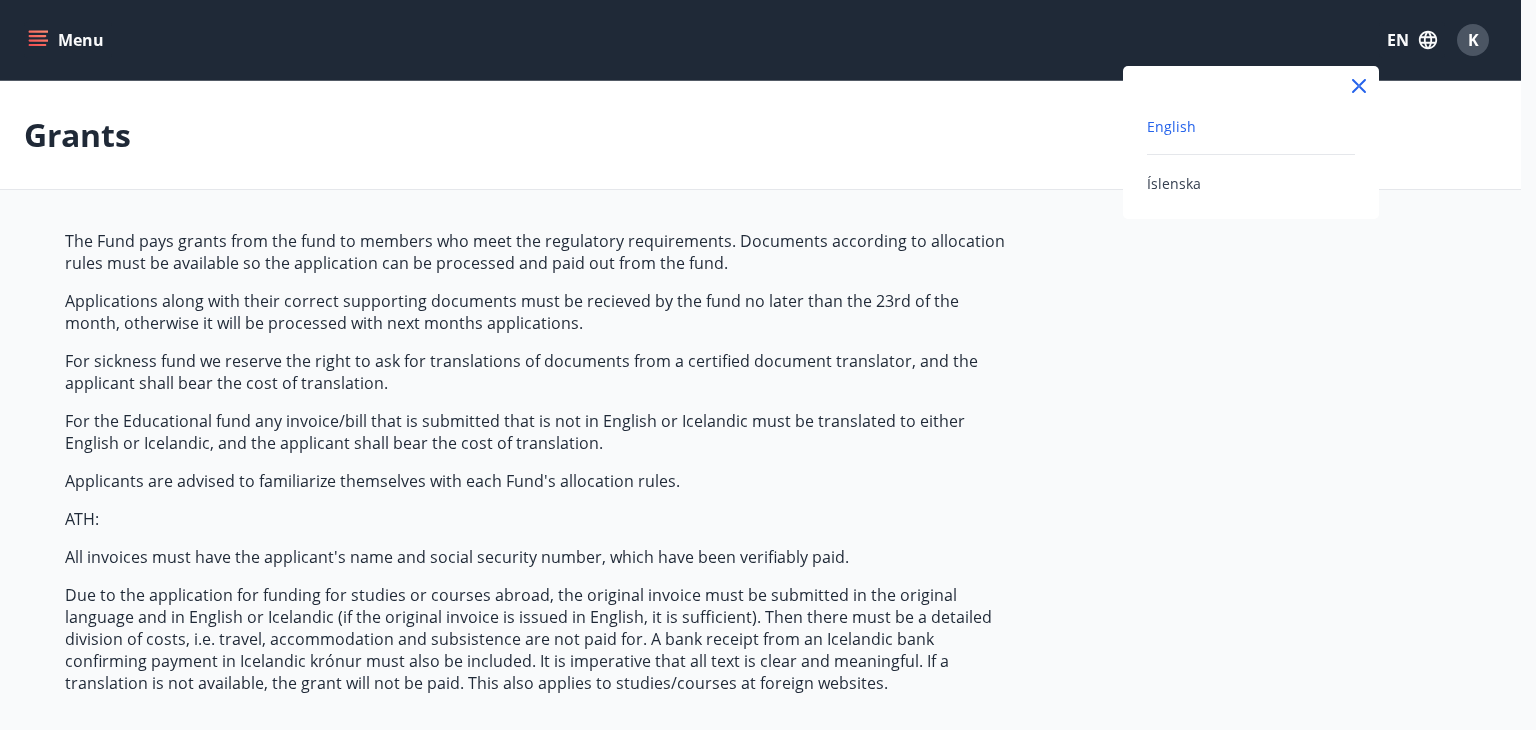 click on "English" at bounding box center [1171, 126] 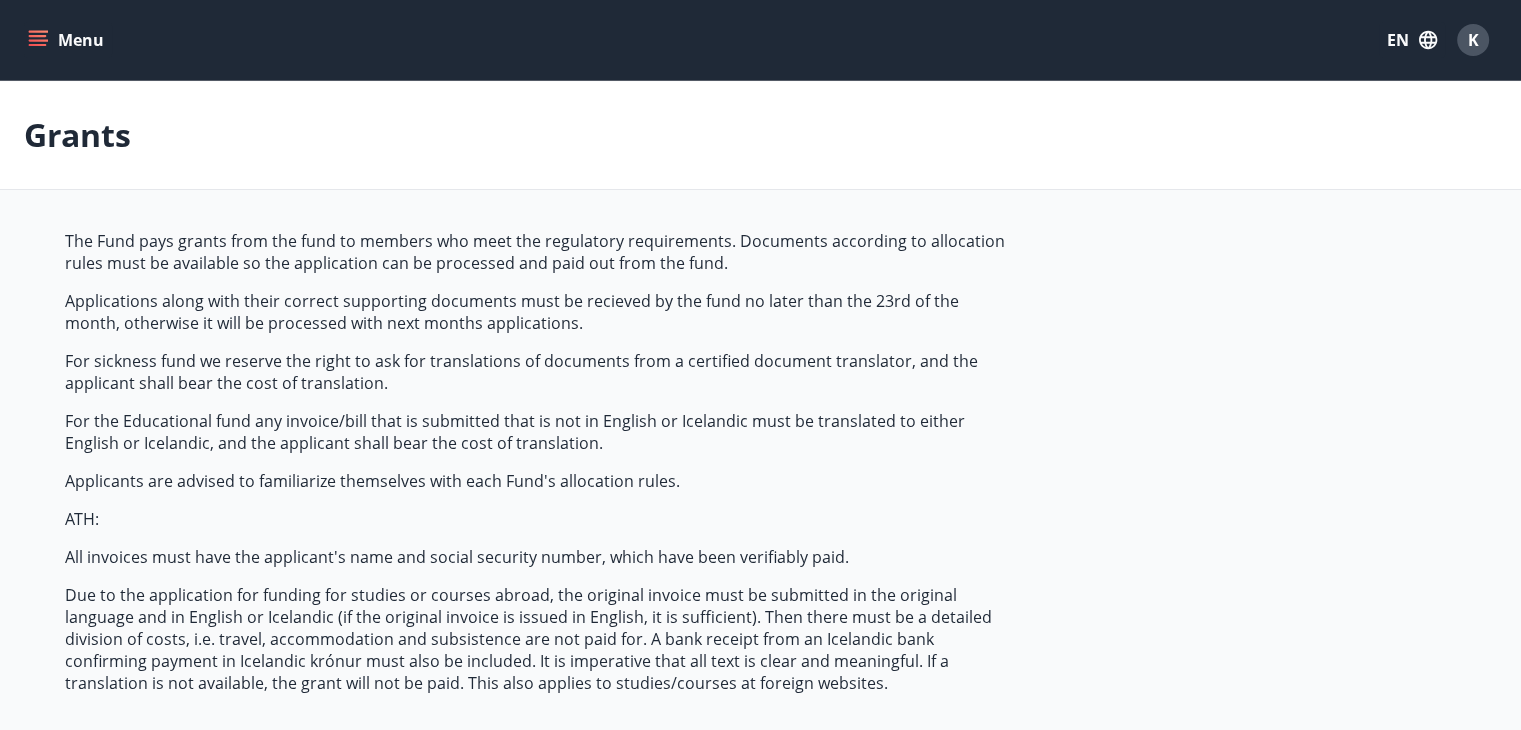 click on "EN" at bounding box center [1412, 40] 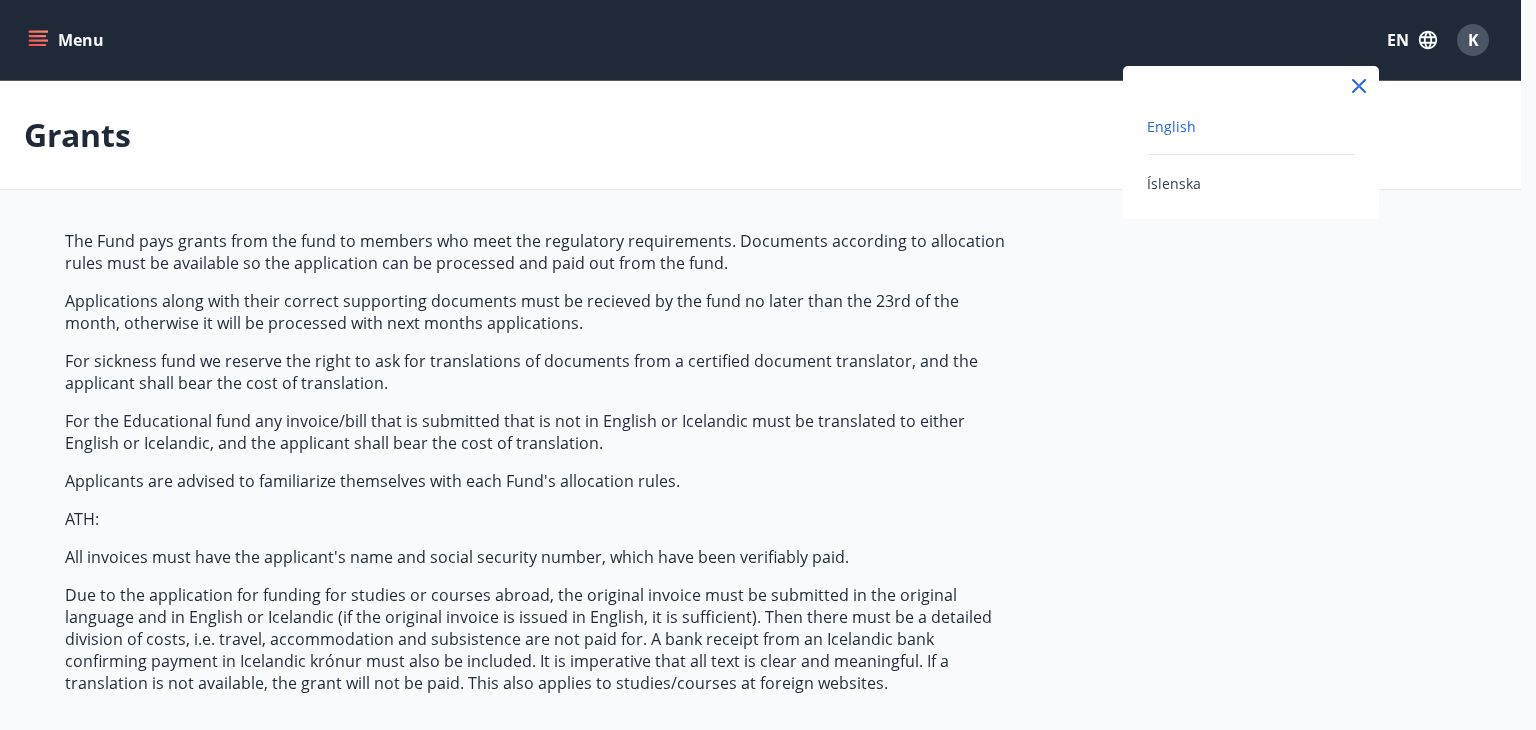 drag, startPoint x: 1234, startPoint y: 181, endPoint x: 1222, endPoint y: 181, distance: 12 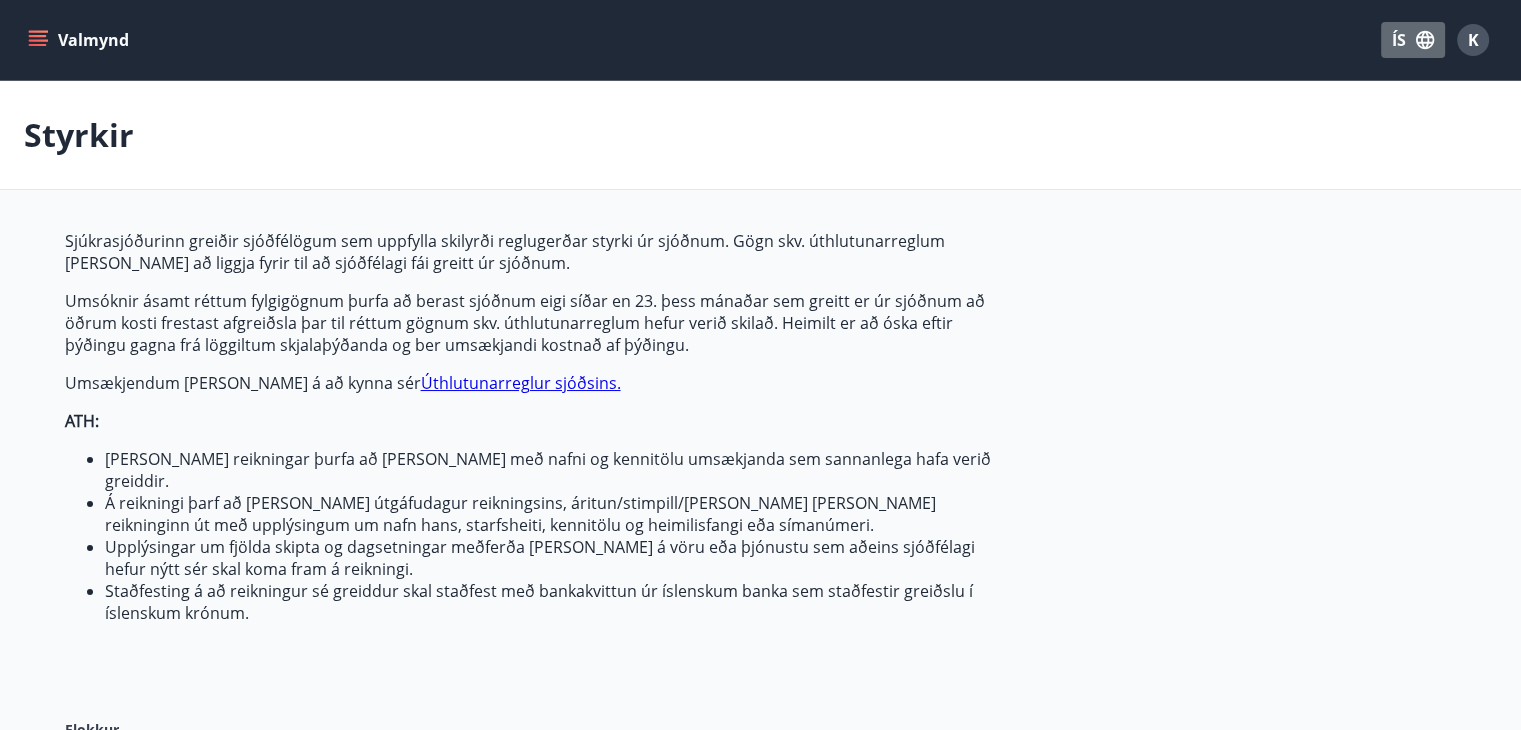 click on "ÍS" at bounding box center [1413, 40] 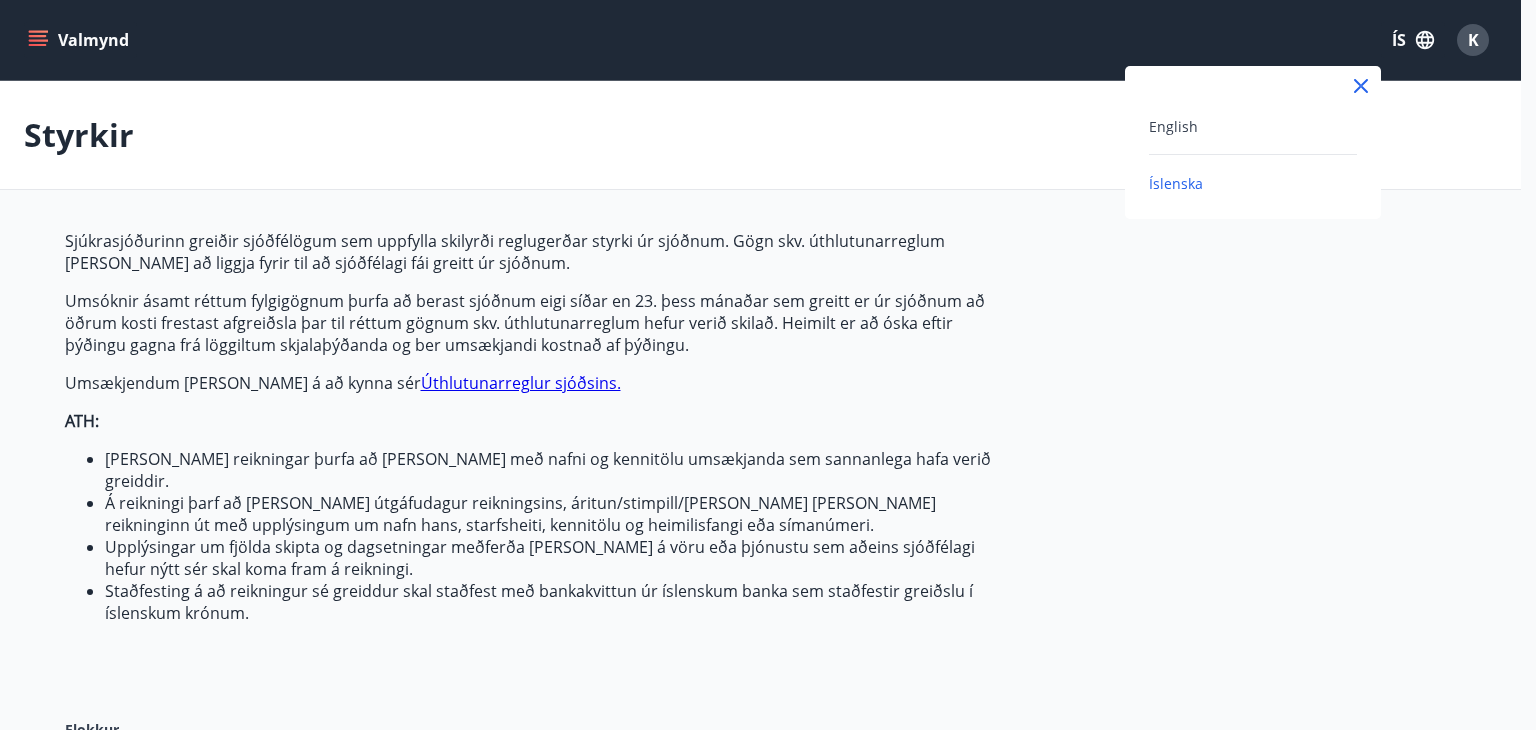 click on "English" at bounding box center [1253, 126] 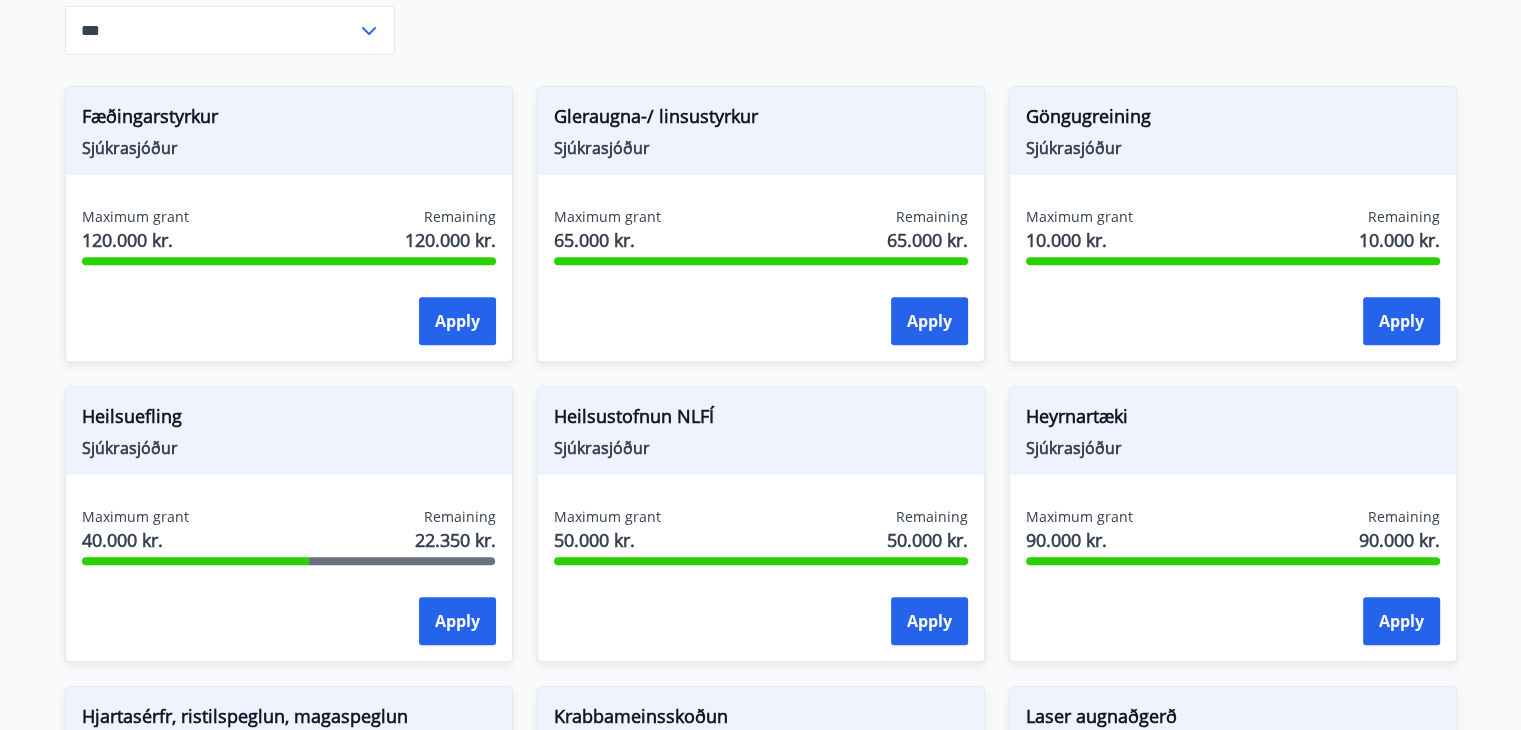 scroll, scrollTop: 800, scrollLeft: 0, axis: vertical 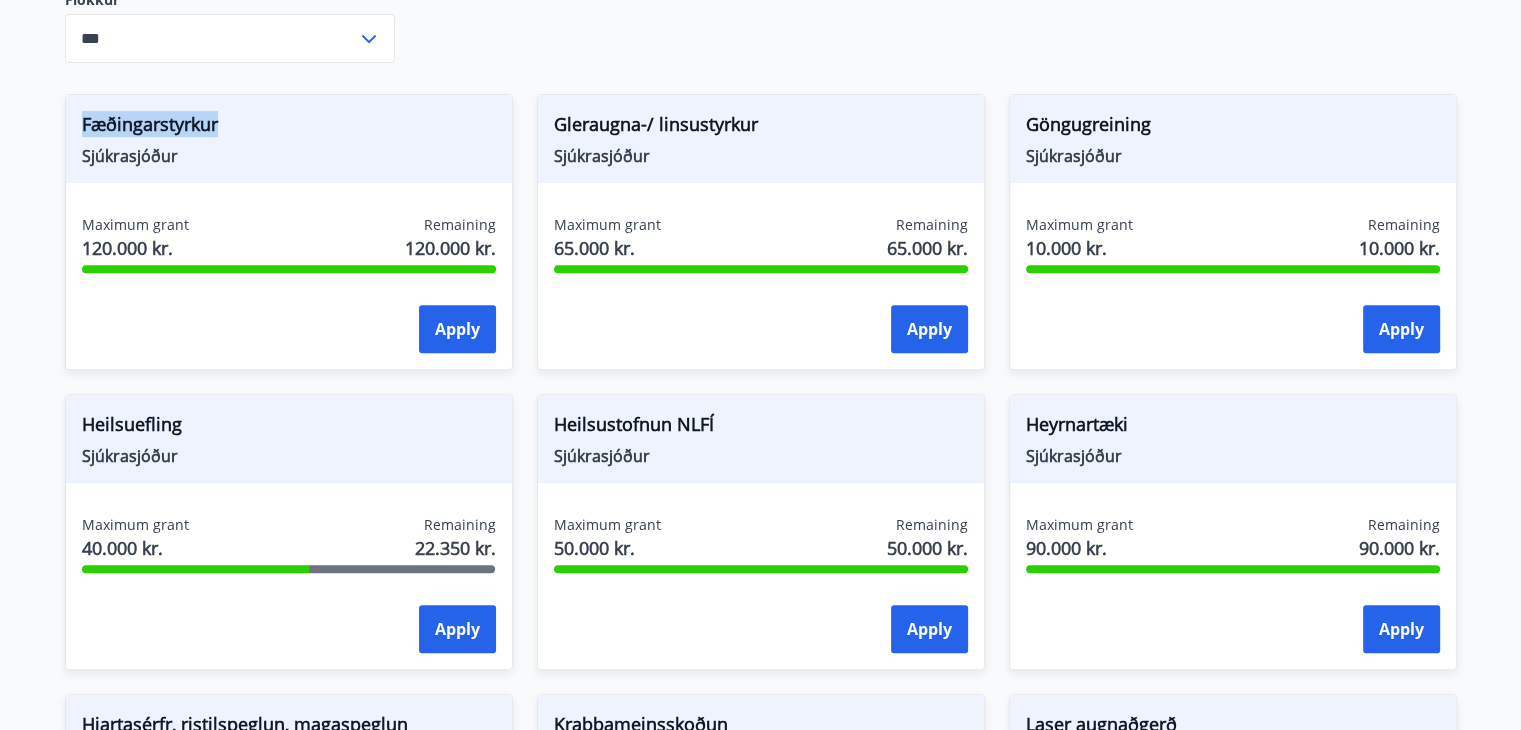 drag, startPoint x: 83, startPoint y: 122, endPoint x: 260, endPoint y: 121, distance: 177.00282 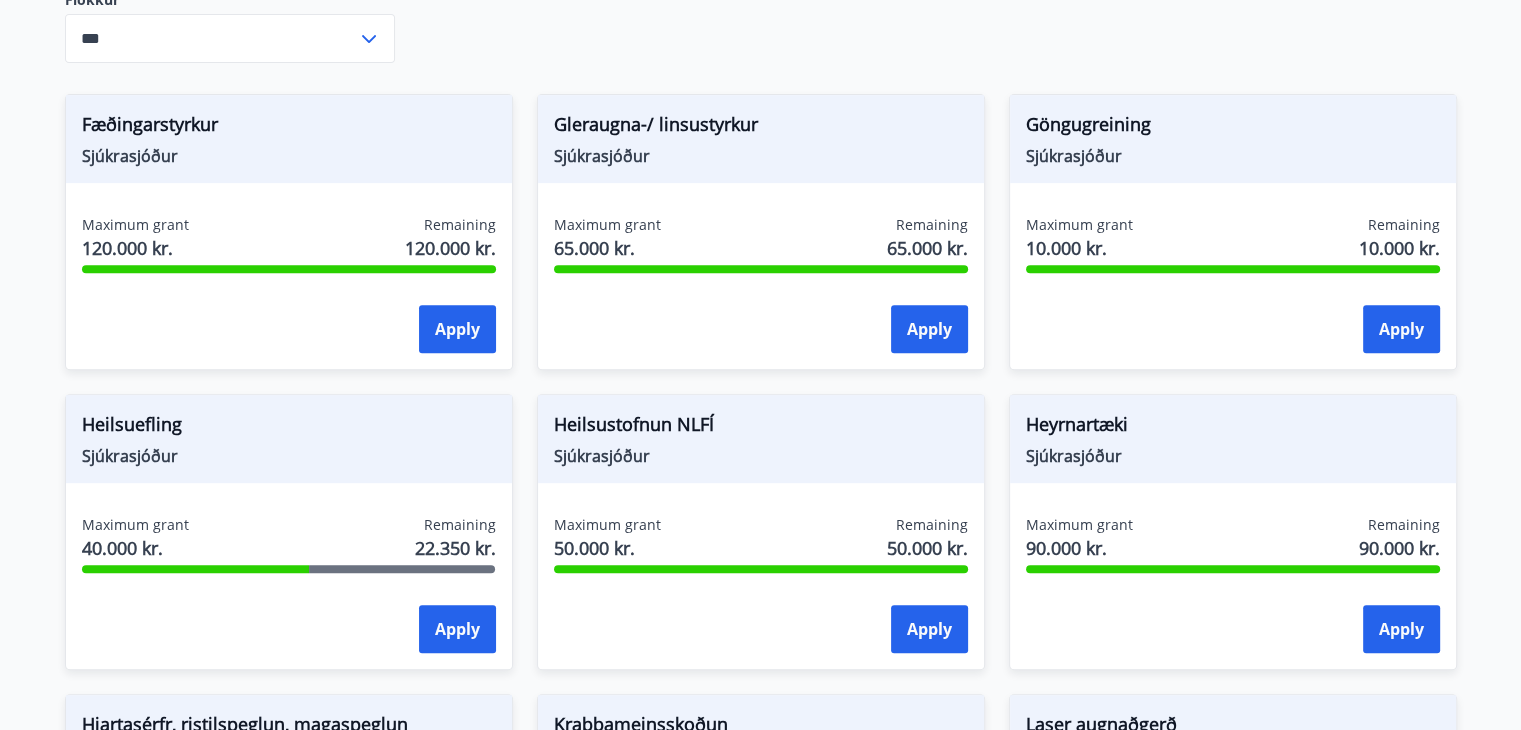 click on "The Fund pays grants from the fund to members who meet the regulatory requirements. Documents according to allocation rules must be available so the application can be processed and paid out from the fund.
Applications along with their correct supporting documents must be recieved by the fund no later than the 23rd of the month, otherwise it will be processed with next months applications.
For sickness fund we reserve the right to ask for translations of documents from a certified document translator, and the applicant shall bear the cost of translation.
For the Educational fund any invoice/bill that is submitted that is not in English or Icelandic must be translated to either English or Icelandic, and the applicant shall bear the cost of translation.
Applicants are advised to familiarize themselves with each Fund's allocation rules.
ATH:
All invoices must have the applicant's name and social security number, which have been verifiably paid.
Flokkur *** ​ Fæðingarstyrkur Apply" at bounding box center [761, 512] 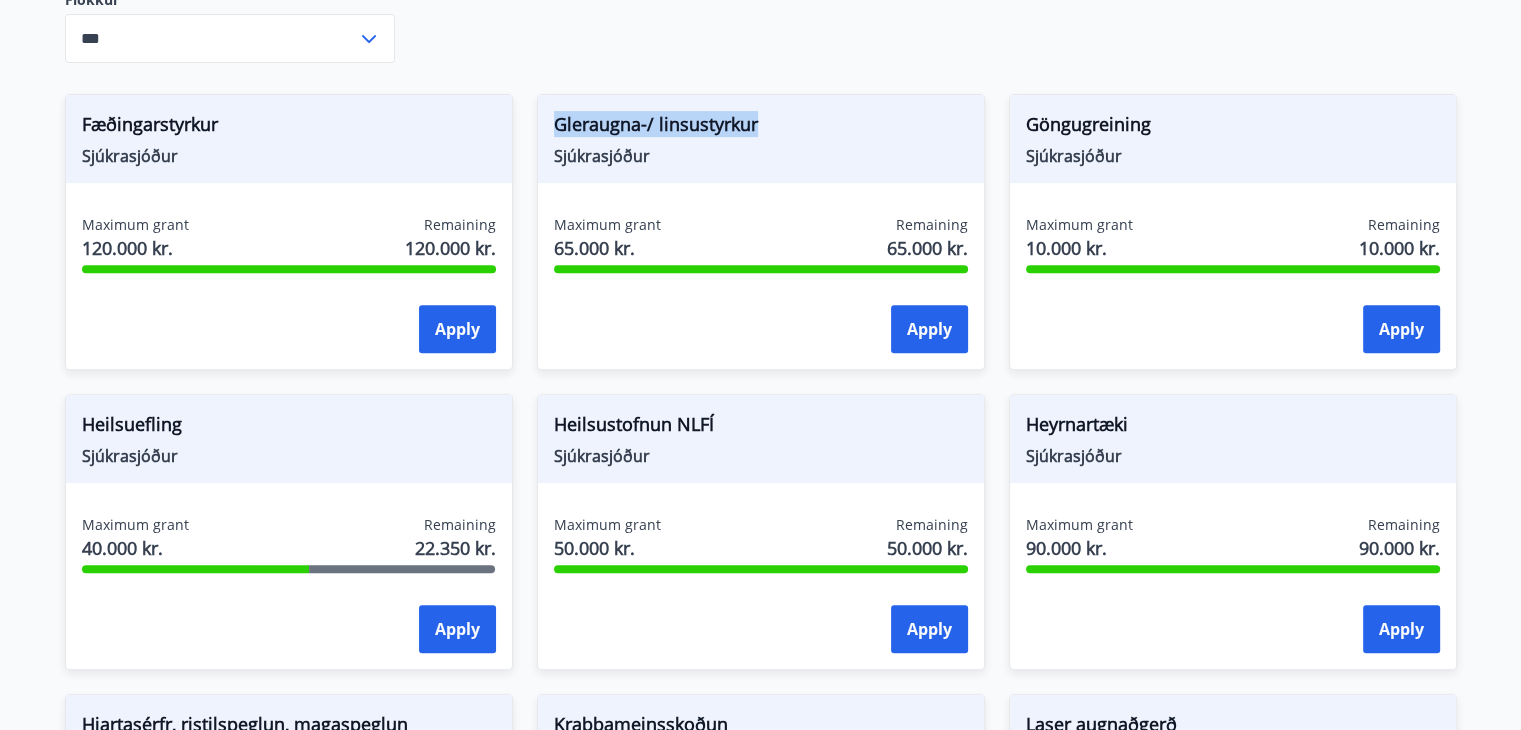 drag, startPoint x: 548, startPoint y: 122, endPoint x: 852, endPoint y: 126, distance: 304.0263 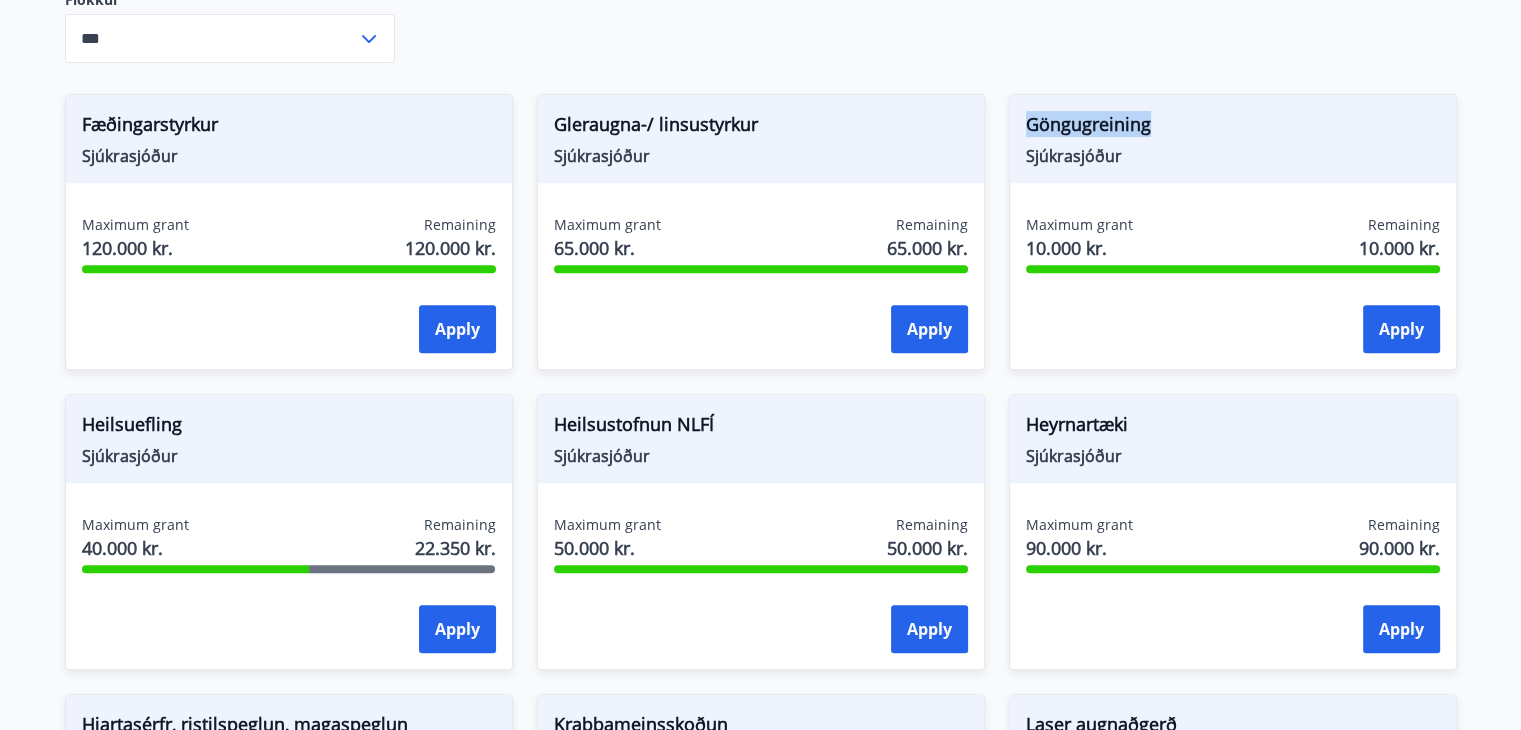 drag, startPoint x: 1021, startPoint y: 119, endPoint x: 1215, endPoint y: 124, distance: 194.06442 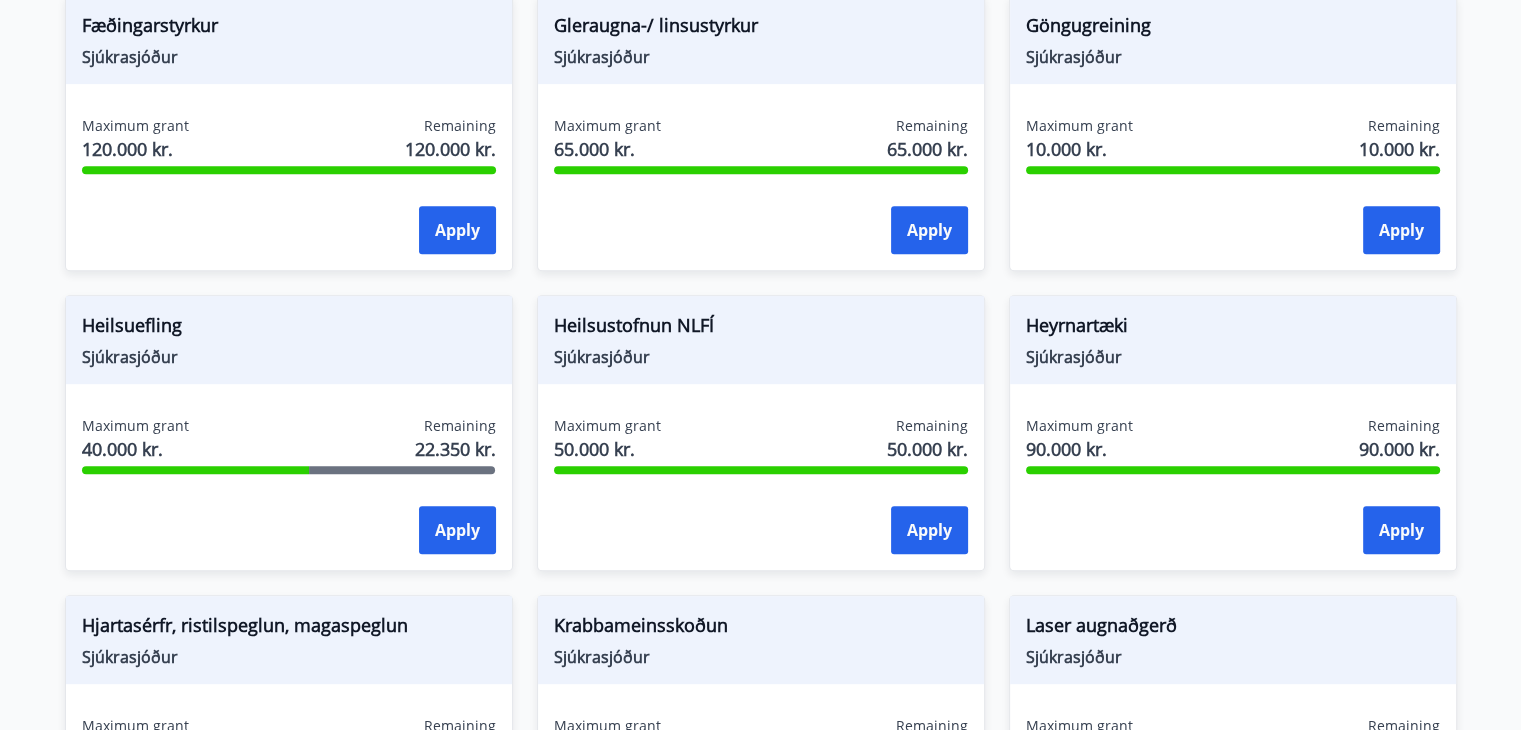 scroll, scrollTop: 1000, scrollLeft: 0, axis: vertical 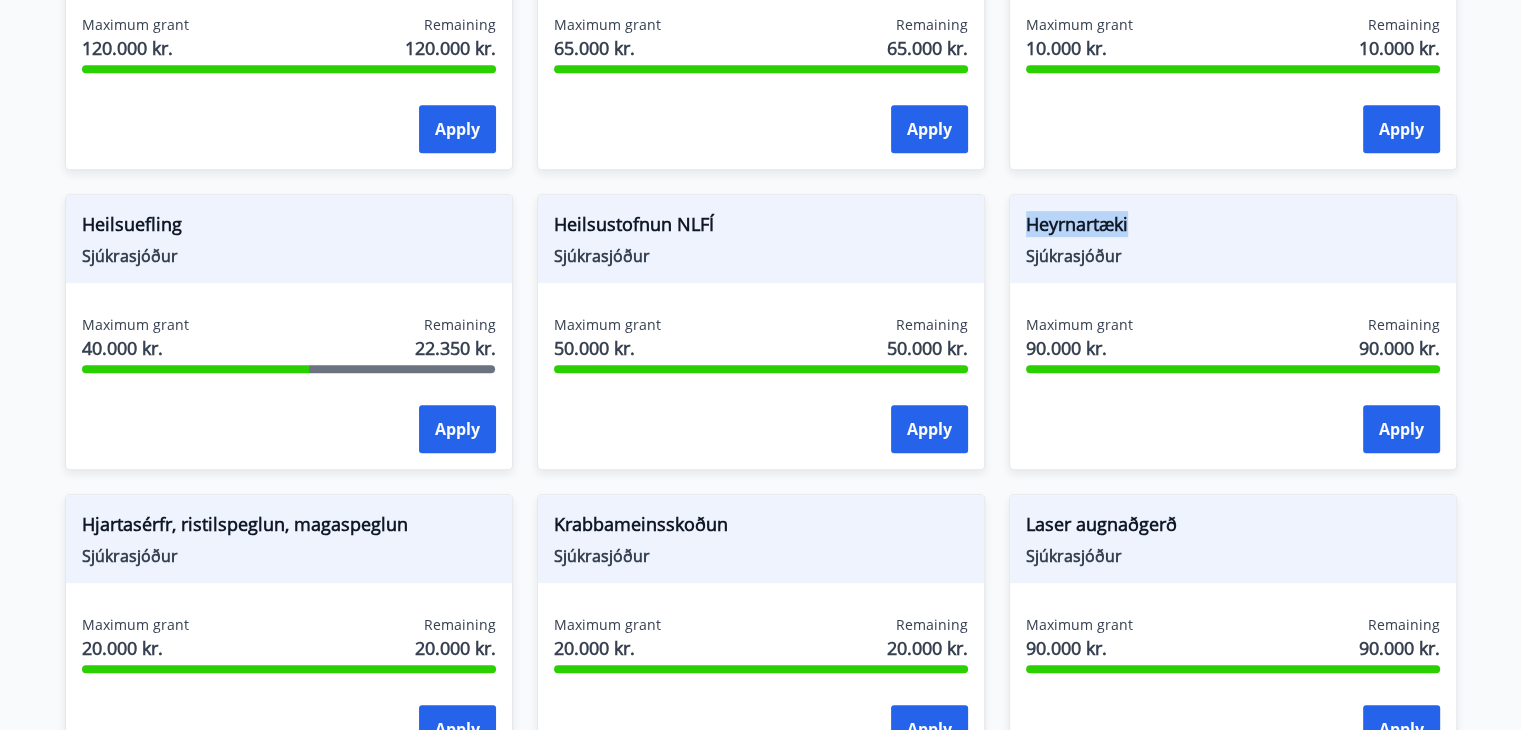 drag, startPoint x: 1052, startPoint y: 228, endPoint x: 1162, endPoint y: 228, distance: 110 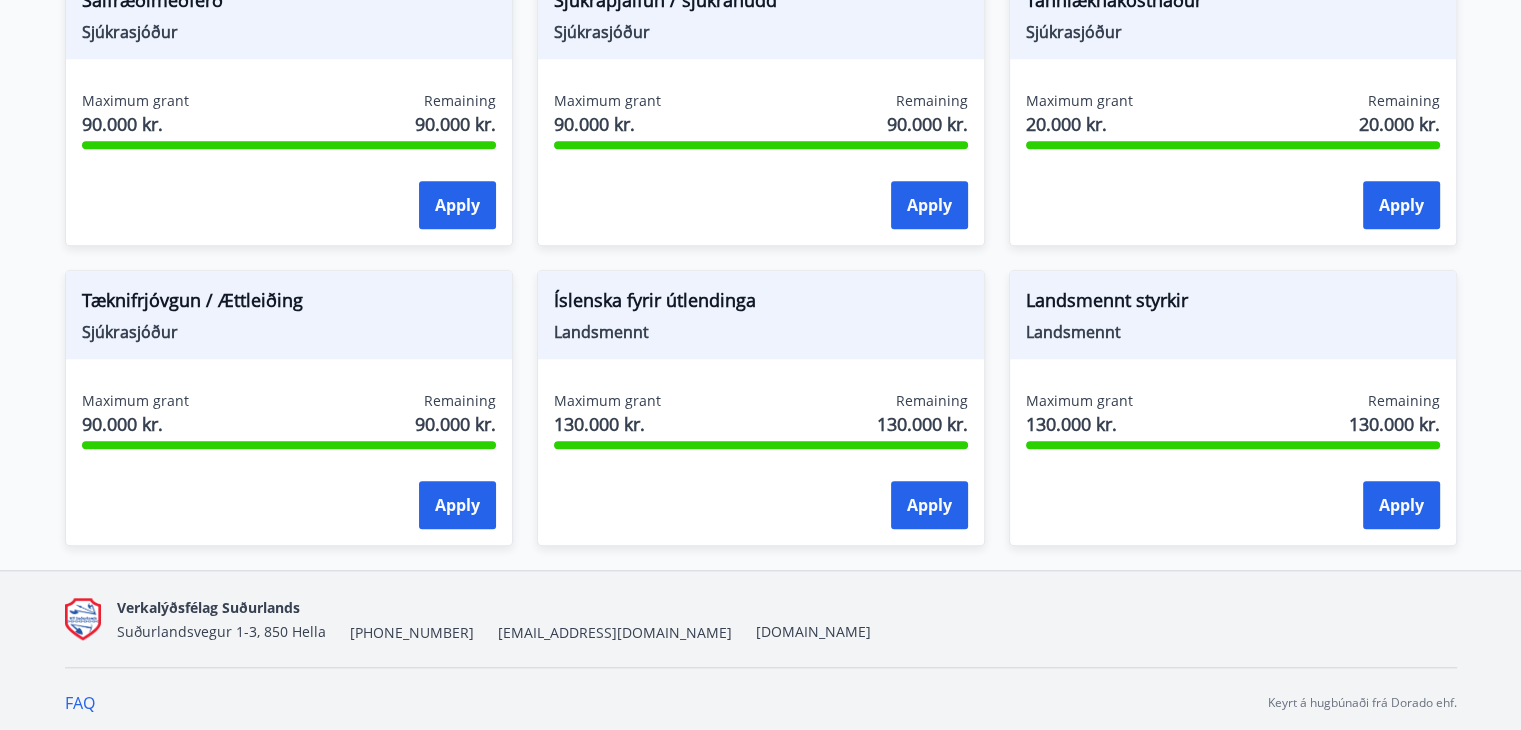 scroll, scrollTop: 1829, scrollLeft: 0, axis: vertical 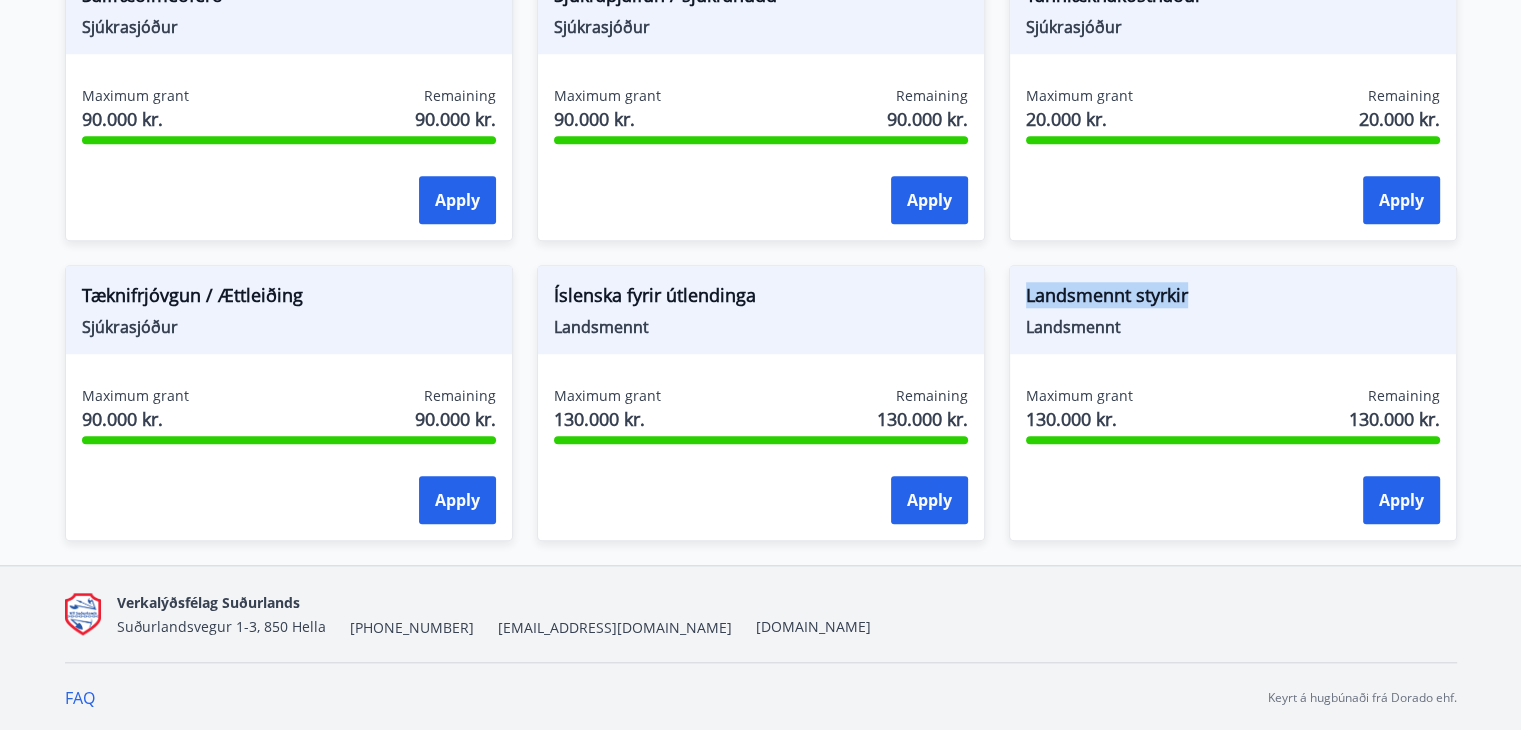 drag, startPoint x: 1114, startPoint y: 303, endPoint x: 1220, endPoint y: 301, distance: 106.01887 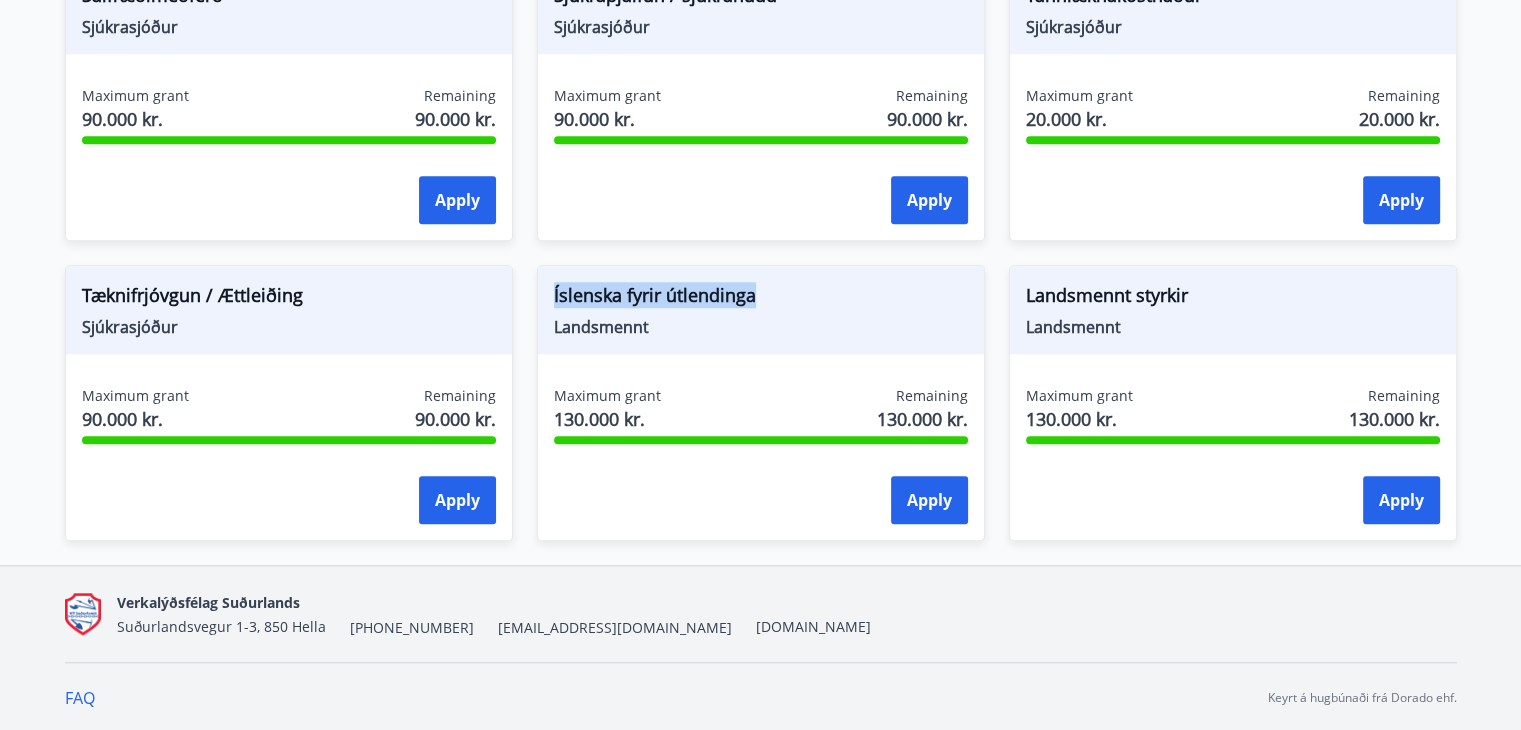 drag, startPoint x: 773, startPoint y: 293, endPoint x: 536, endPoint y: 293, distance: 237 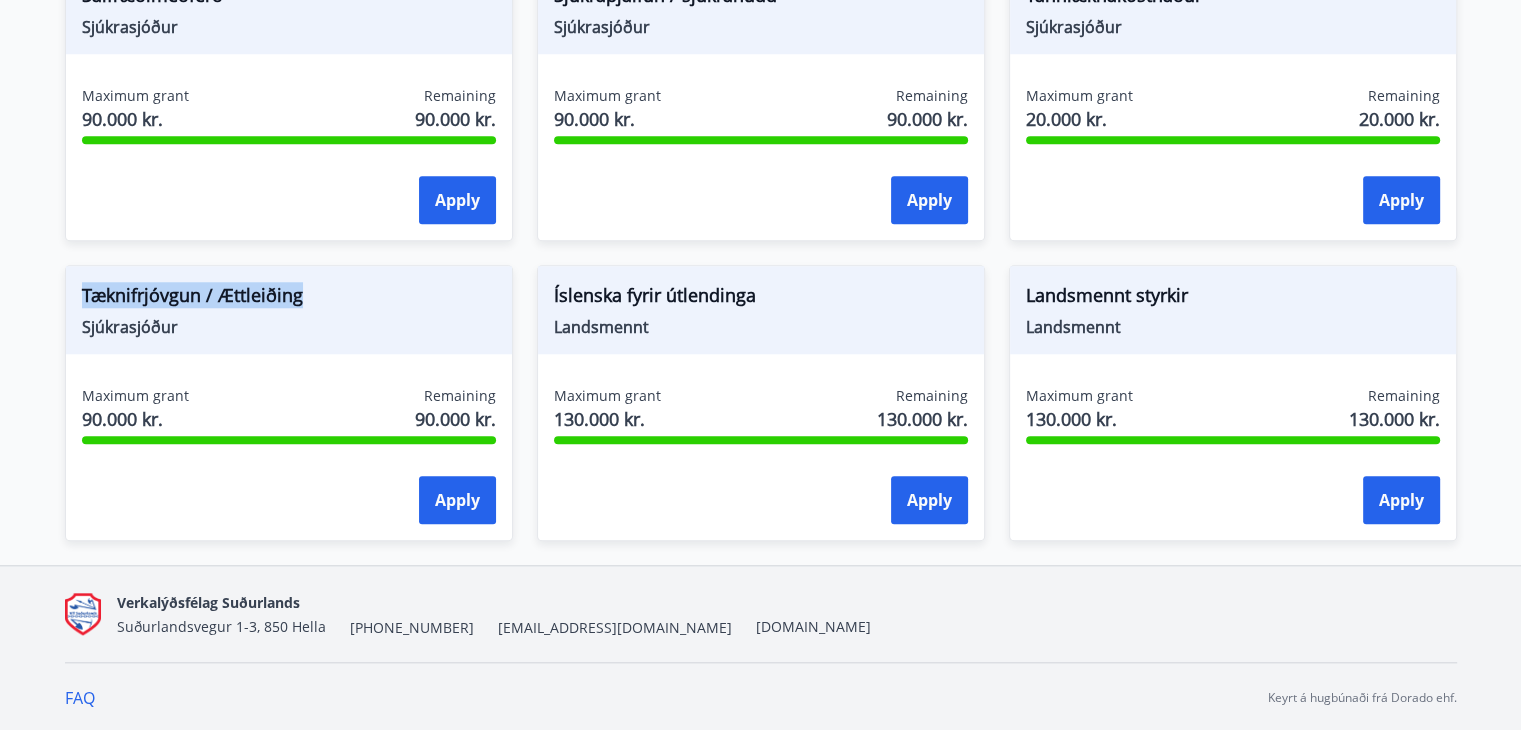 drag, startPoint x: 304, startPoint y: 292, endPoint x: 53, endPoint y: 298, distance: 251.0717 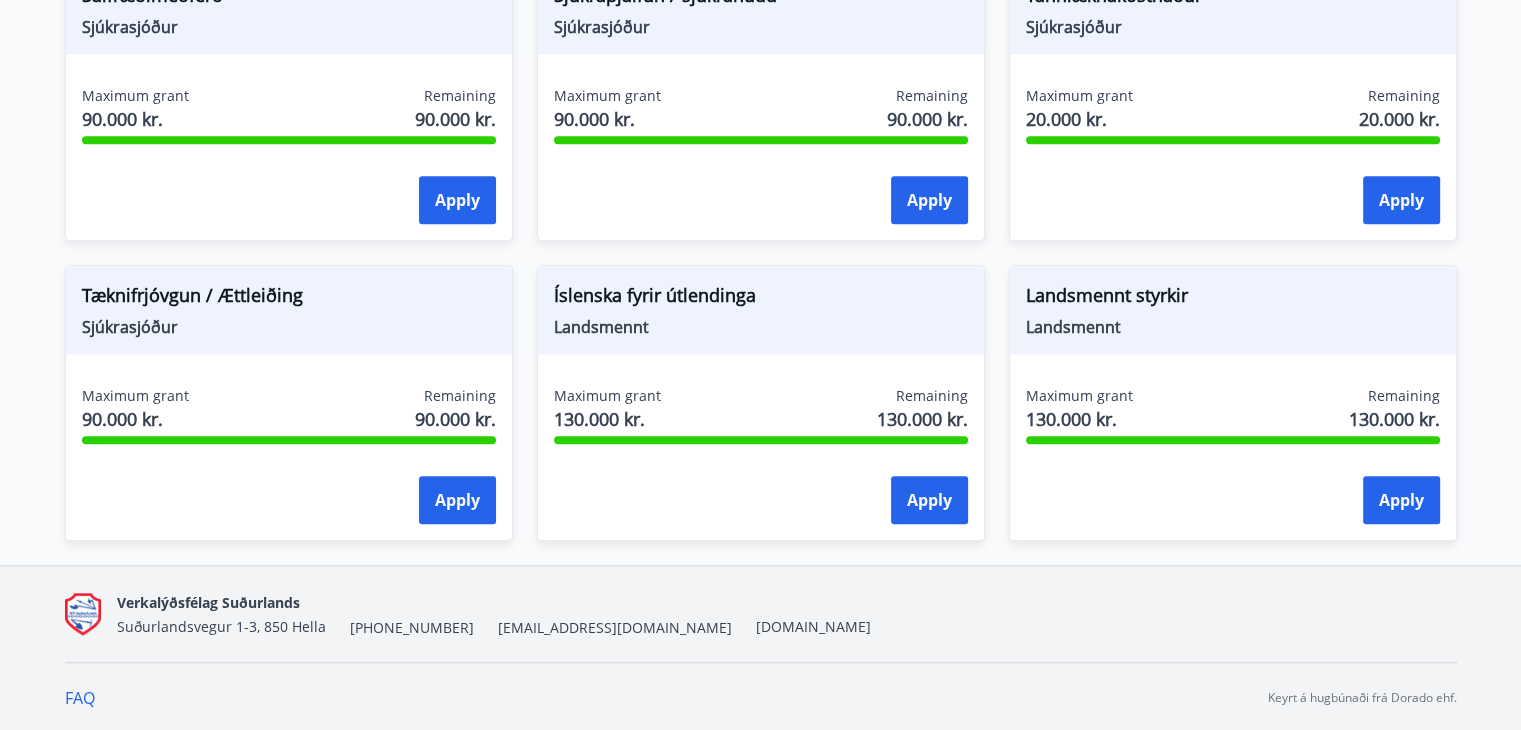 click on "Íslenska fyrir útlendinga Landsmennt Maximum grant 130.000 kr. Remaining 130.000 kr. Apply" at bounding box center (749, 391) 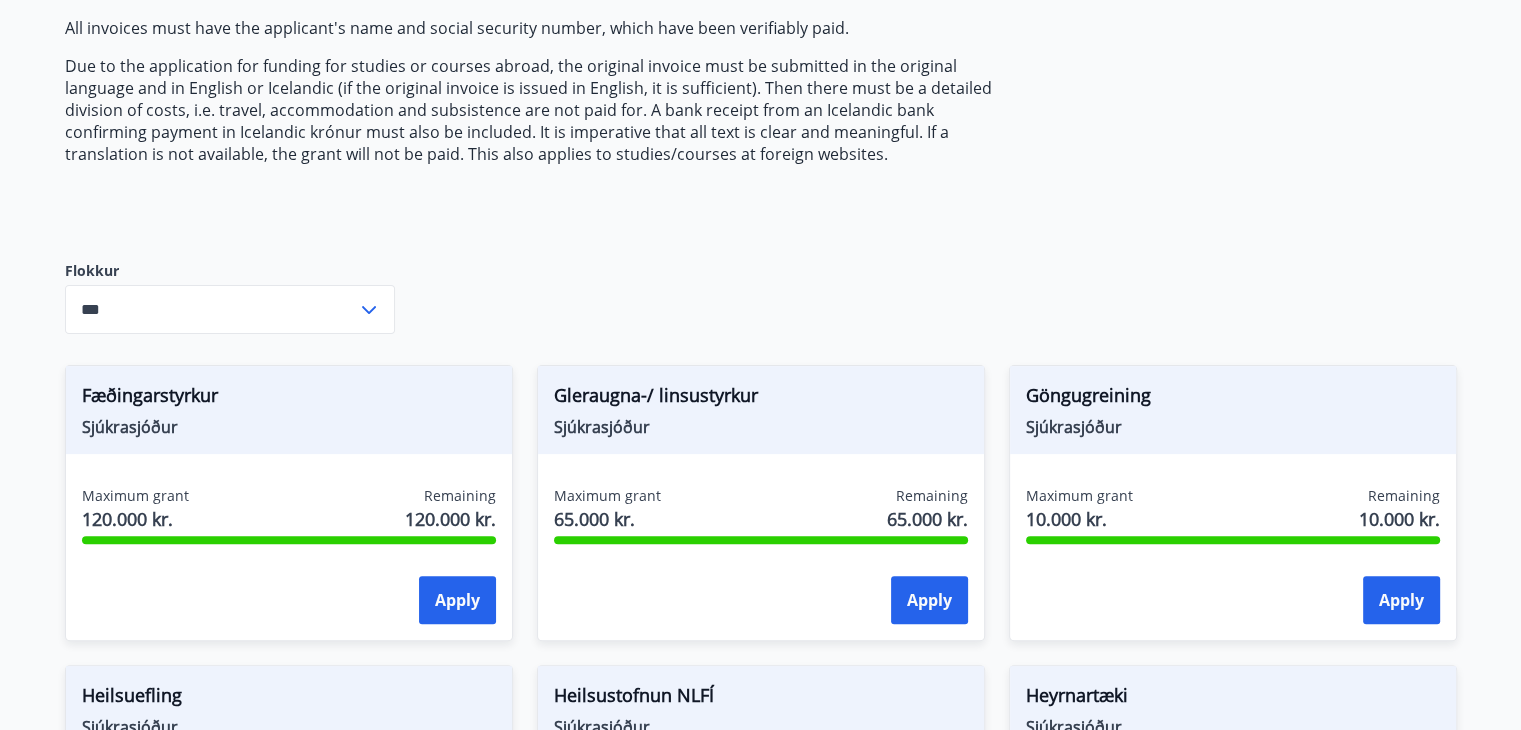 scroll, scrollTop: 429, scrollLeft: 0, axis: vertical 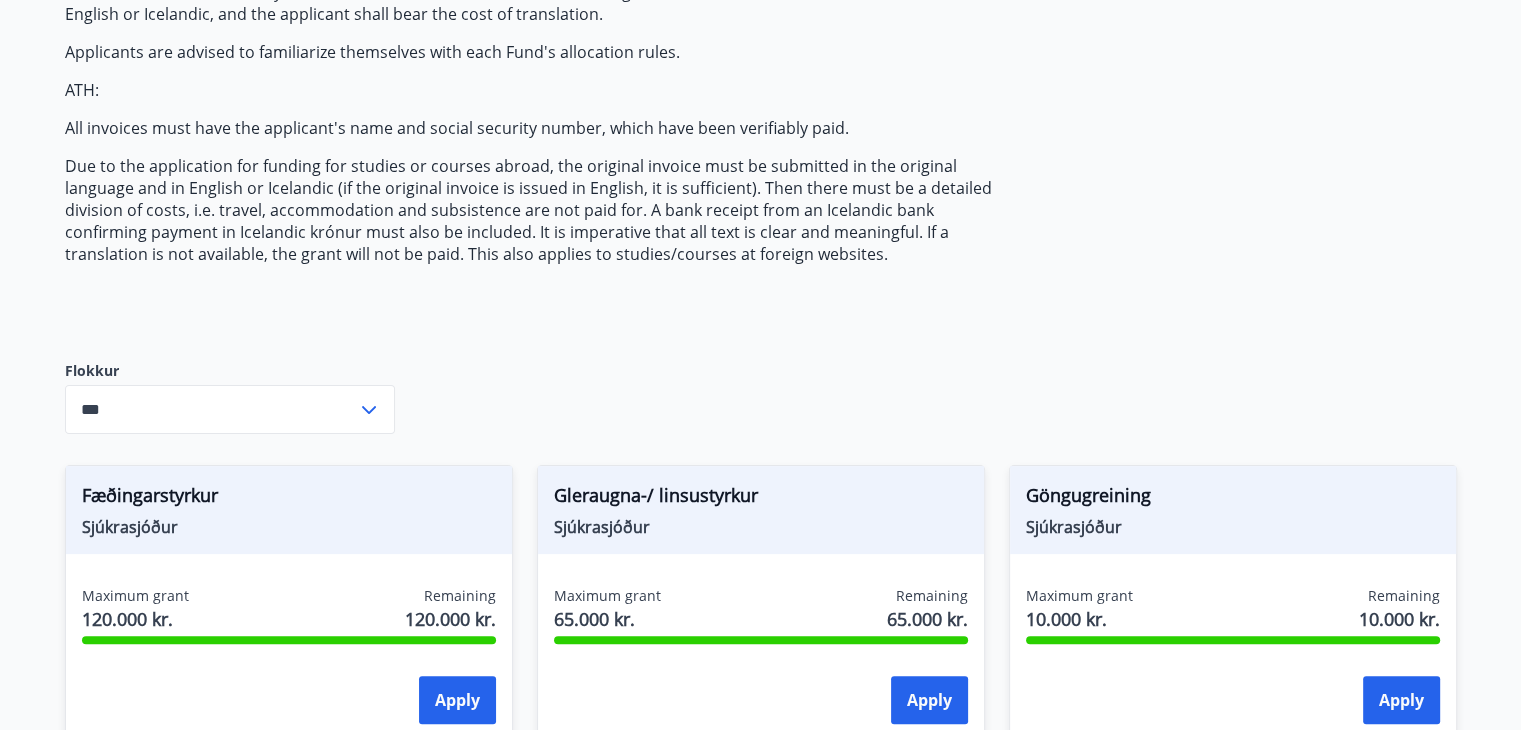 click on "***" at bounding box center (211, 409) 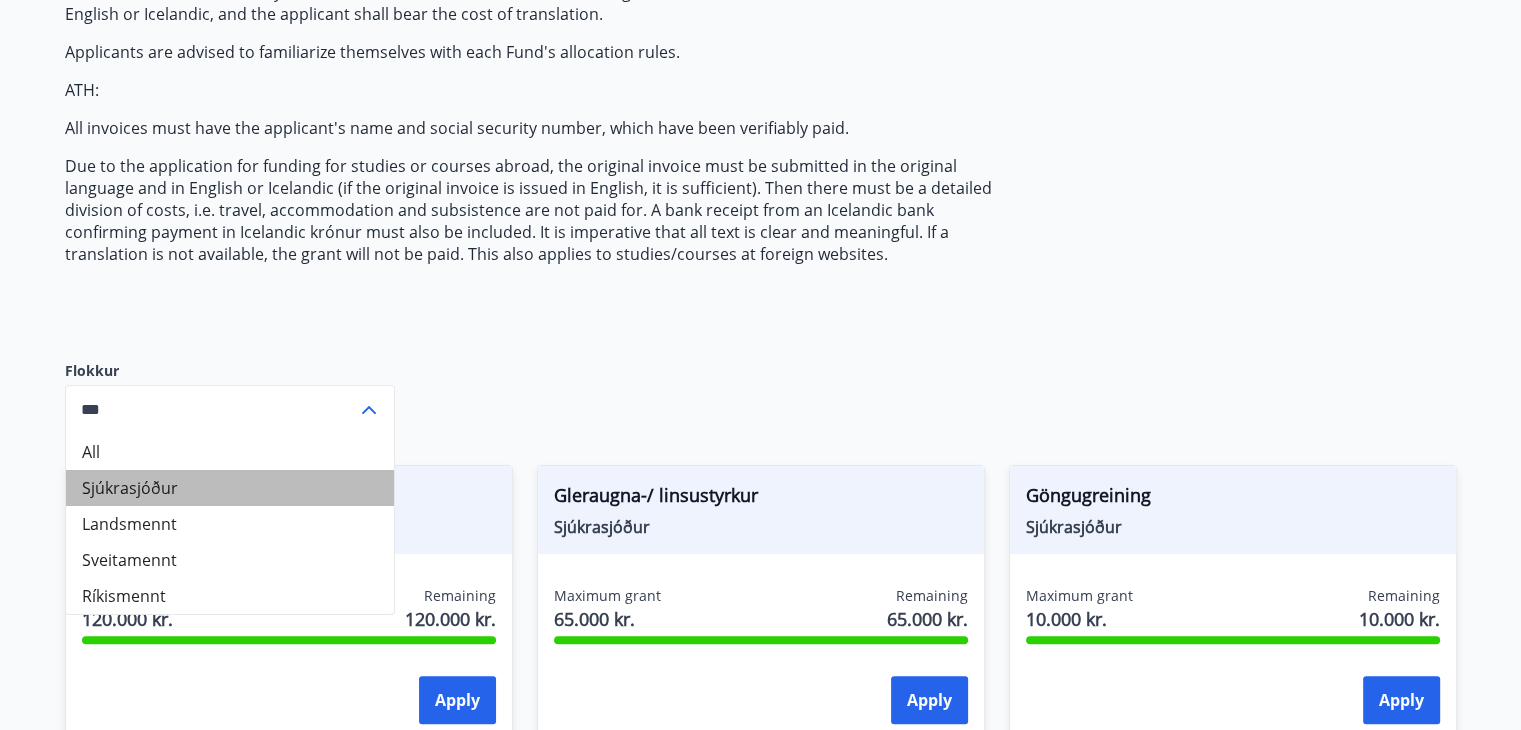 drag, startPoint x: 64, startPoint y: 489, endPoint x: 177, endPoint y: 486, distance: 113.03982 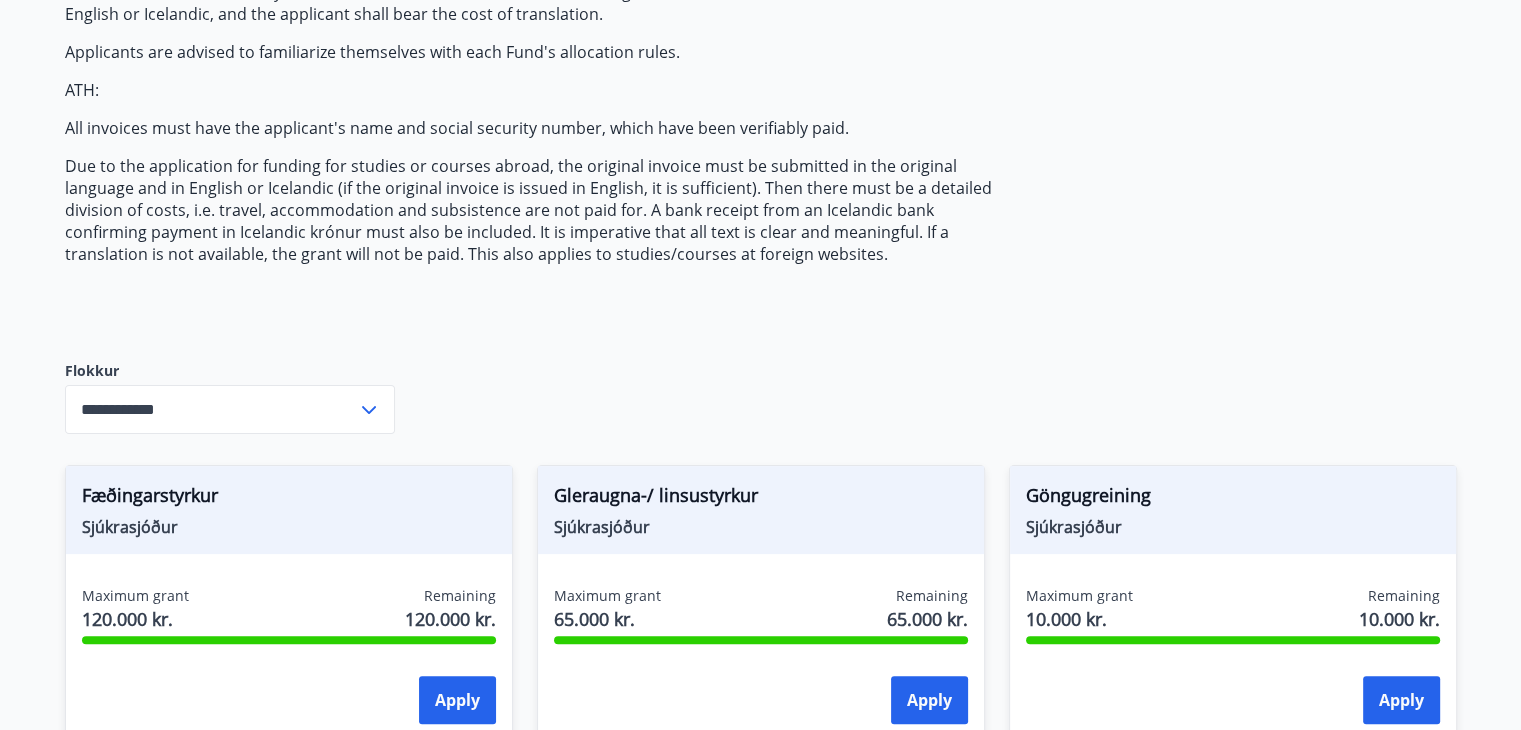 click on "Fæðingarstyrkur" at bounding box center (289, 499) 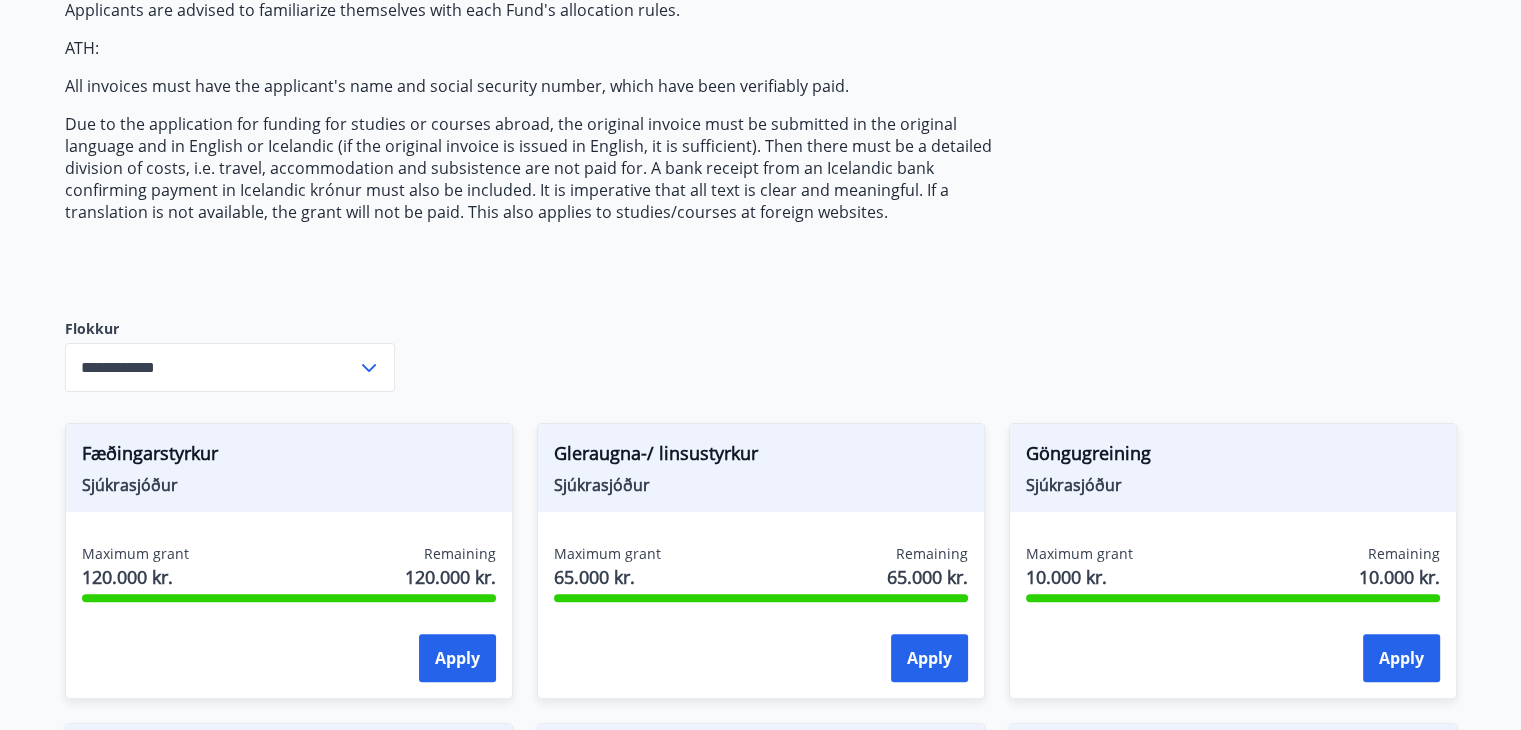 scroll, scrollTop: 629, scrollLeft: 0, axis: vertical 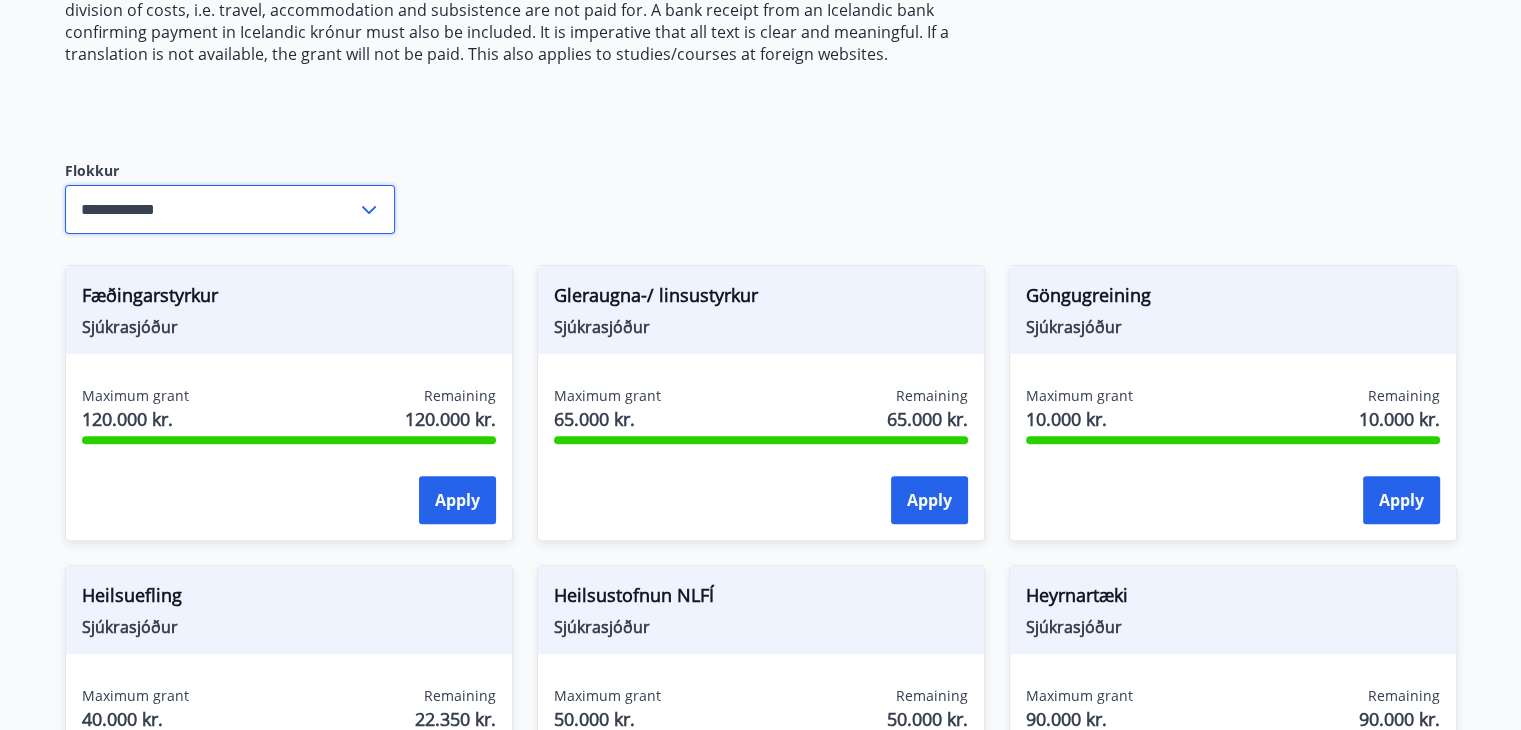 click on "**********" at bounding box center (211, 209) 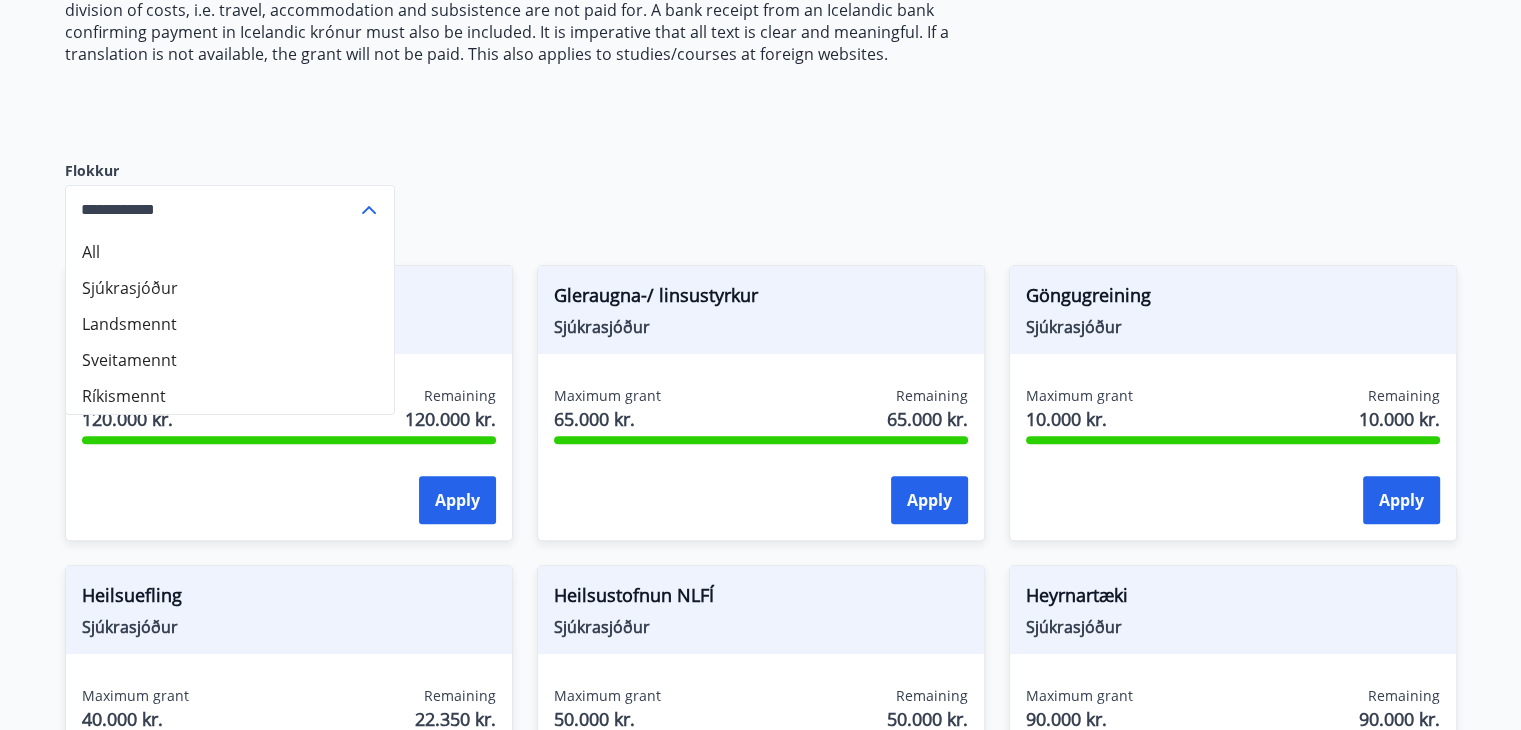 click on "Sjúkrasjóður" at bounding box center (230, 288) 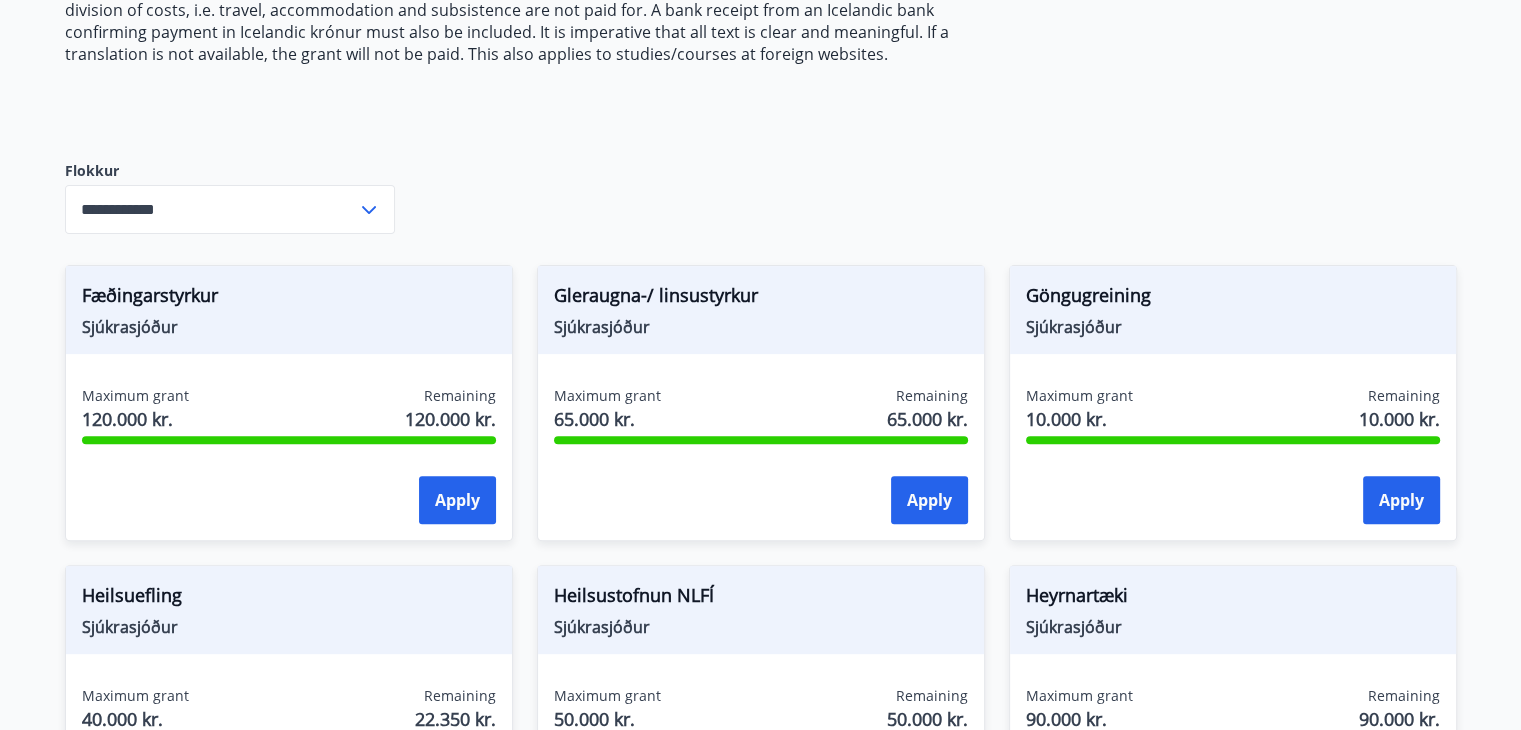 drag, startPoint x: 178, startPoint y: 221, endPoint x: 172, endPoint y: 230, distance: 10.816654 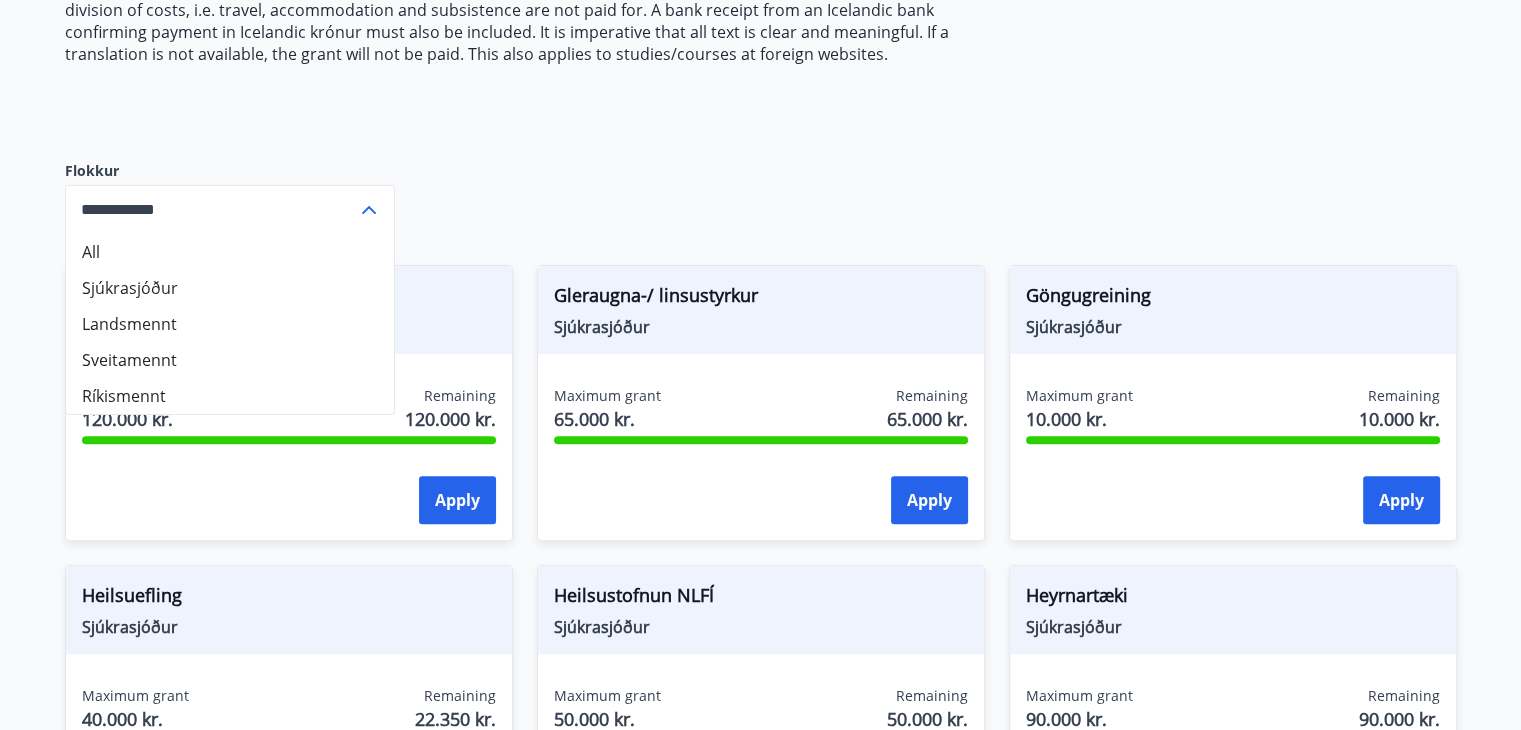 click on "Landsmennt" at bounding box center [230, 324] 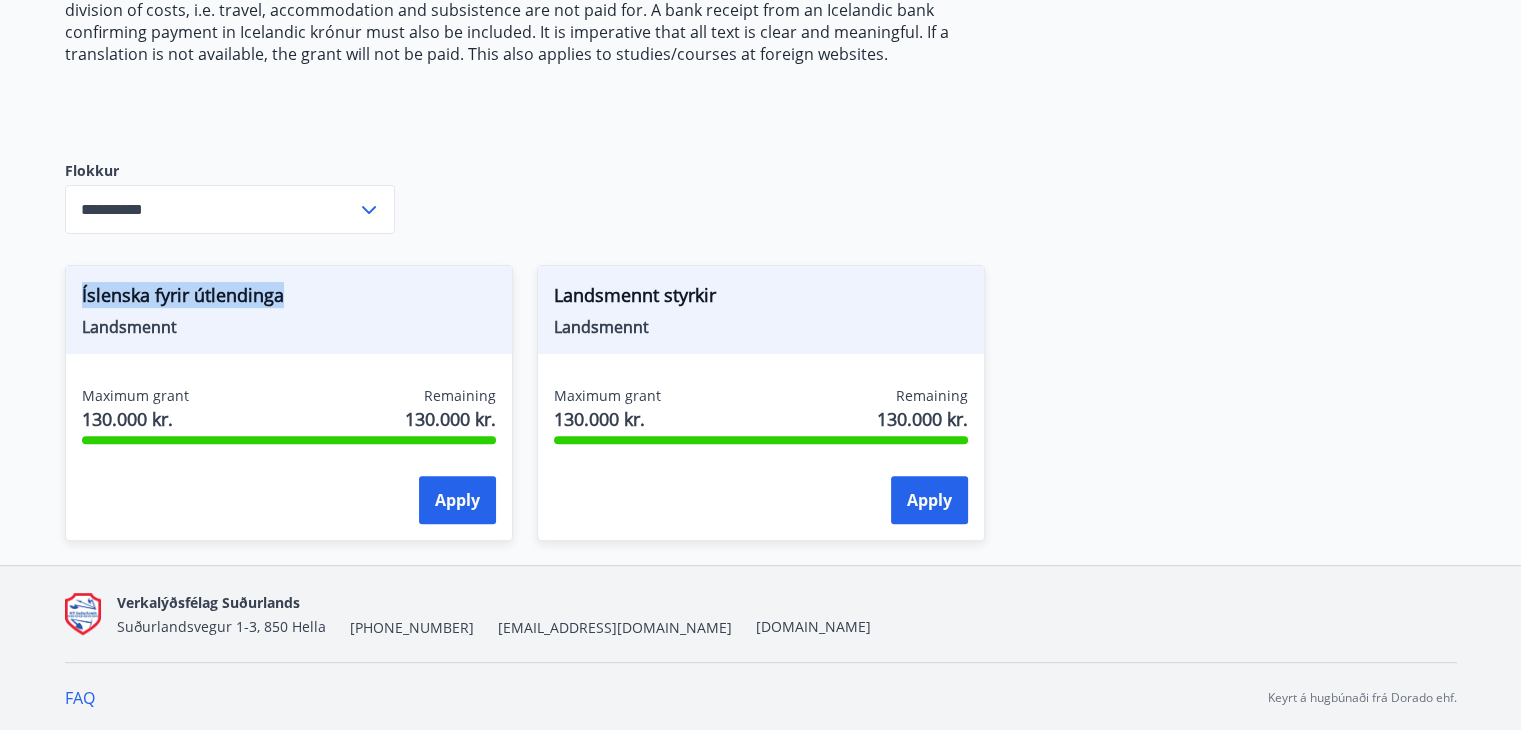 drag, startPoint x: 77, startPoint y: 297, endPoint x: 291, endPoint y: 301, distance: 214.03738 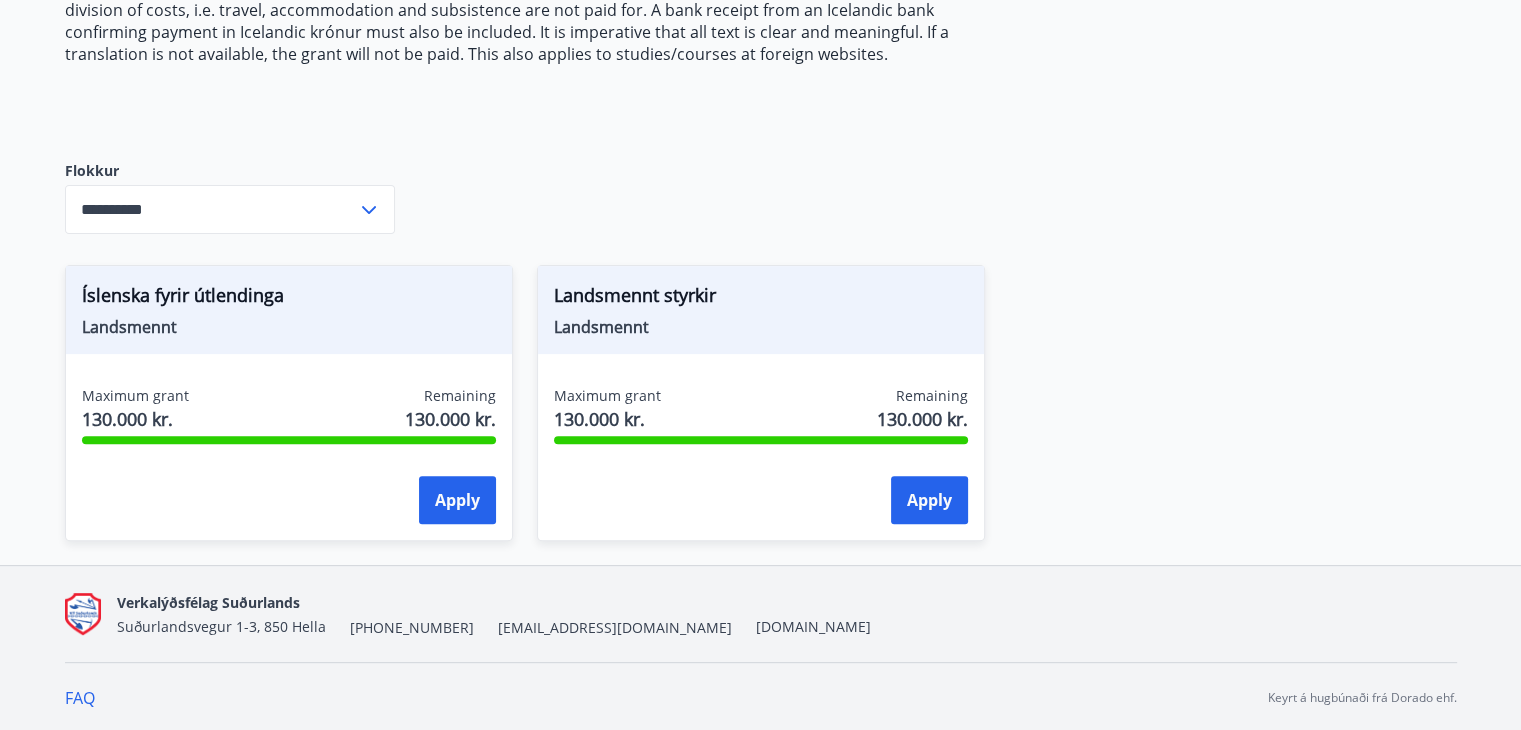 click on "Landsmennt styrkir Landsmennt" at bounding box center [761, 310] 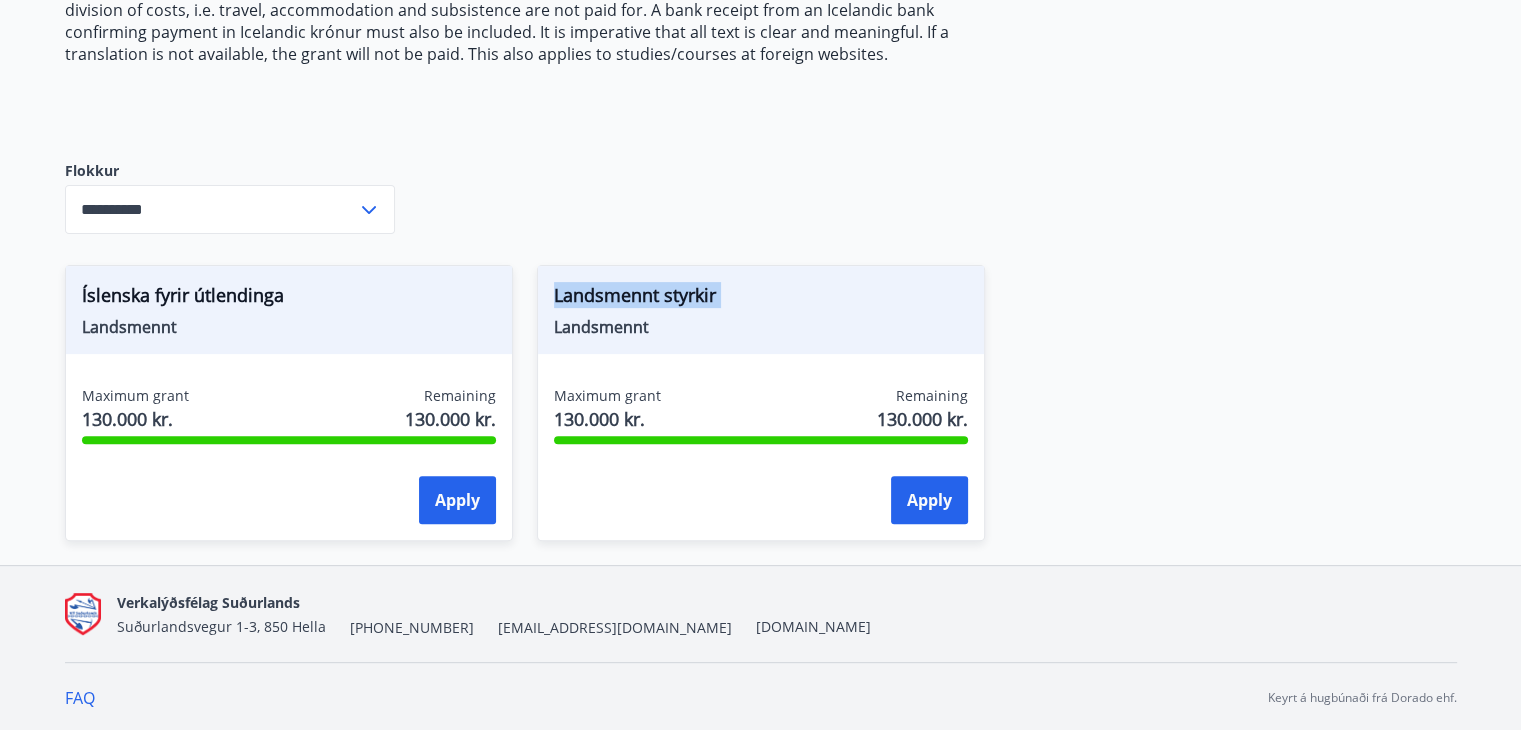 drag, startPoint x: 564, startPoint y: 287, endPoint x: 671, endPoint y: 288, distance: 107.00467 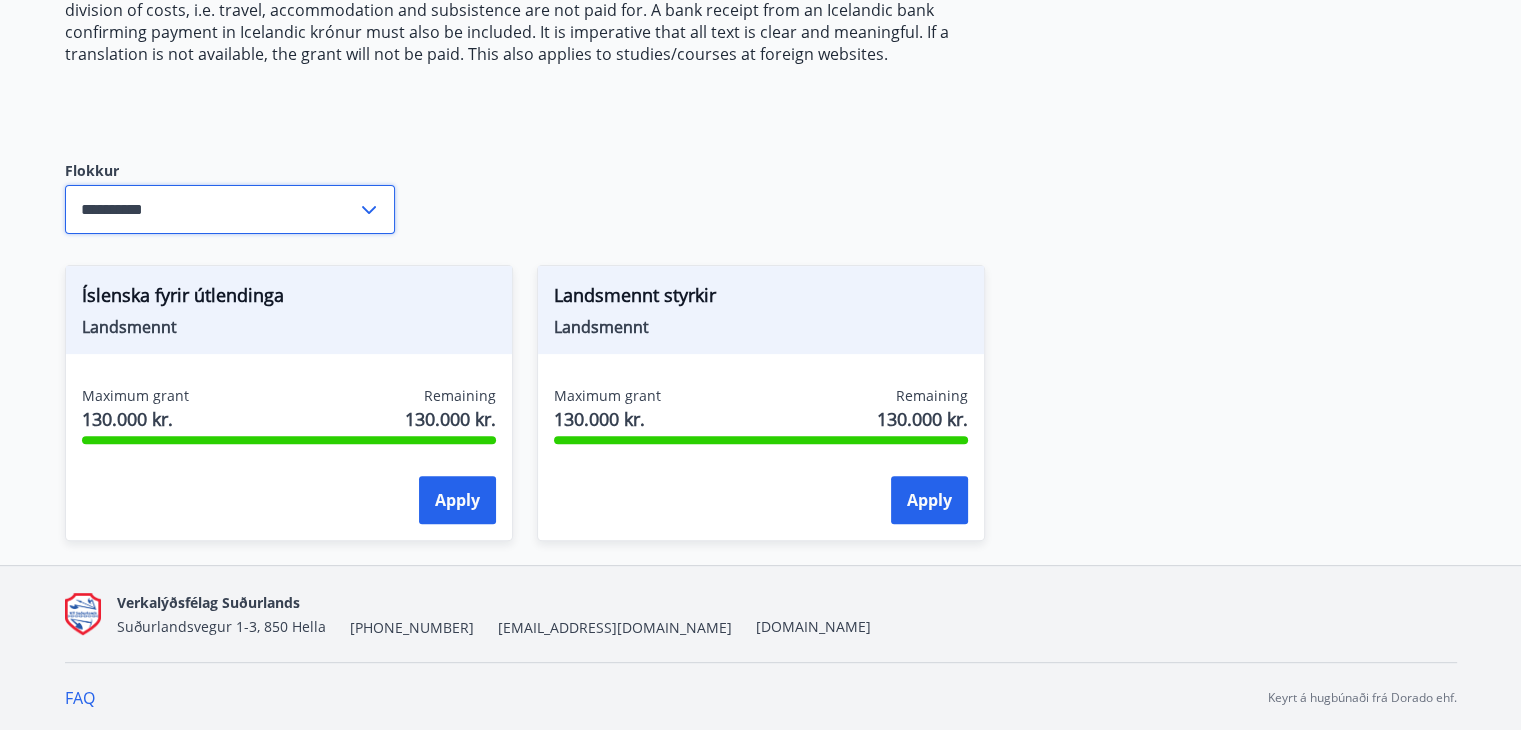 click on "**********" at bounding box center [211, 209] 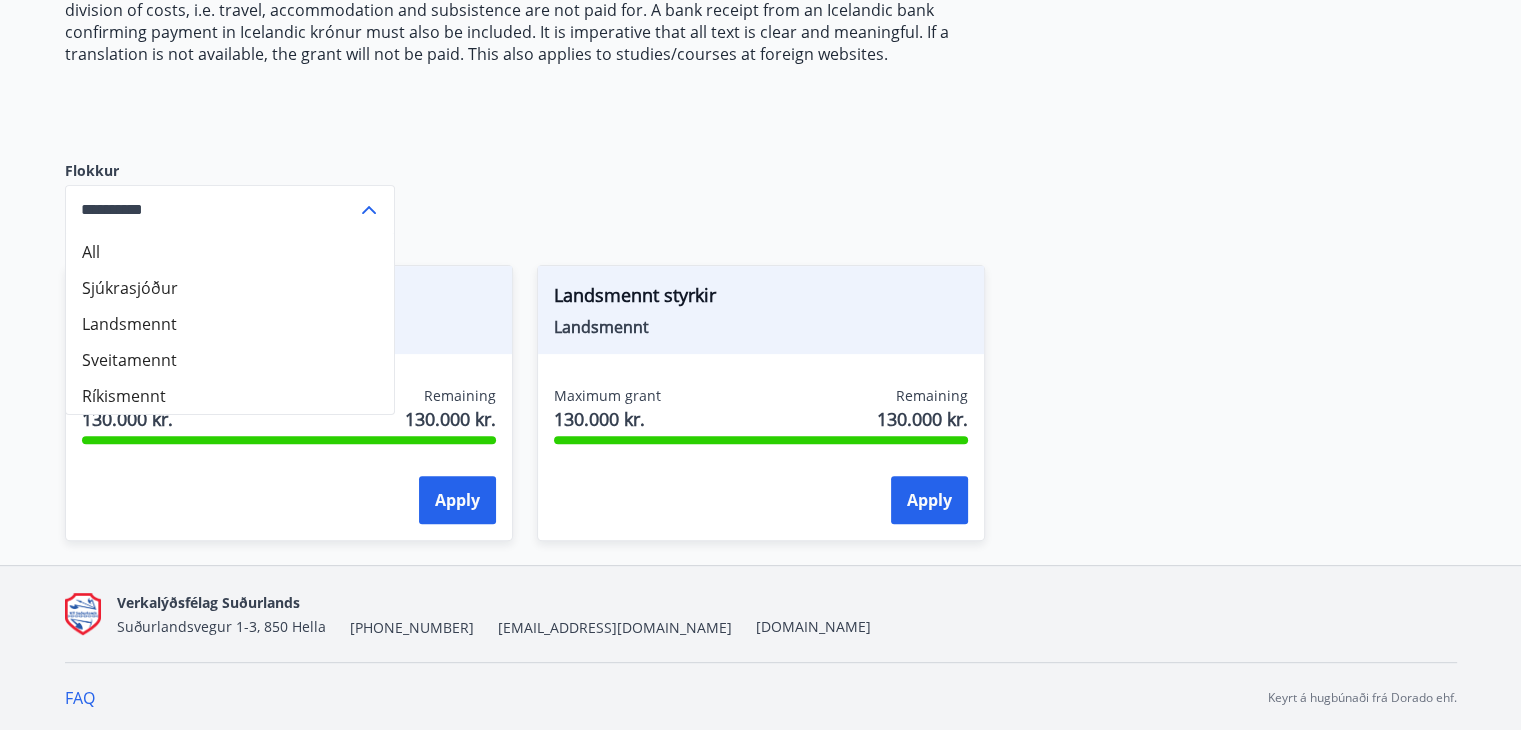 click on "Sveitamennt" at bounding box center [230, 360] 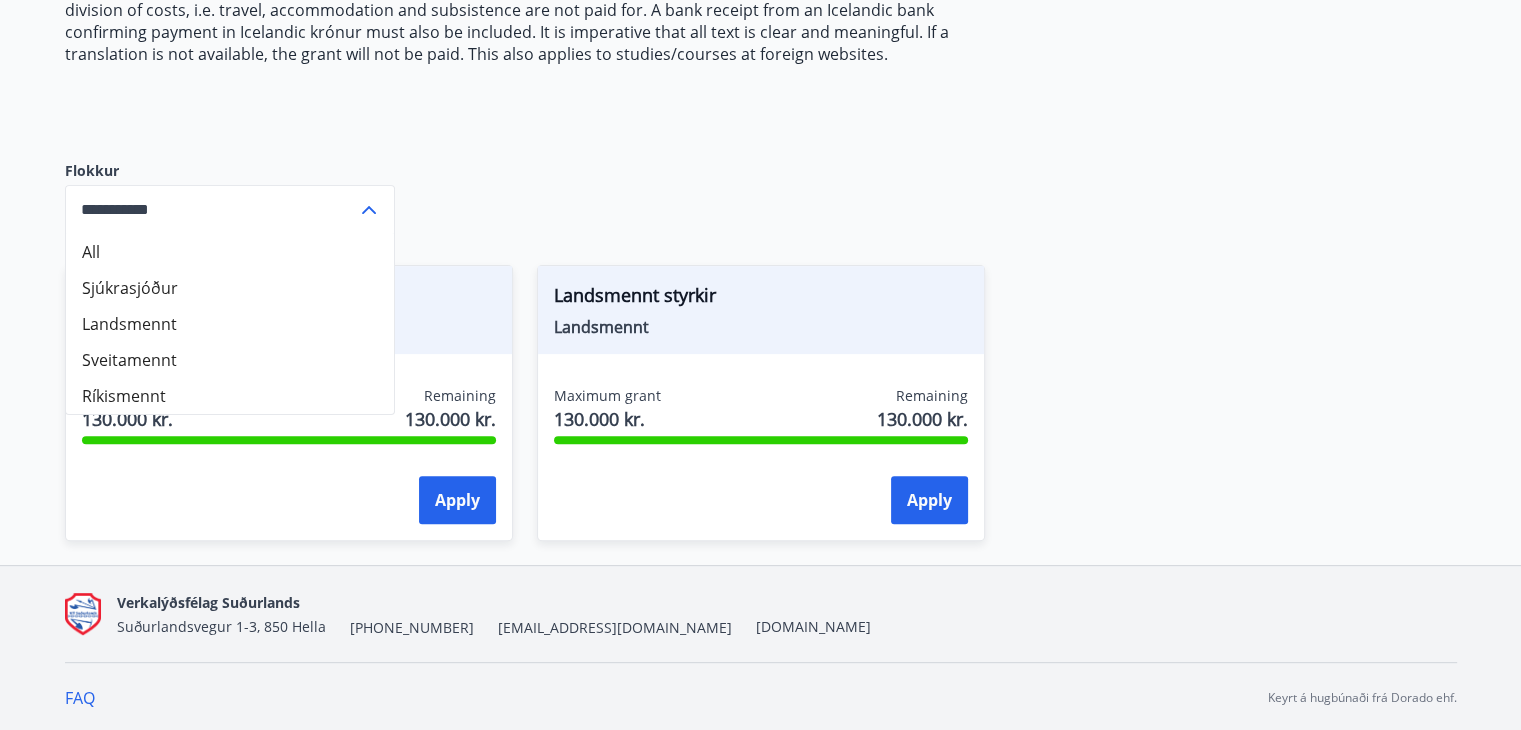 scroll, scrollTop: 332, scrollLeft: 0, axis: vertical 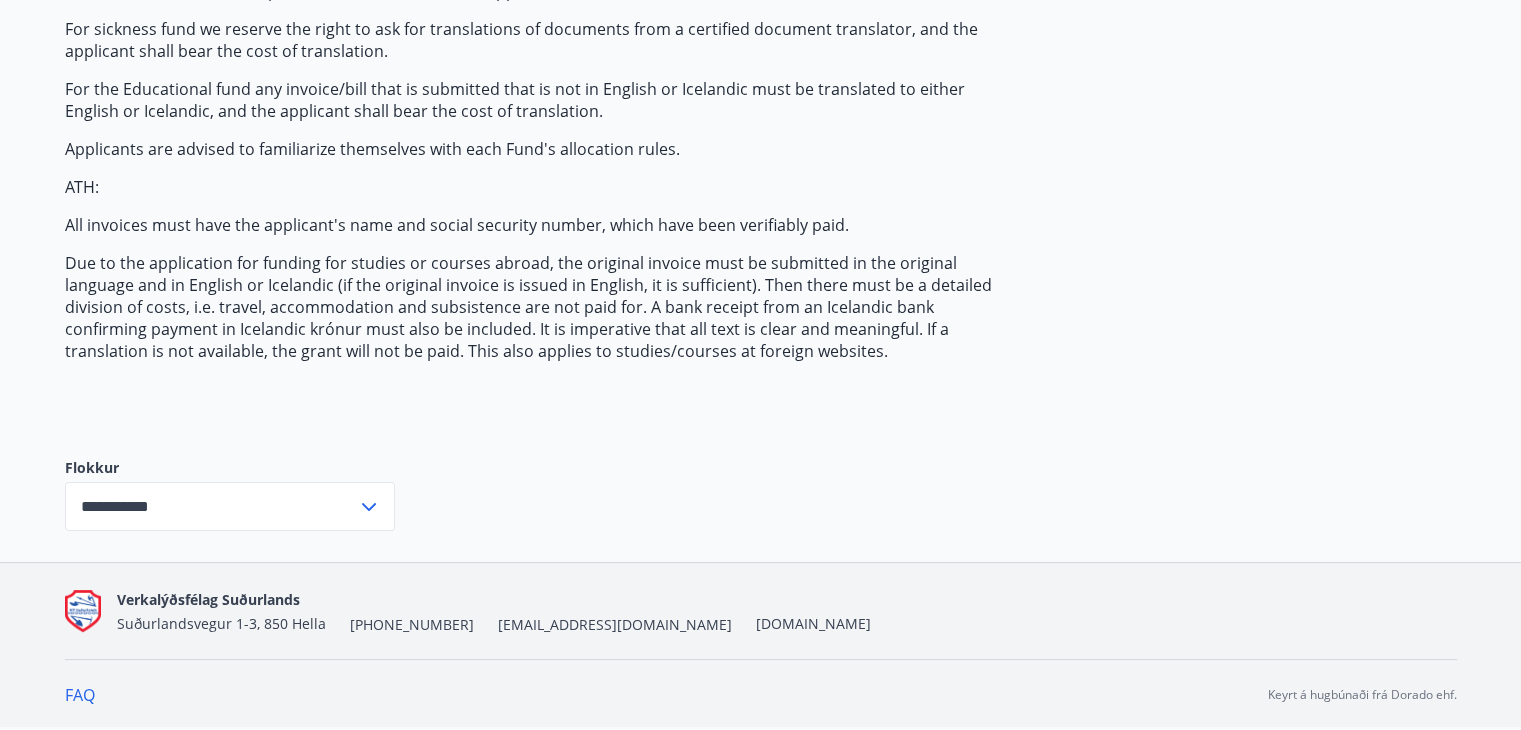 click on "**********" at bounding box center (211, 506) 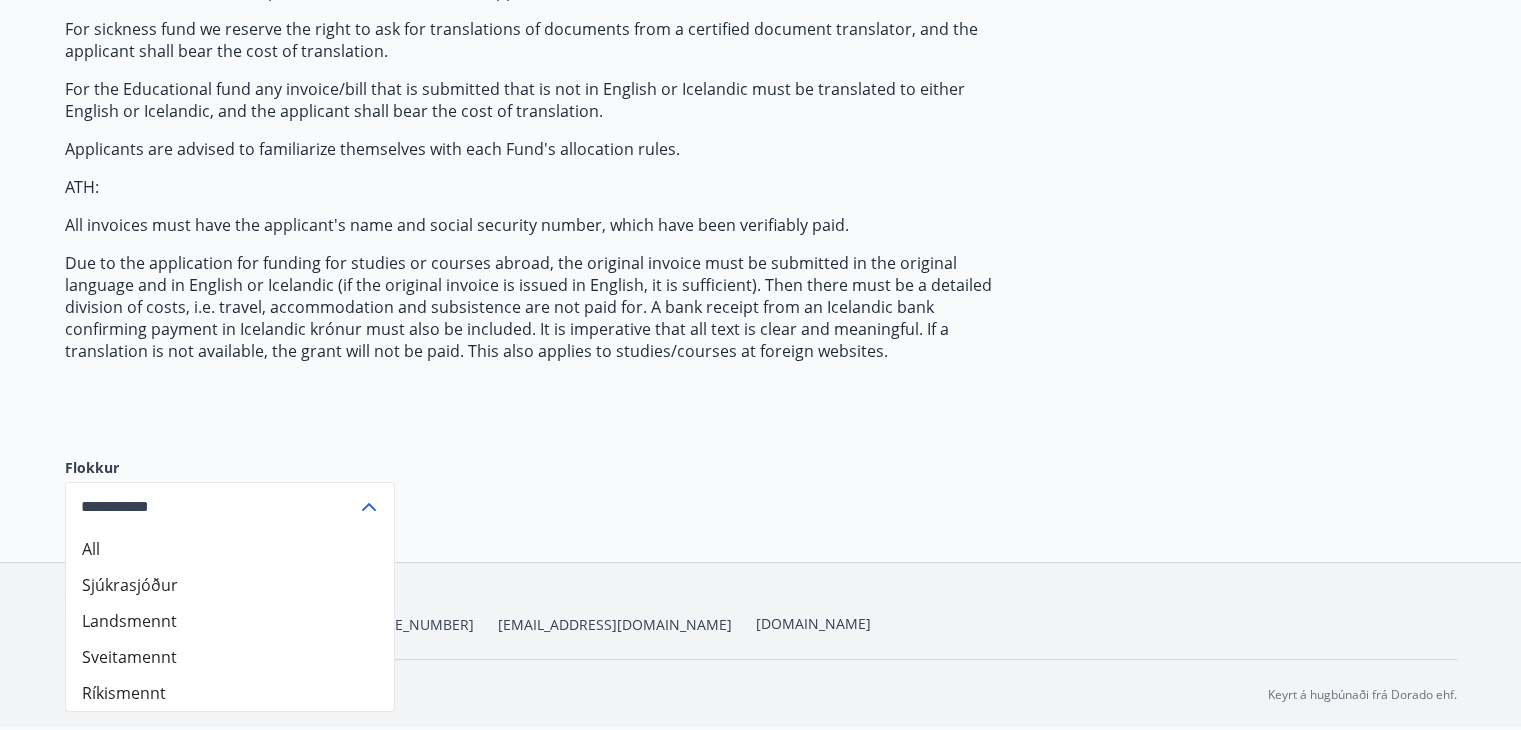 click on "Sjúkrasjóður" at bounding box center [230, 585] 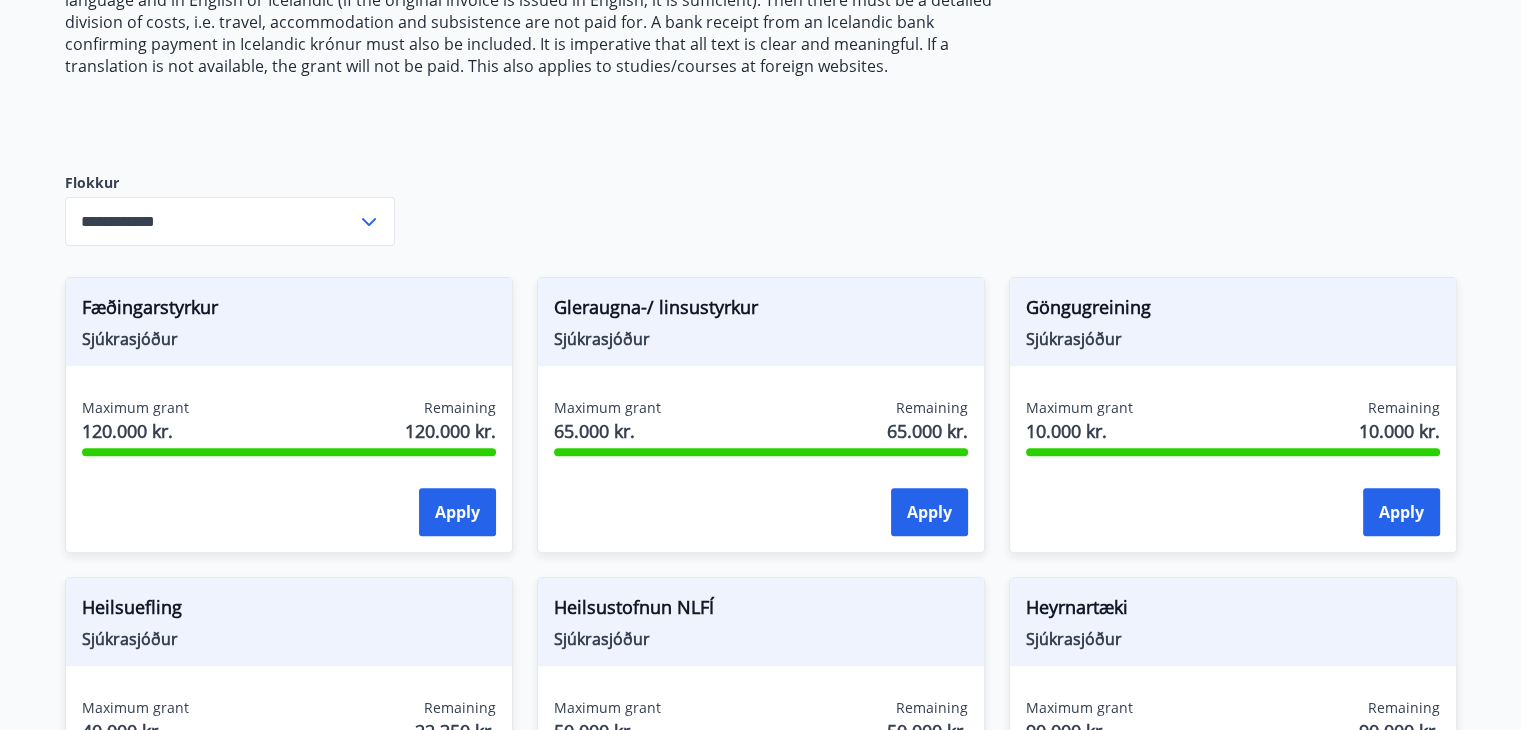scroll, scrollTop: 632, scrollLeft: 0, axis: vertical 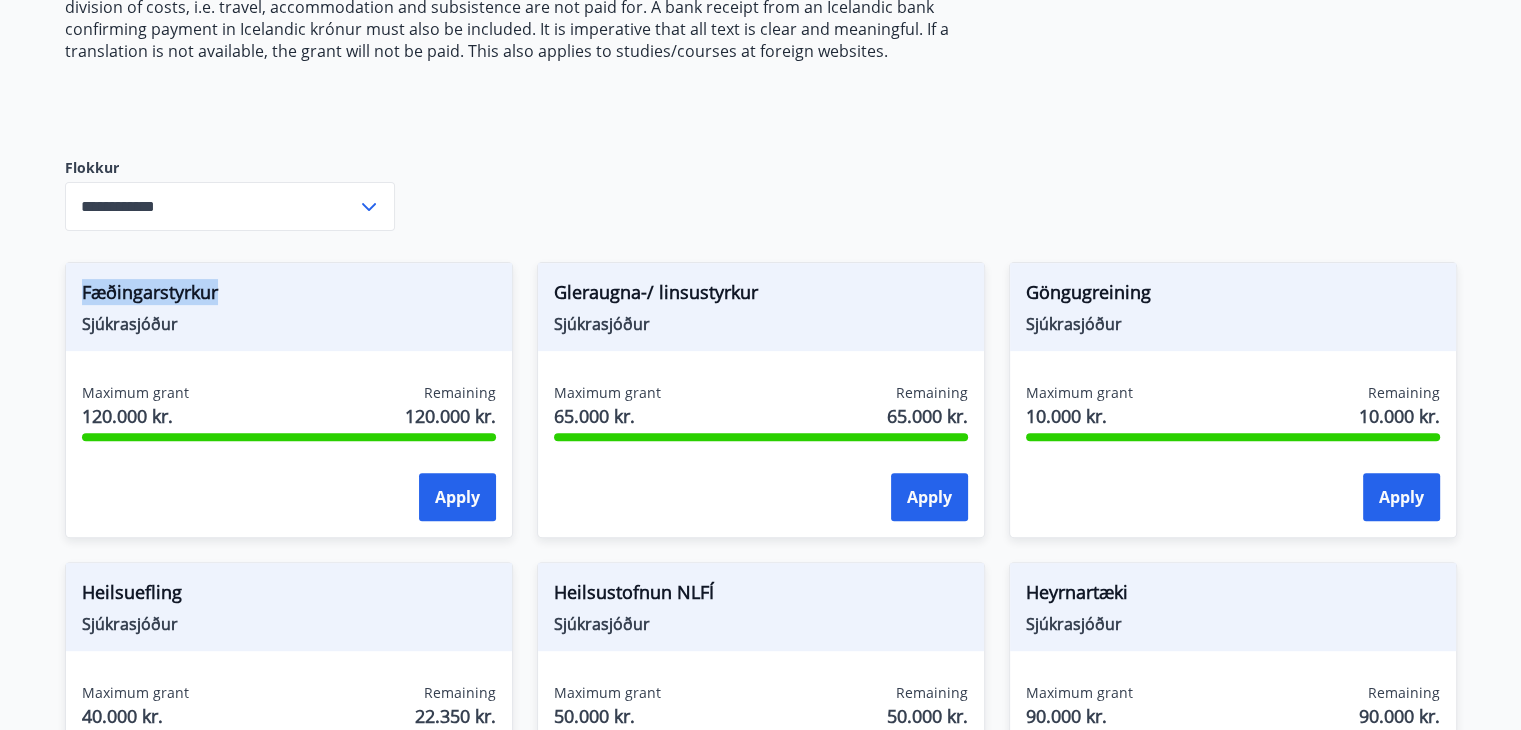 drag, startPoint x: 76, startPoint y: 289, endPoint x: 303, endPoint y: 297, distance: 227.14093 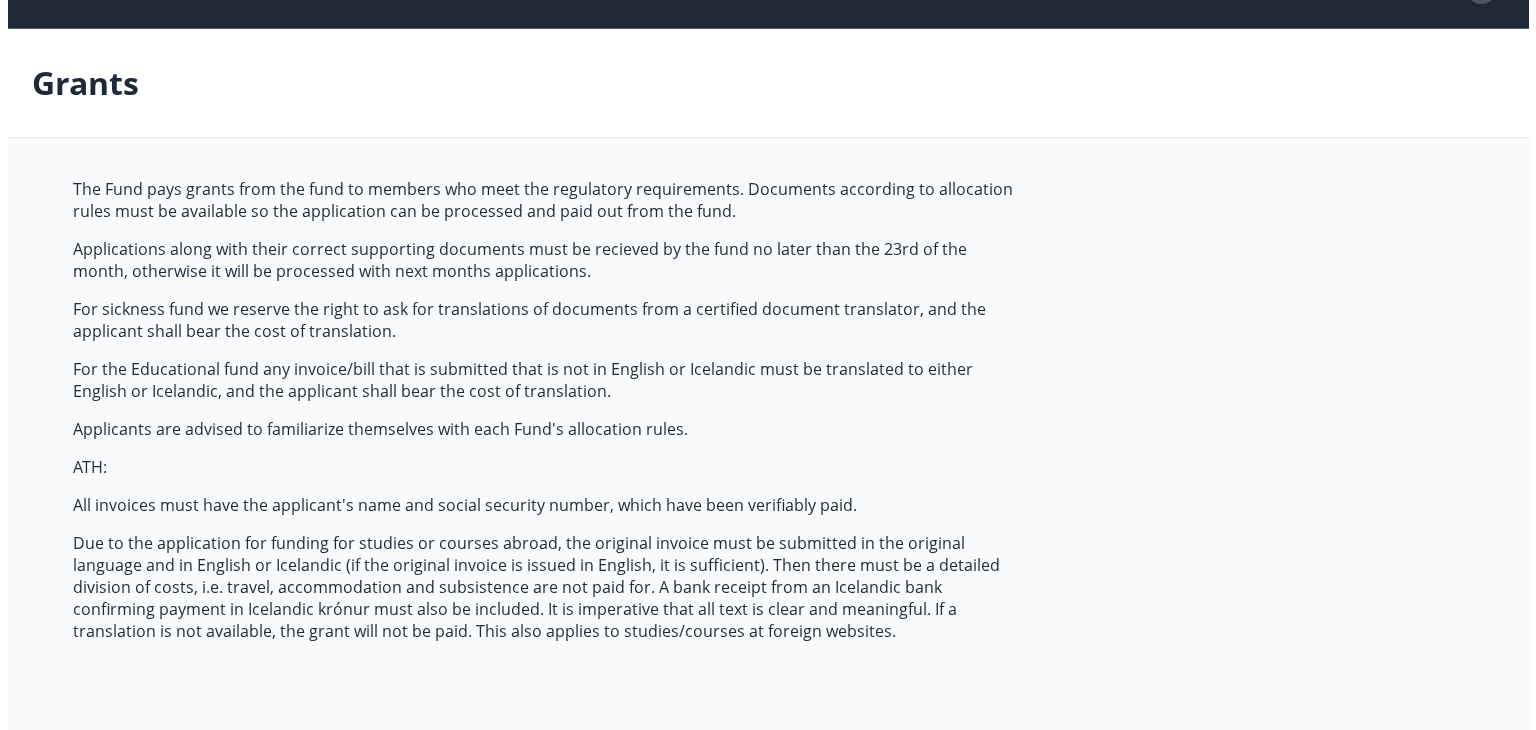 scroll, scrollTop: 32, scrollLeft: 0, axis: vertical 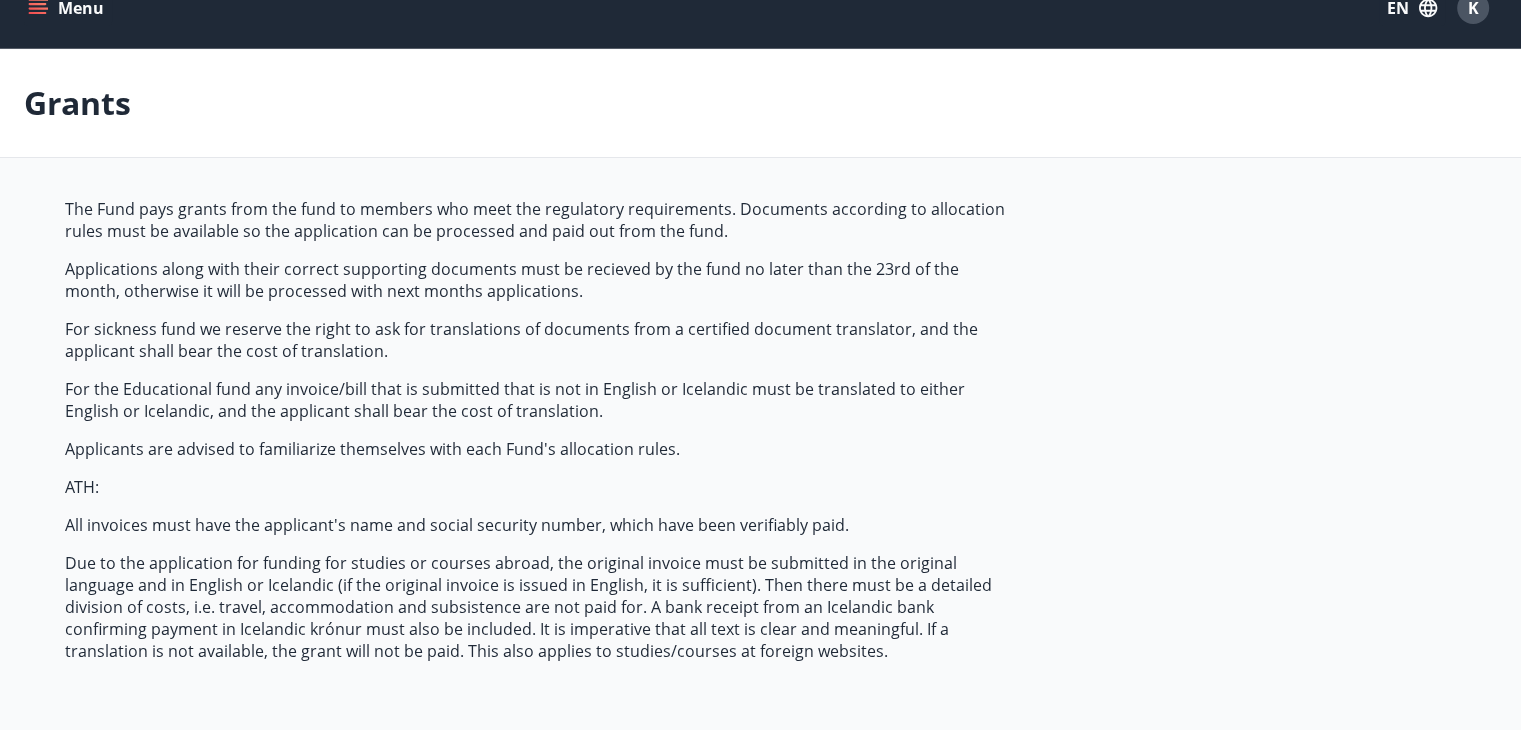 click on "EN" at bounding box center (1412, 8) 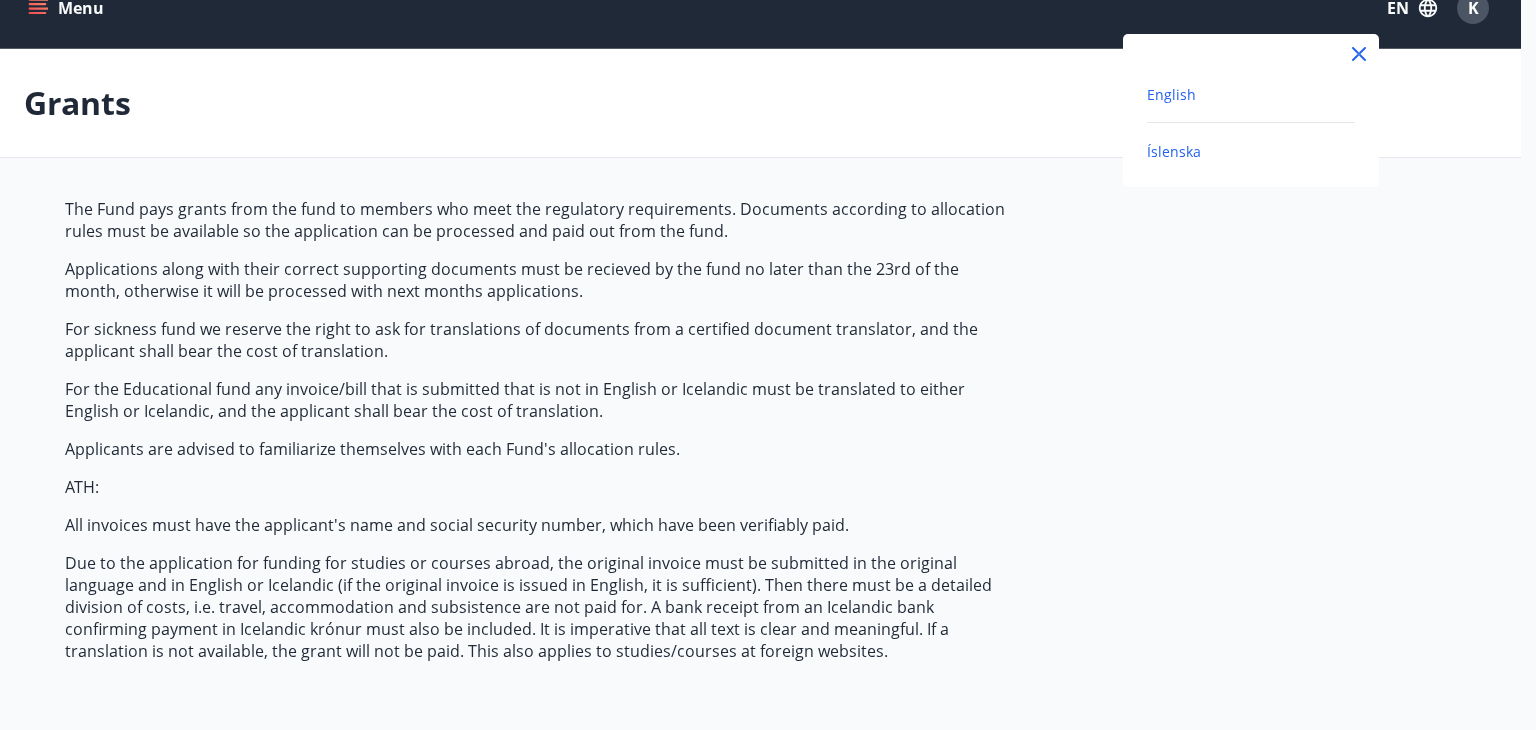 click on "Íslenska" at bounding box center (1174, 151) 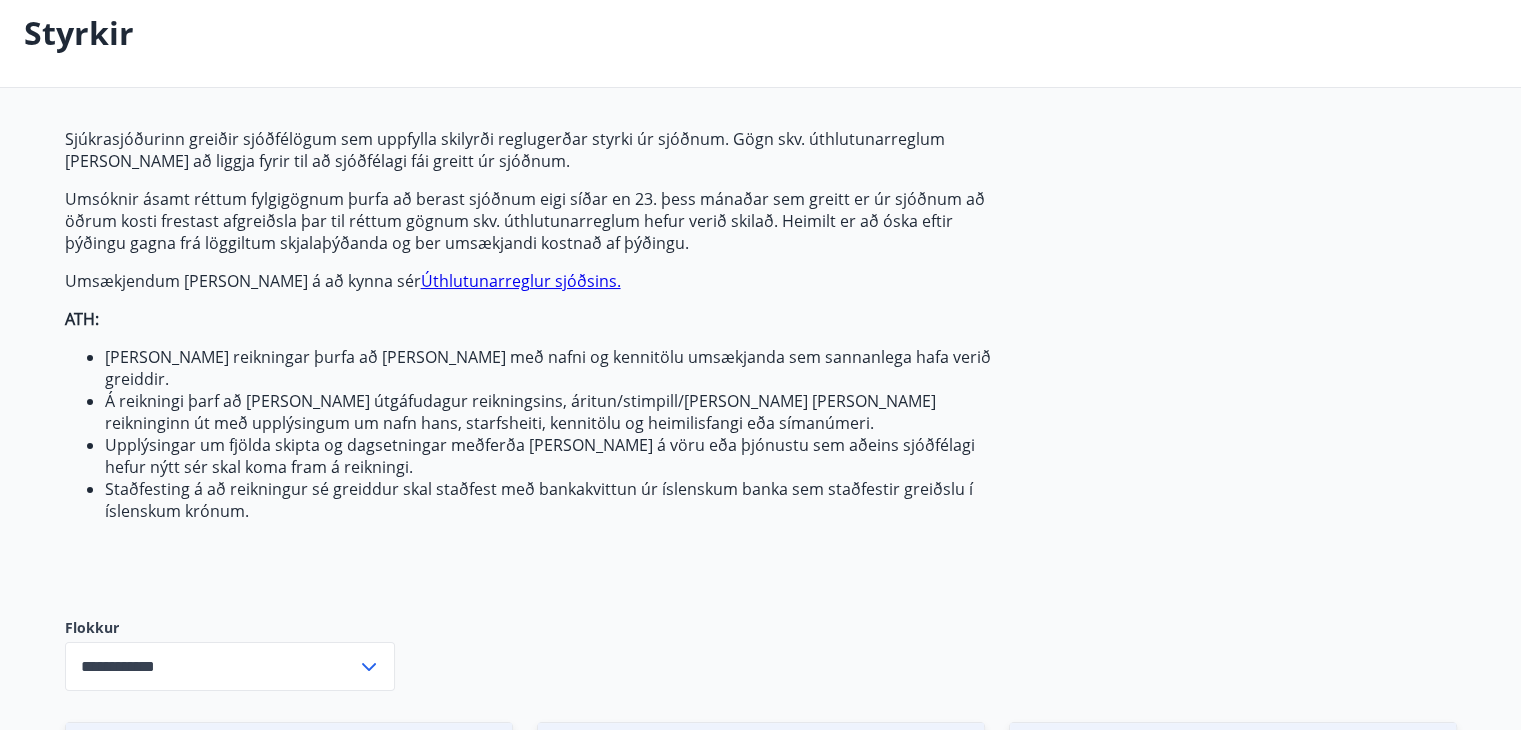 scroll, scrollTop: 0, scrollLeft: 0, axis: both 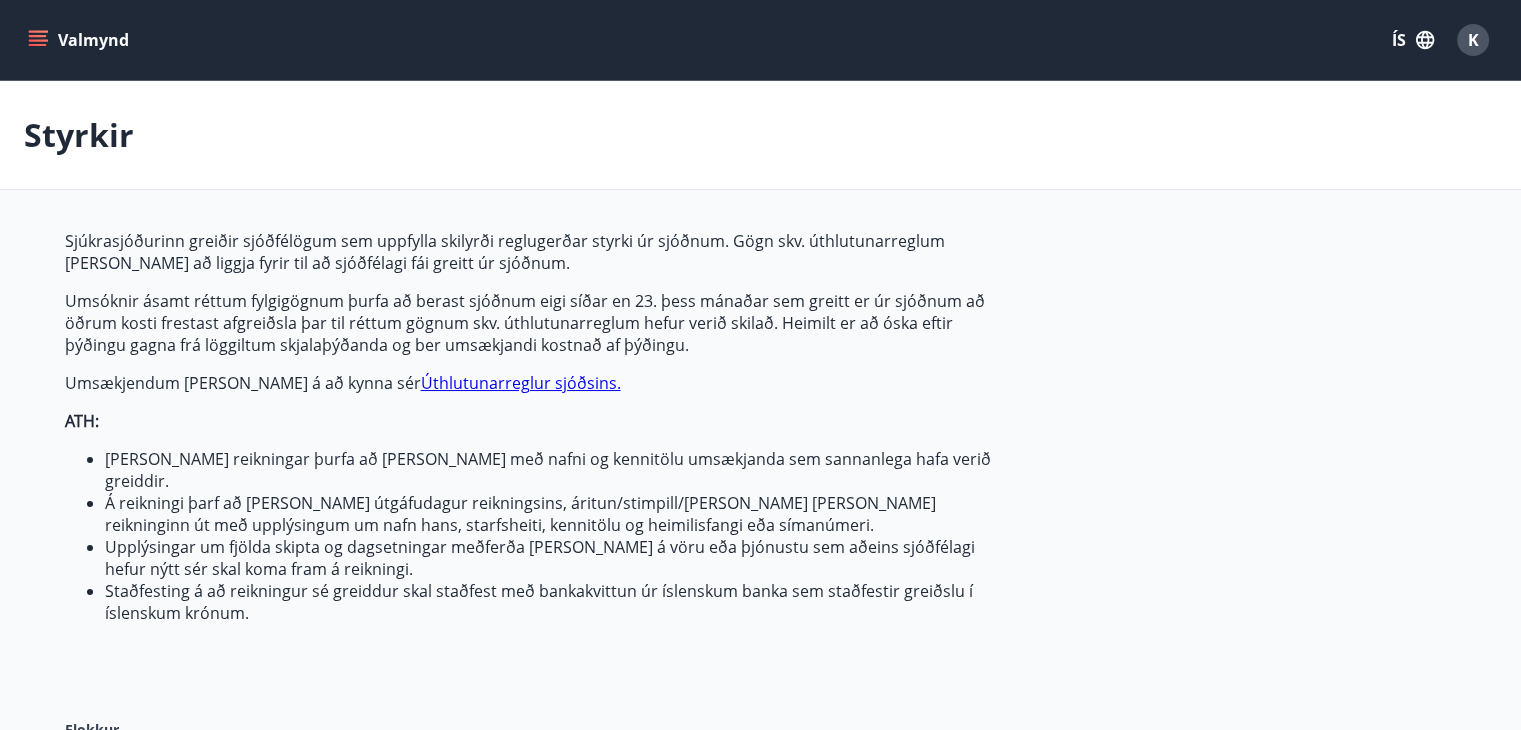 click on "ÍS" at bounding box center (1413, 40) 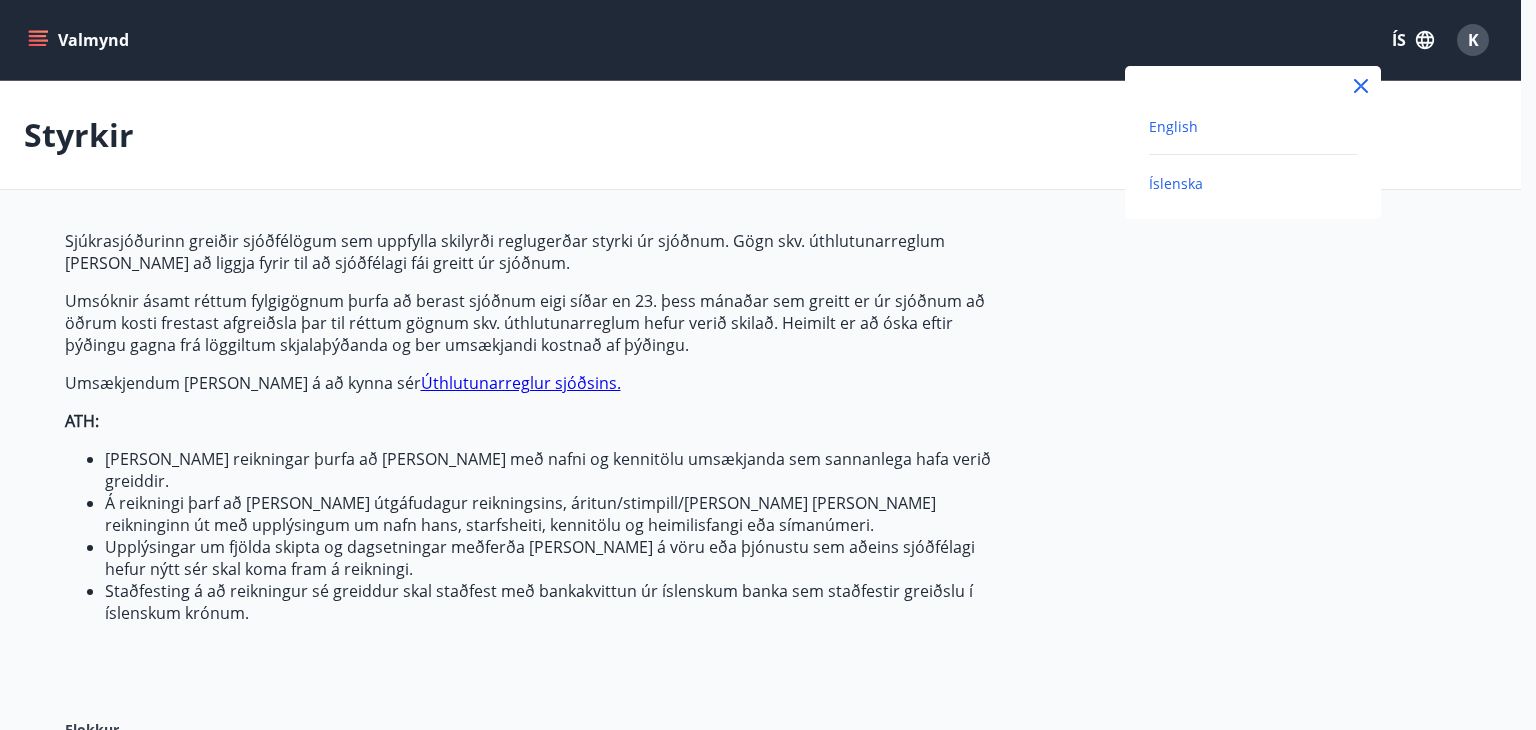 click on "English" at bounding box center (1173, 126) 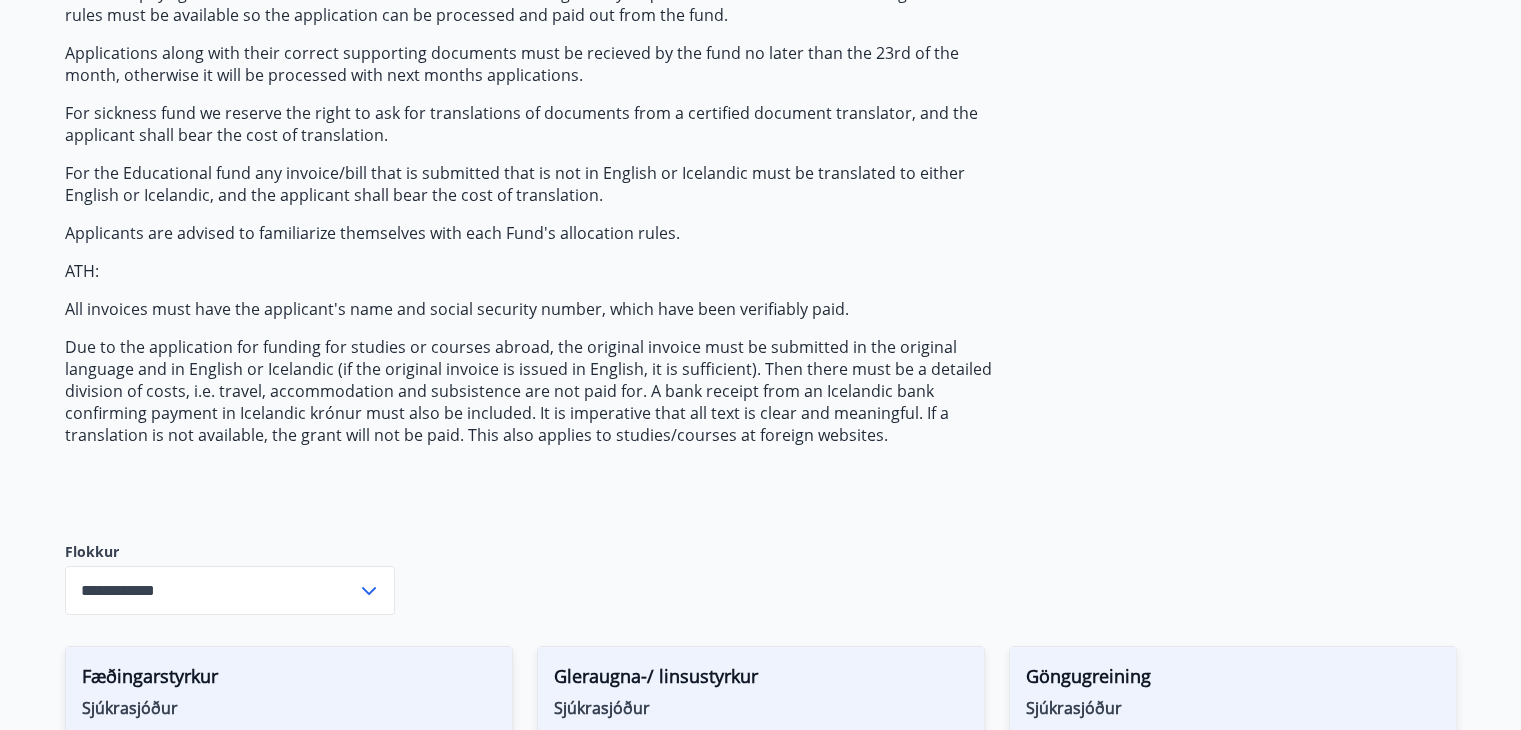 scroll, scrollTop: 200, scrollLeft: 0, axis: vertical 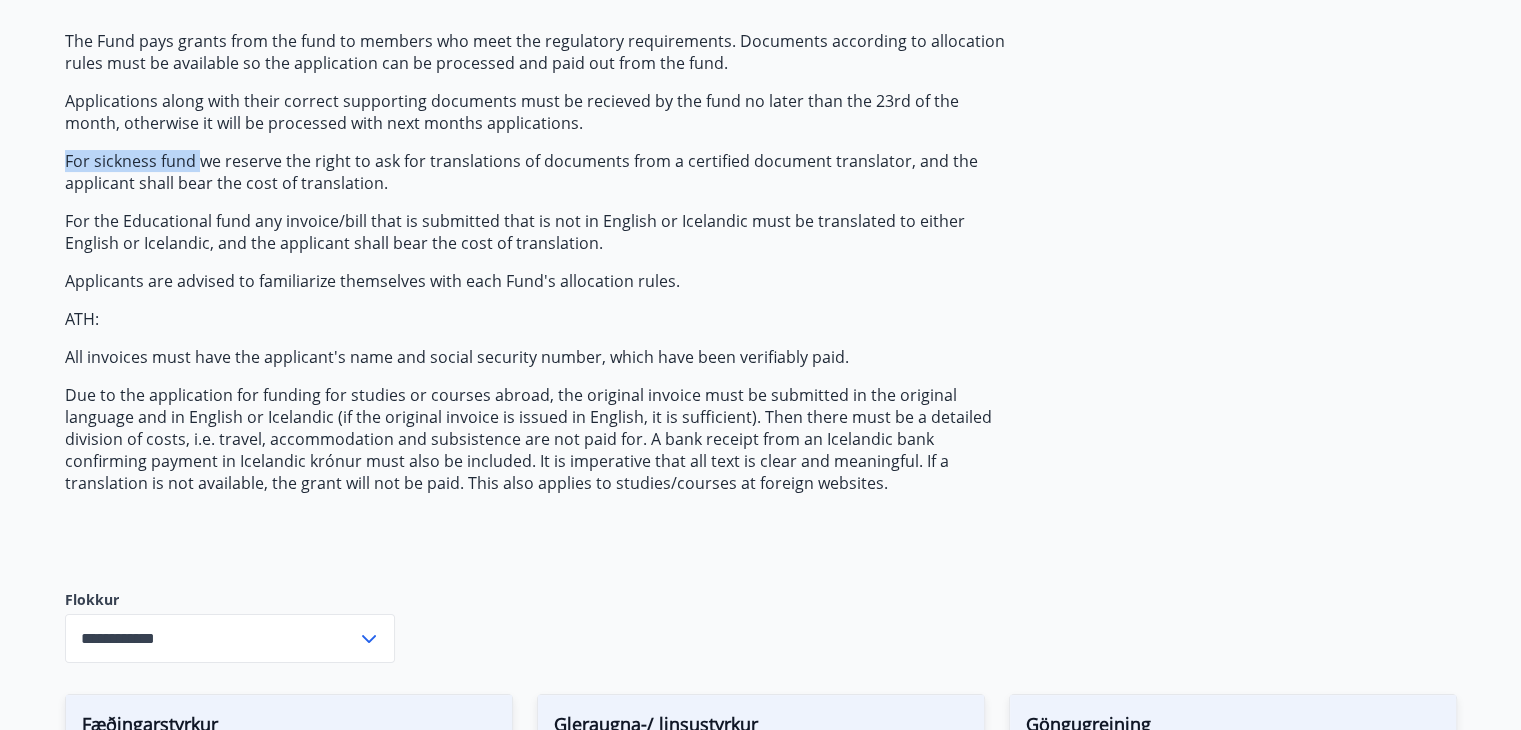 drag, startPoint x: 62, startPoint y: 157, endPoint x: 180, endPoint y: 157, distance: 118 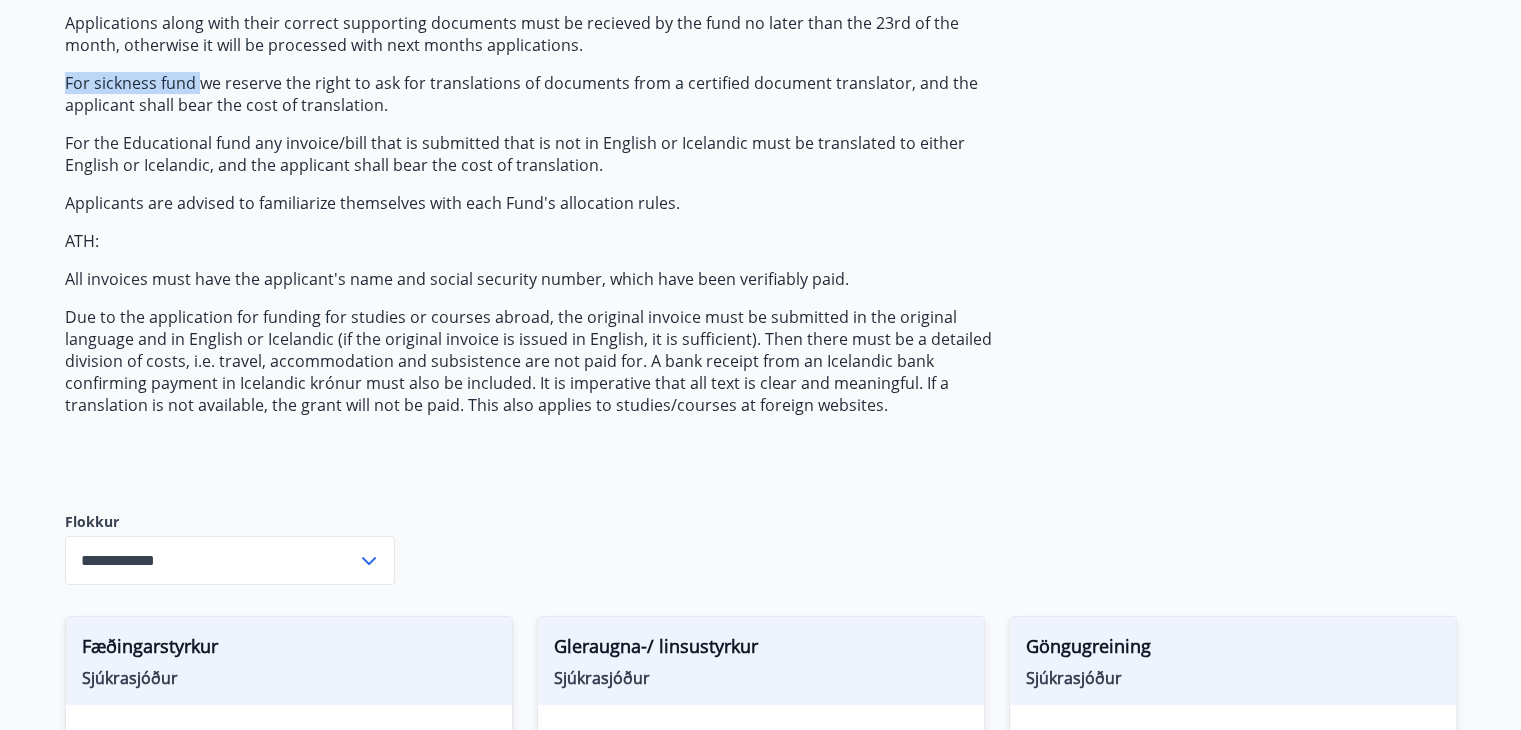 scroll, scrollTop: 600, scrollLeft: 0, axis: vertical 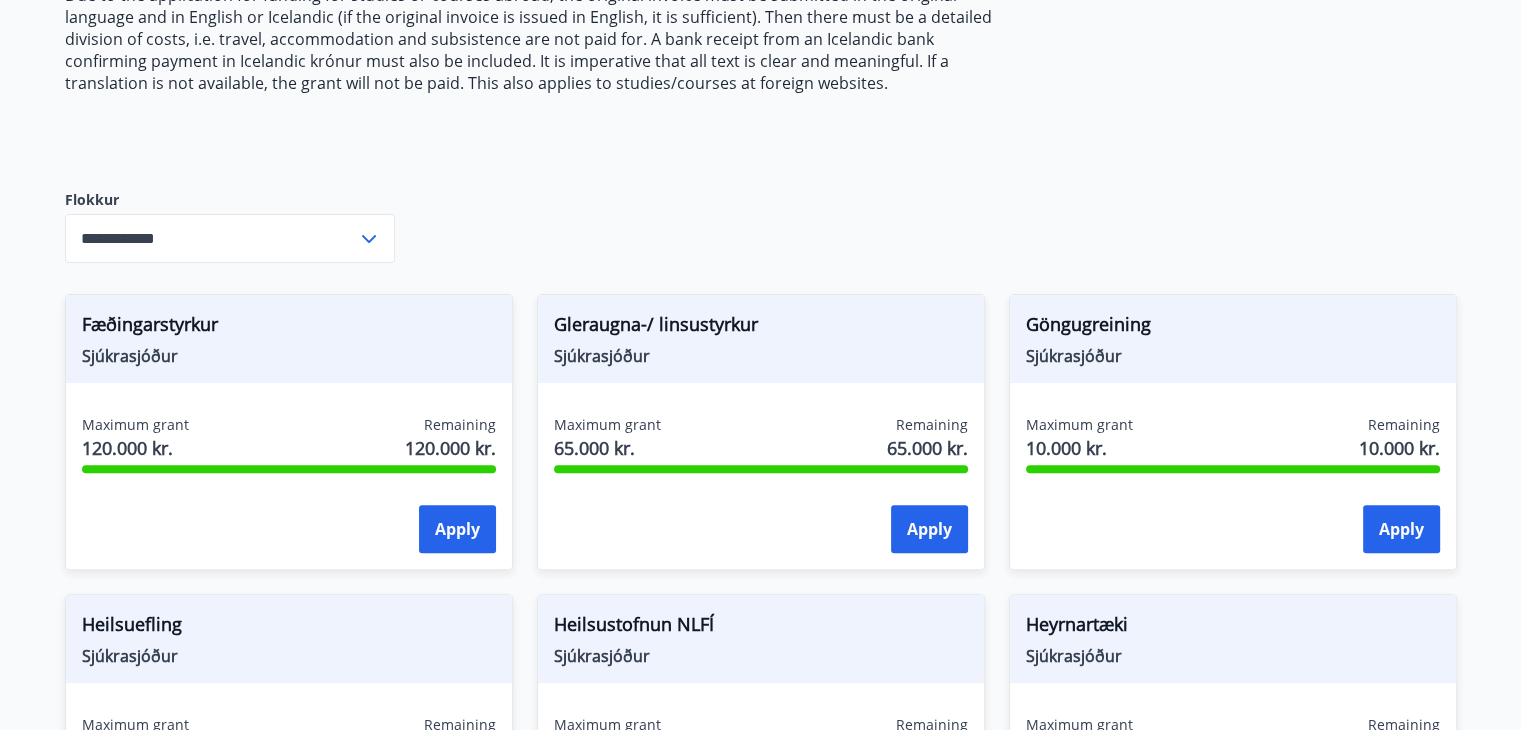 click on "**********" at bounding box center (211, 238) 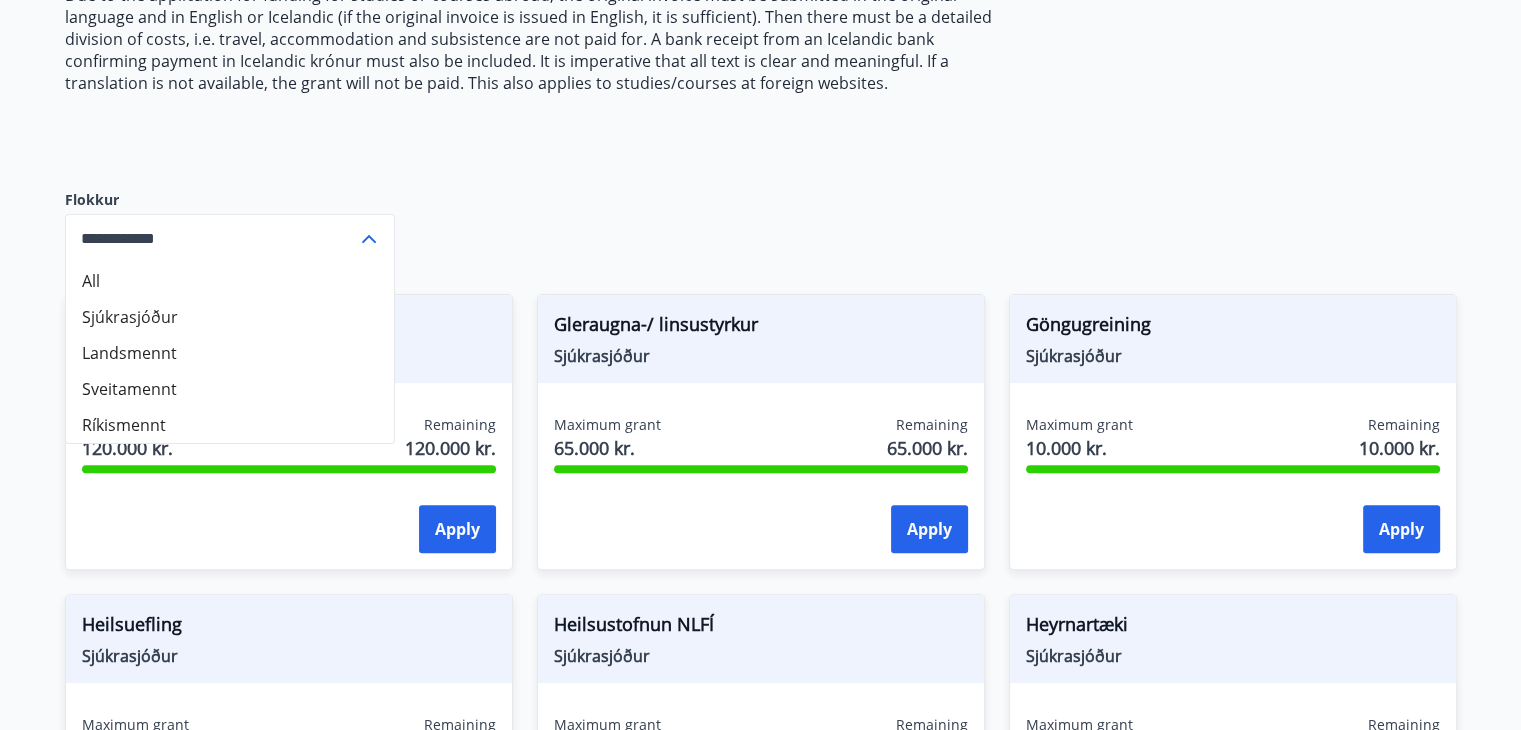 click on "All" at bounding box center [230, 281] 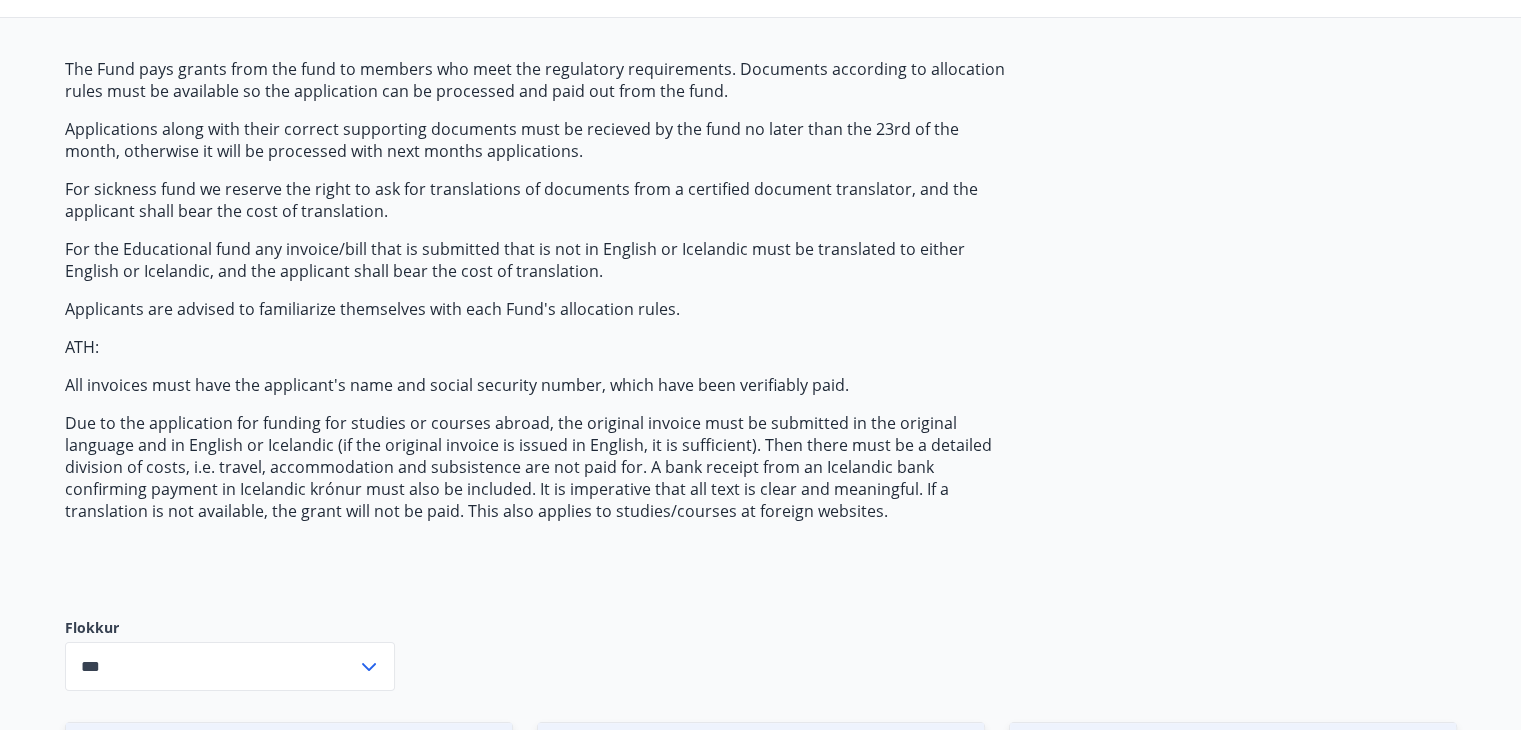 scroll, scrollTop: 500, scrollLeft: 0, axis: vertical 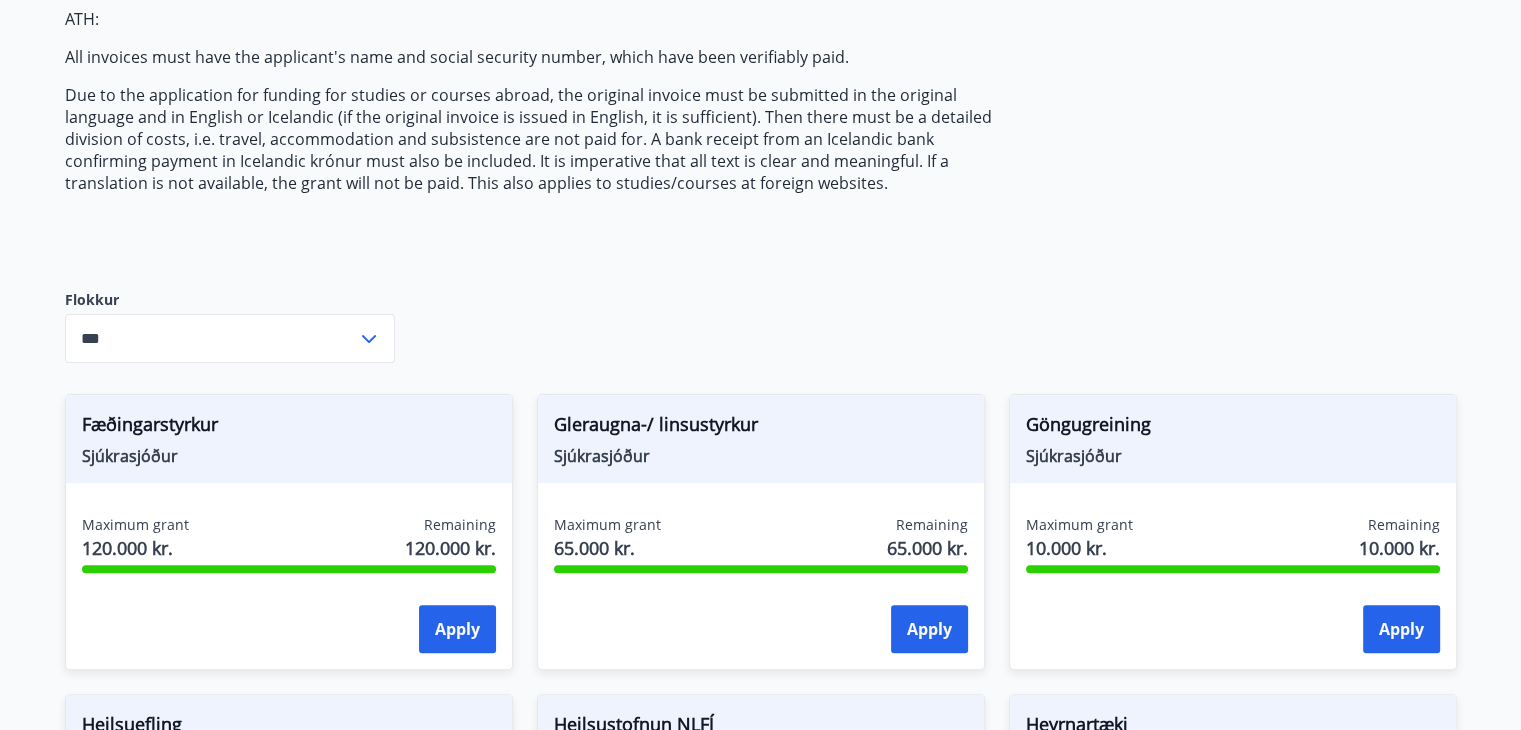 click on "***" at bounding box center [211, 338] 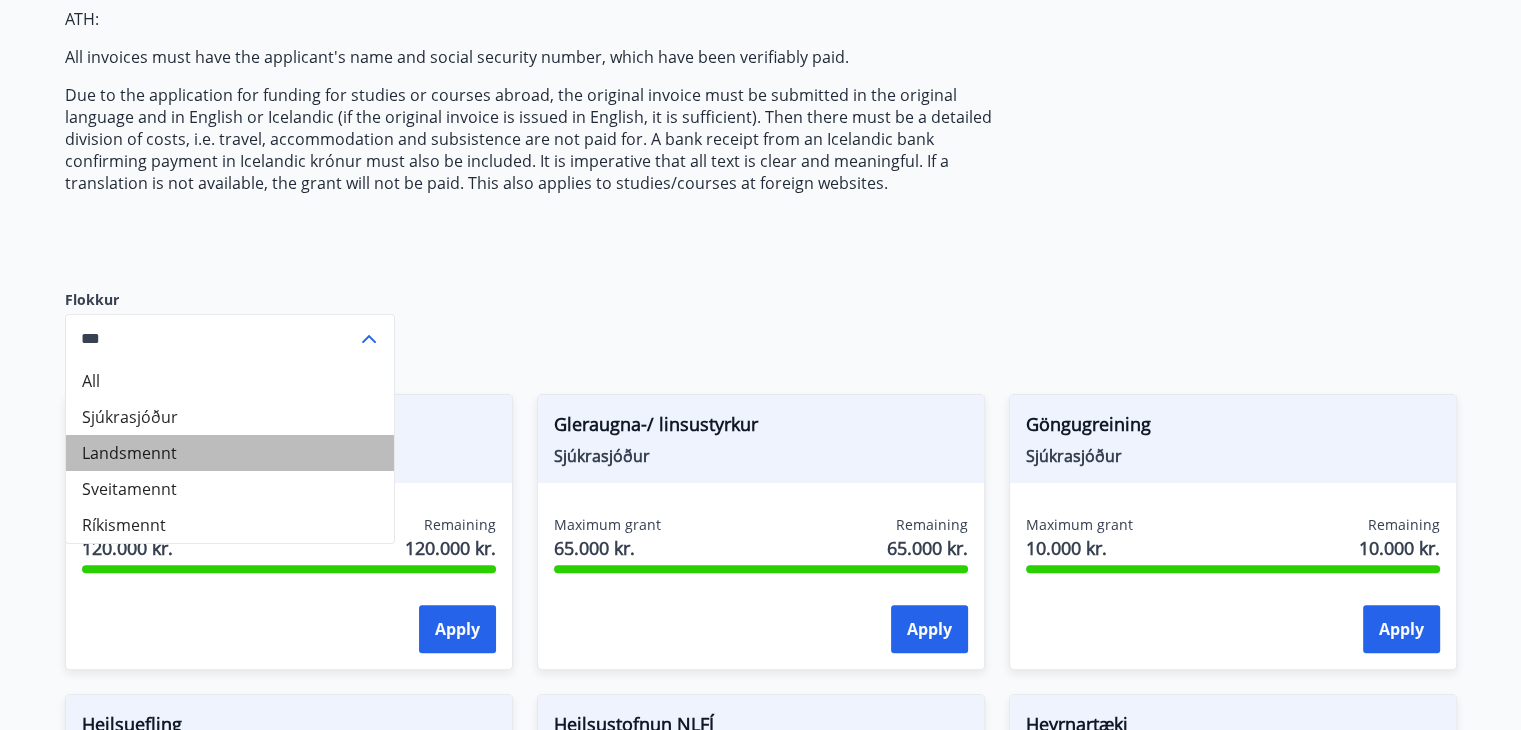 click on "Landsmennt" at bounding box center (230, 453) 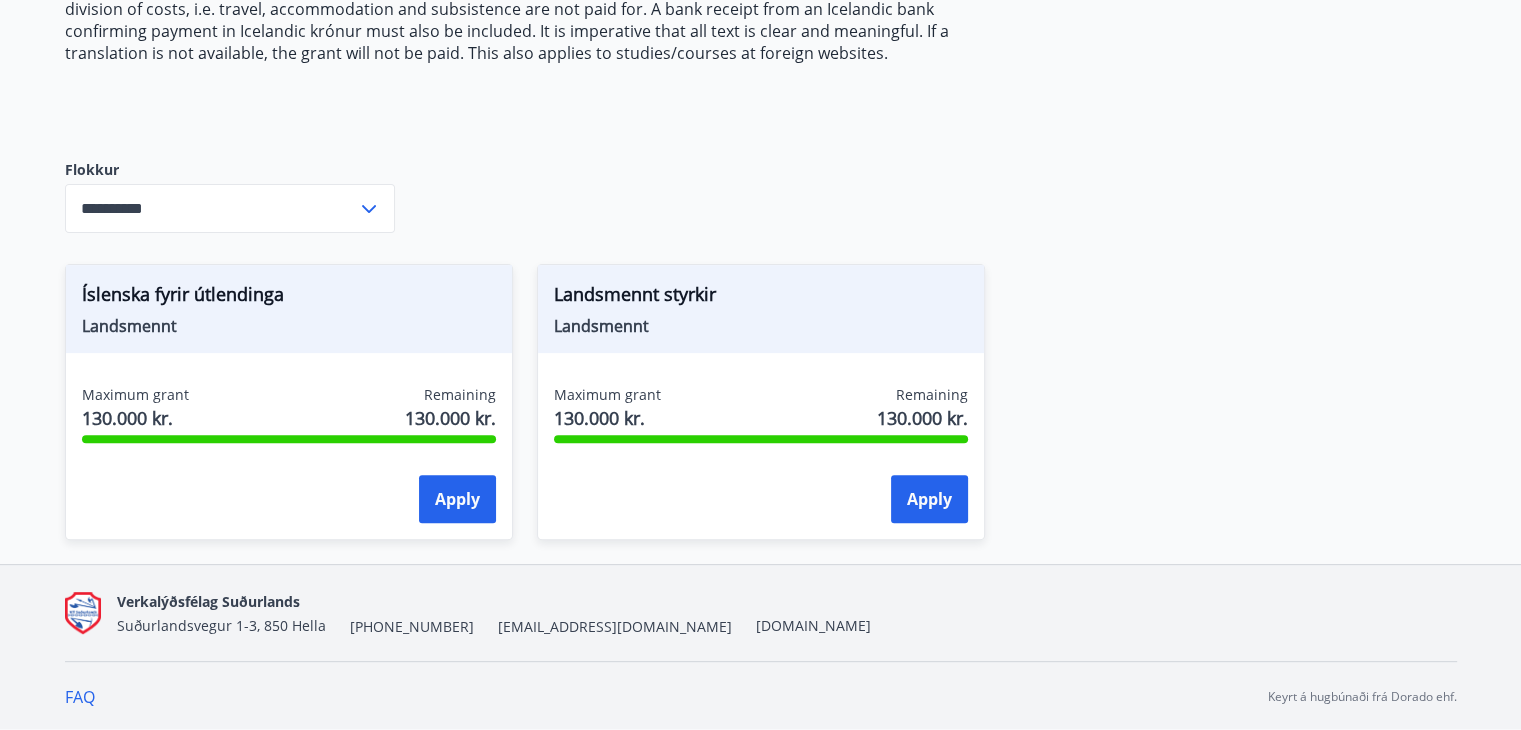 scroll, scrollTop: 631, scrollLeft: 0, axis: vertical 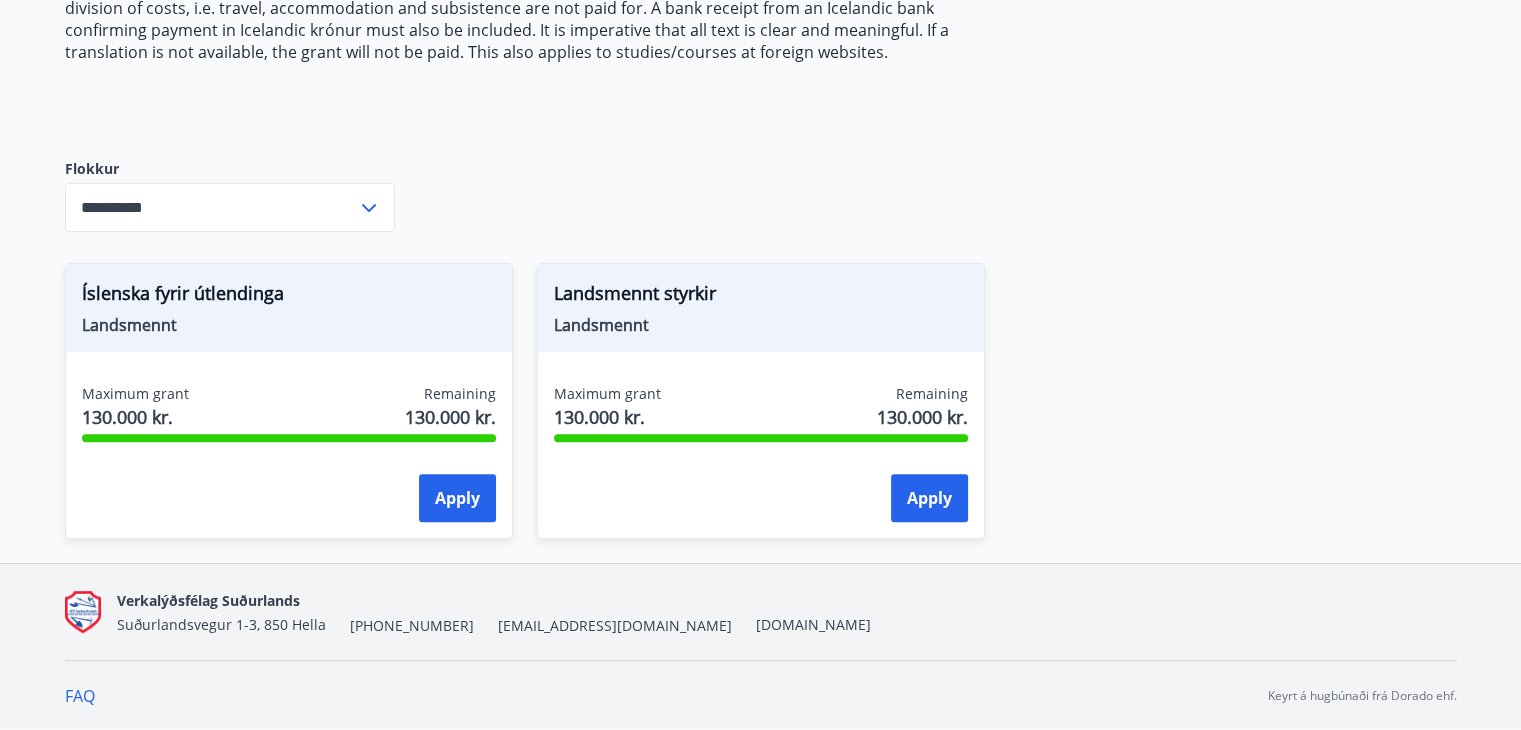 click on "**********" at bounding box center [211, 207] 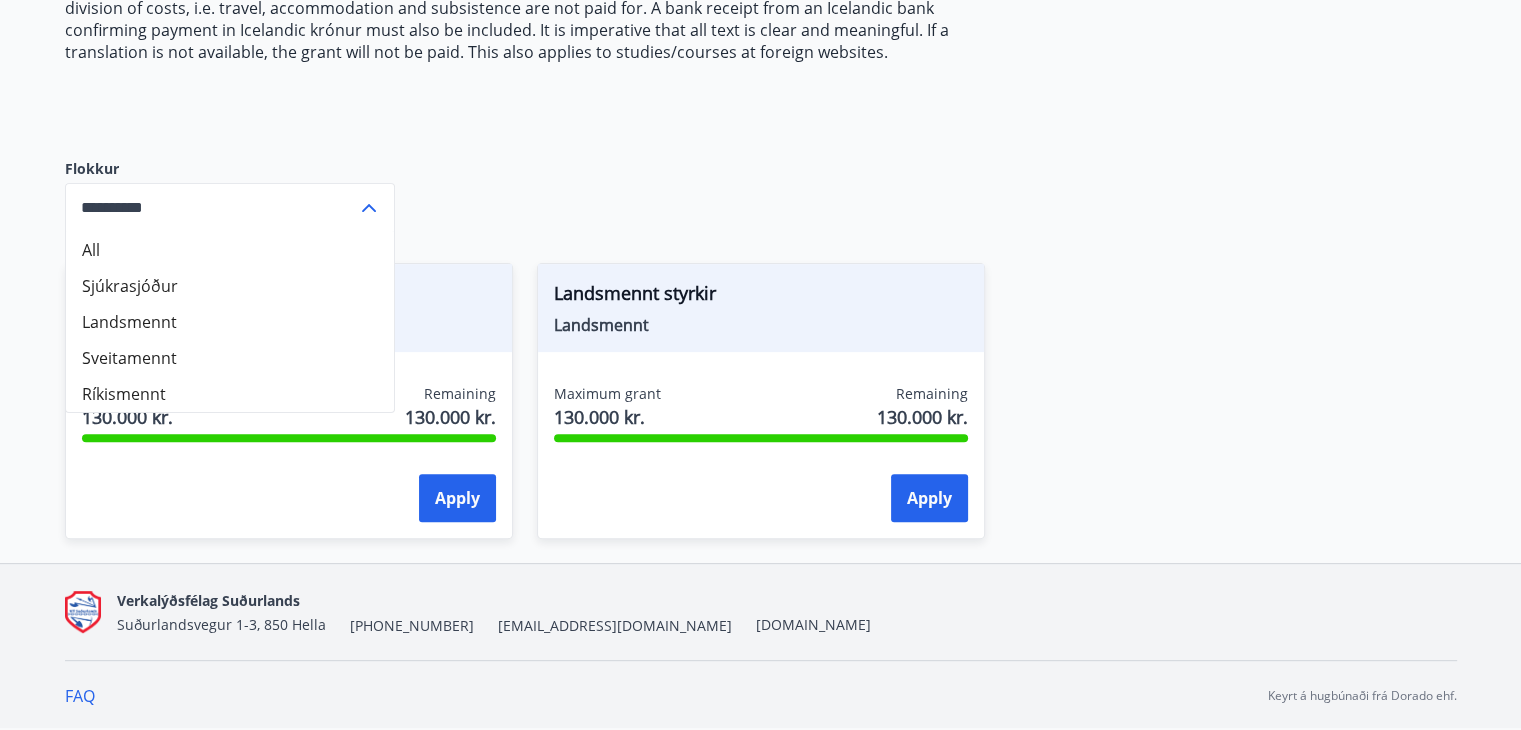 click on "**********" at bounding box center (230, 195) 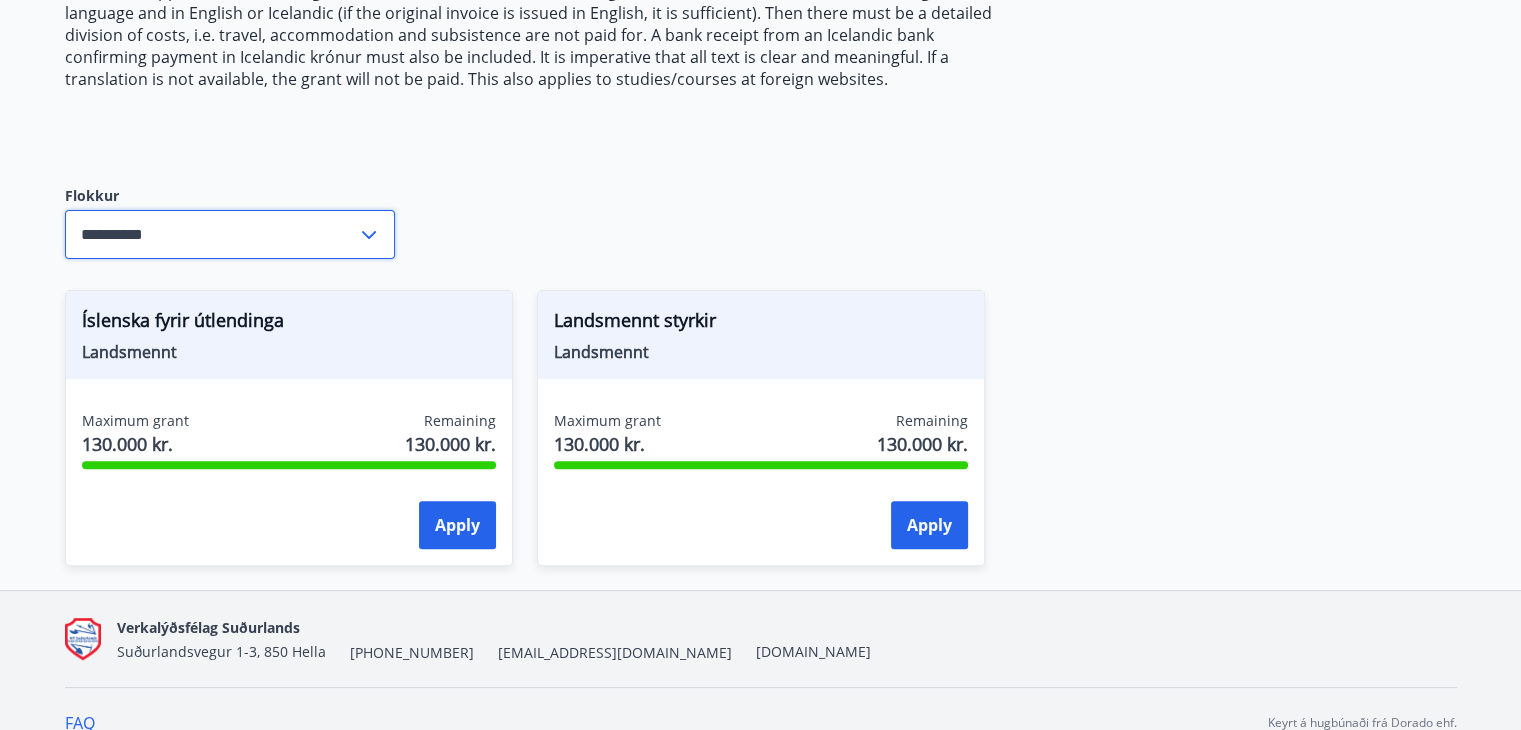 scroll, scrollTop: 531, scrollLeft: 0, axis: vertical 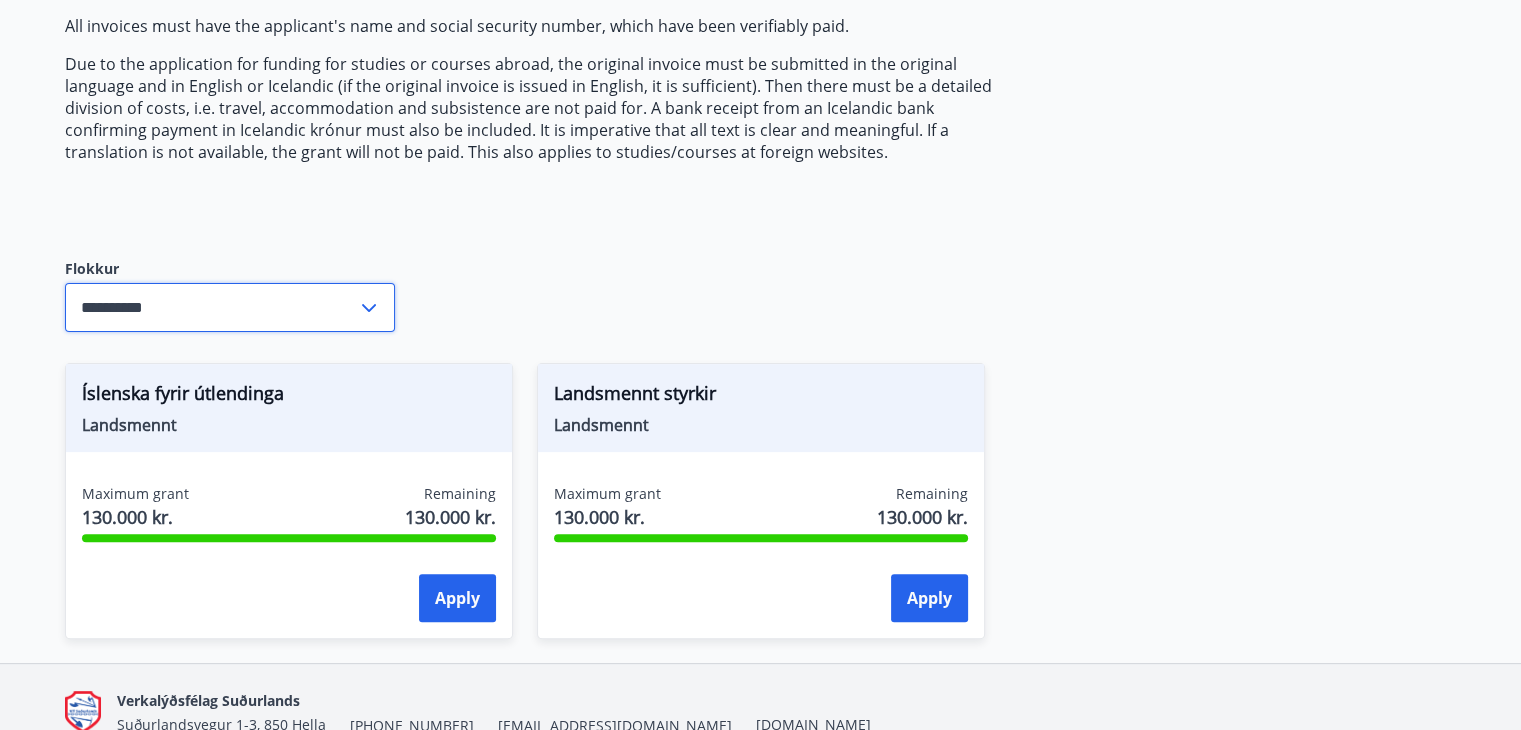 click on "The Fund pays grants from the fund to members who meet the regulatory requirements. Documents according to allocation rules must be available so the application can be processed and paid out from the fund.
Applications along with their correct supporting documents must be recieved by the fund no later than the 23rd of the month, otherwise it will be processed with next months applications.
For sickness fund we reserve the right to ask for translations of documents from a certified document translator, and the applicant shall bear the cost of translation.
For the Educational fund any invoice/bill that is submitted that is not in English or Icelandic must be translated to either English or Icelandic, and the applicant shall bear the cost of translation.
Applicants are advised to familiarize themselves with each Fund's allocation rules.
ATH:
All invoices must have the applicant's name and social security number, which have been verifiably paid." at bounding box center (537, -37) 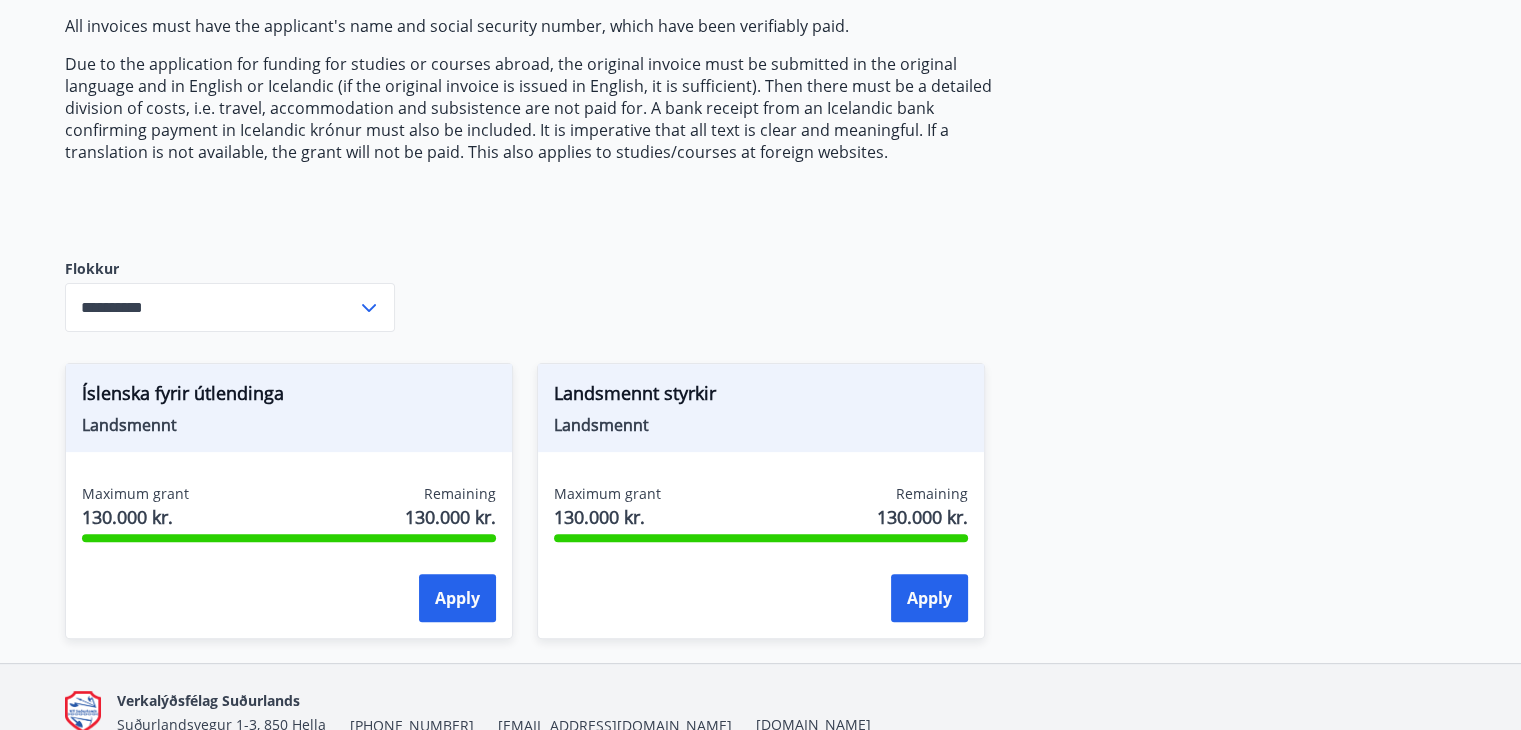 click on "**********" at bounding box center (211, 307) 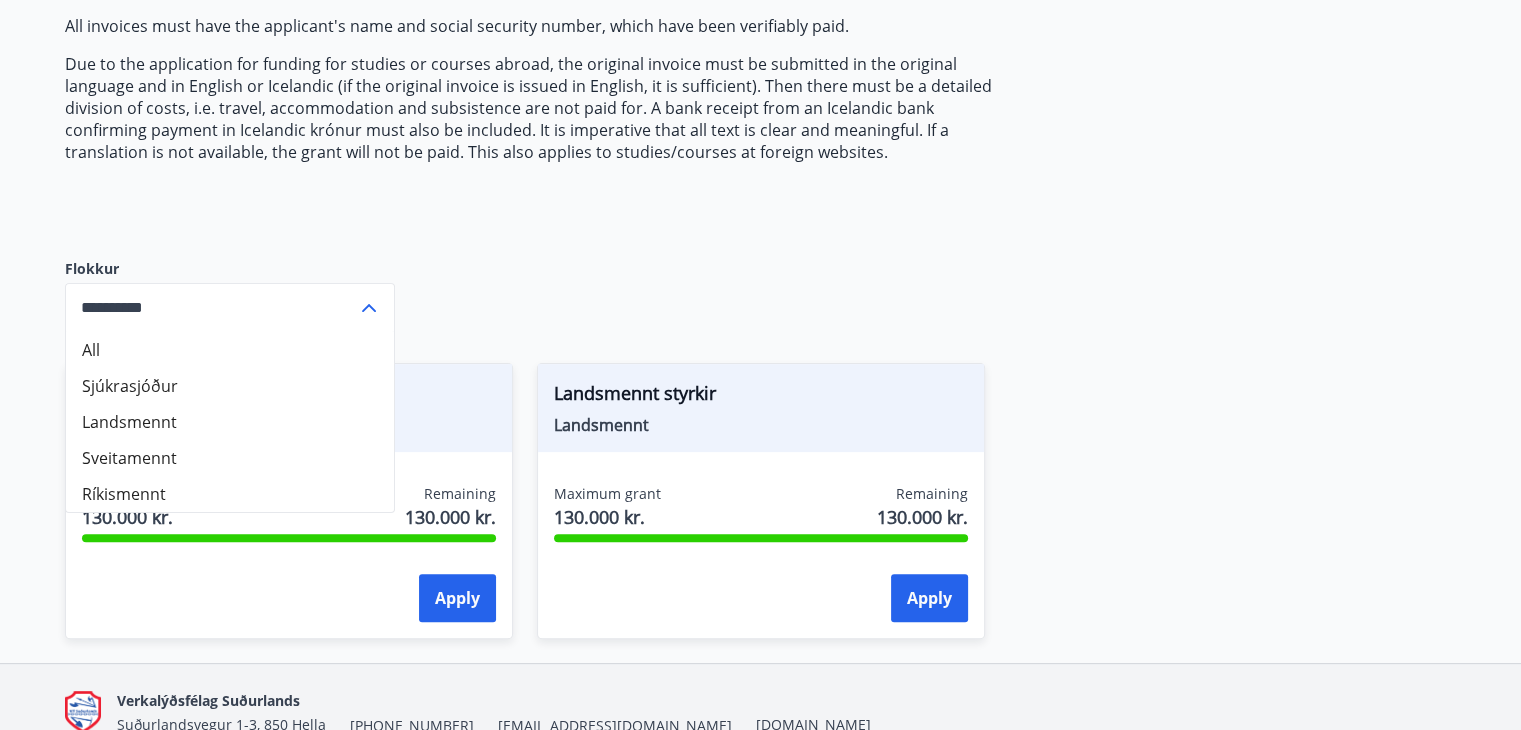 click on "All" at bounding box center (230, 350) 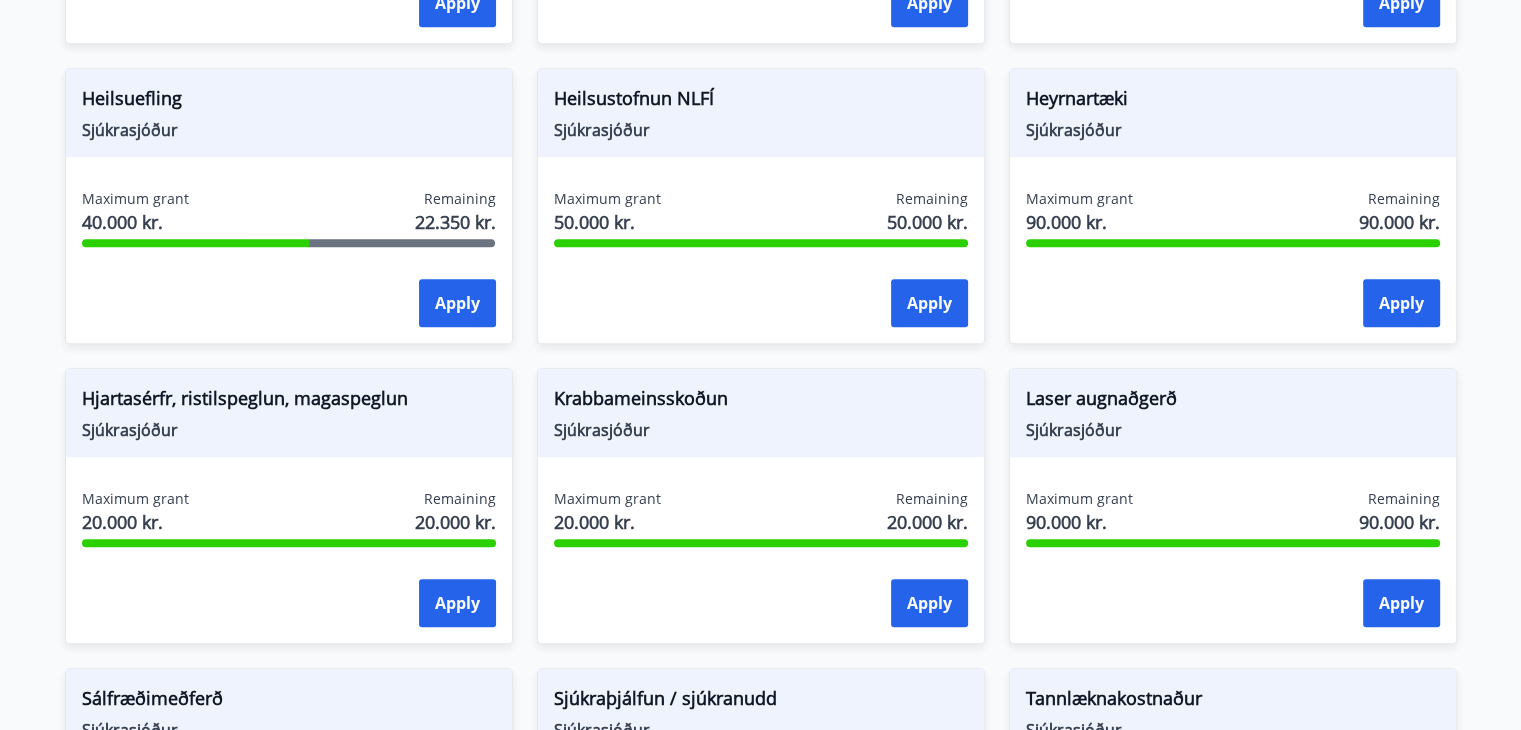 scroll, scrollTop: 629, scrollLeft: 0, axis: vertical 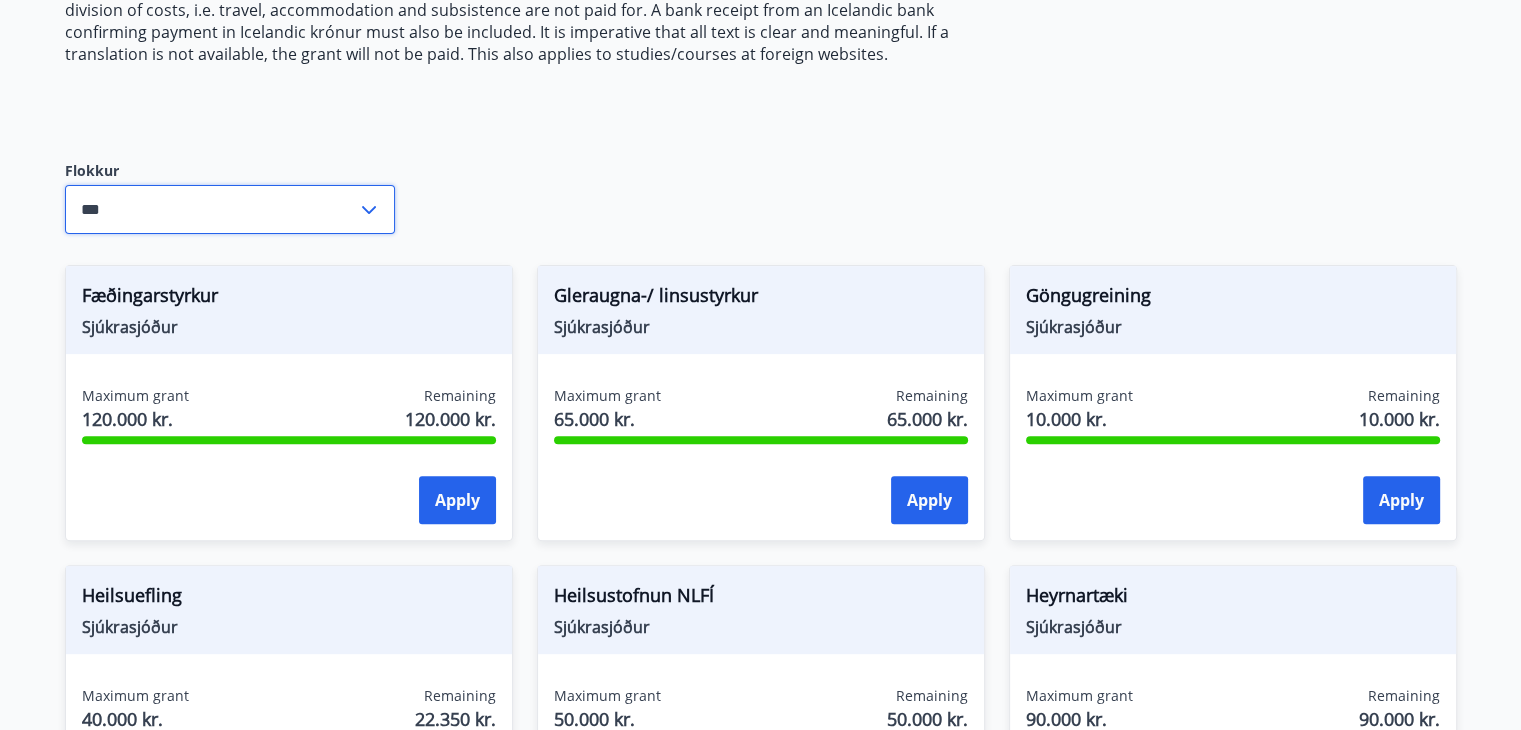 click on "***" at bounding box center (211, 209) 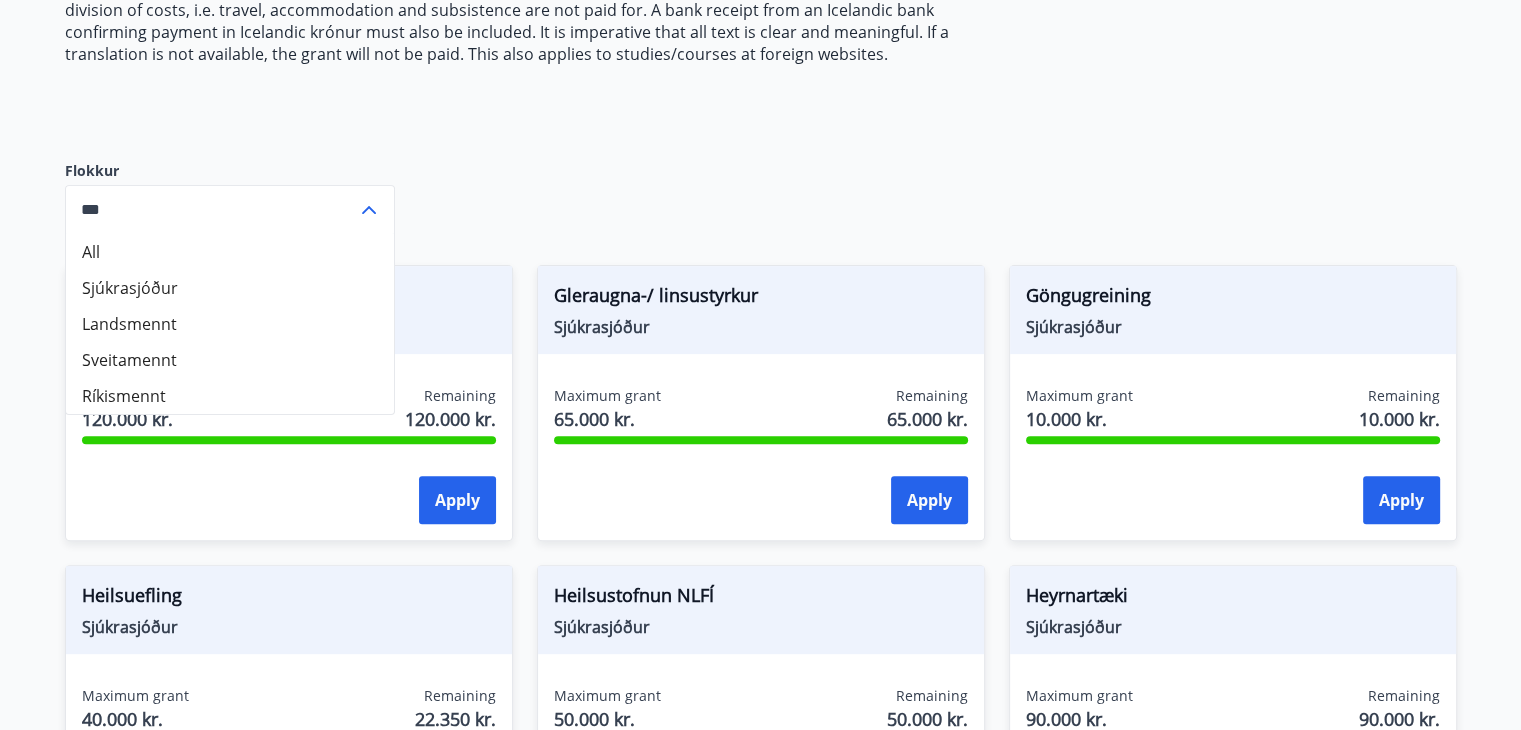 click on "***" at bounding box center [211, 209] 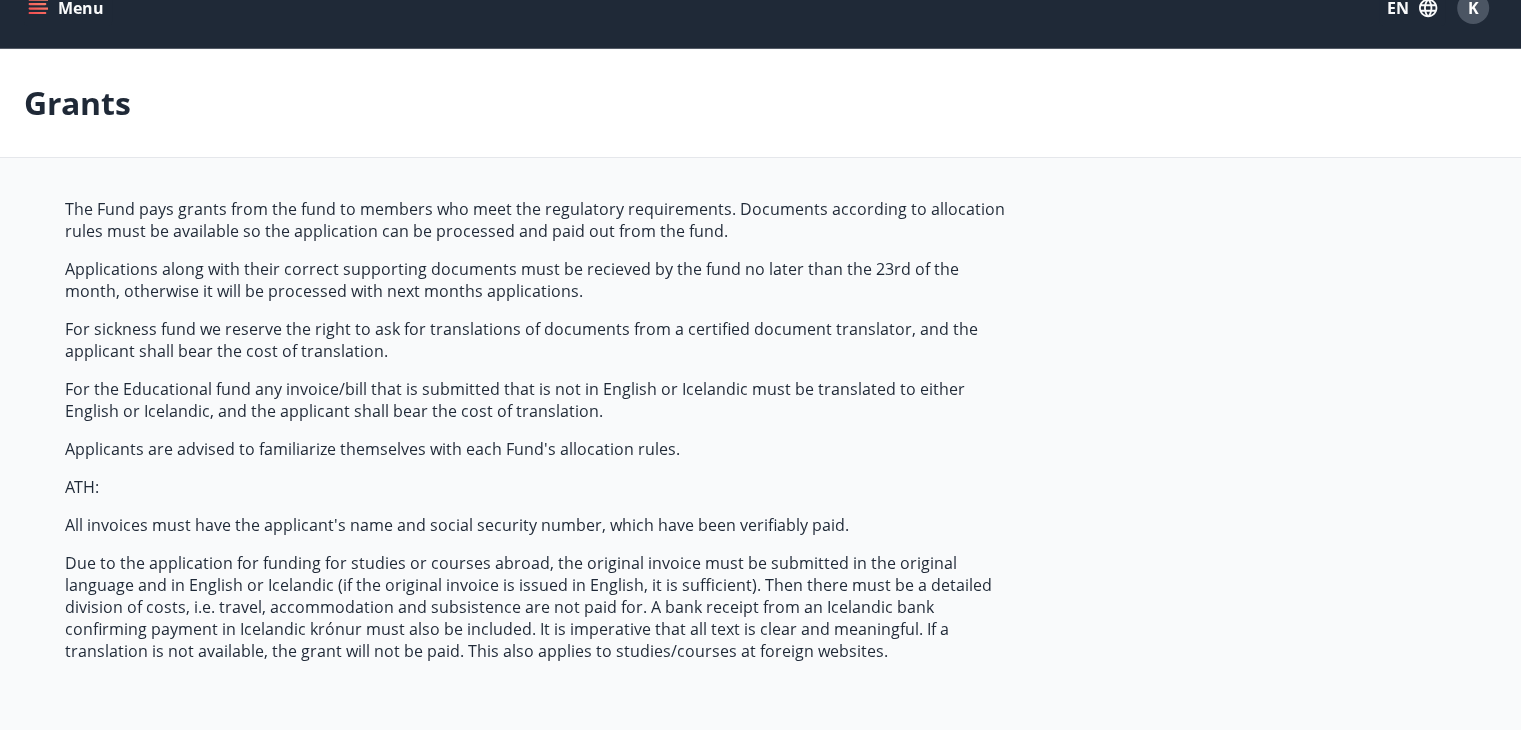 scroll, scrollTop: 29, scrollLeft: 0, axis: vertical 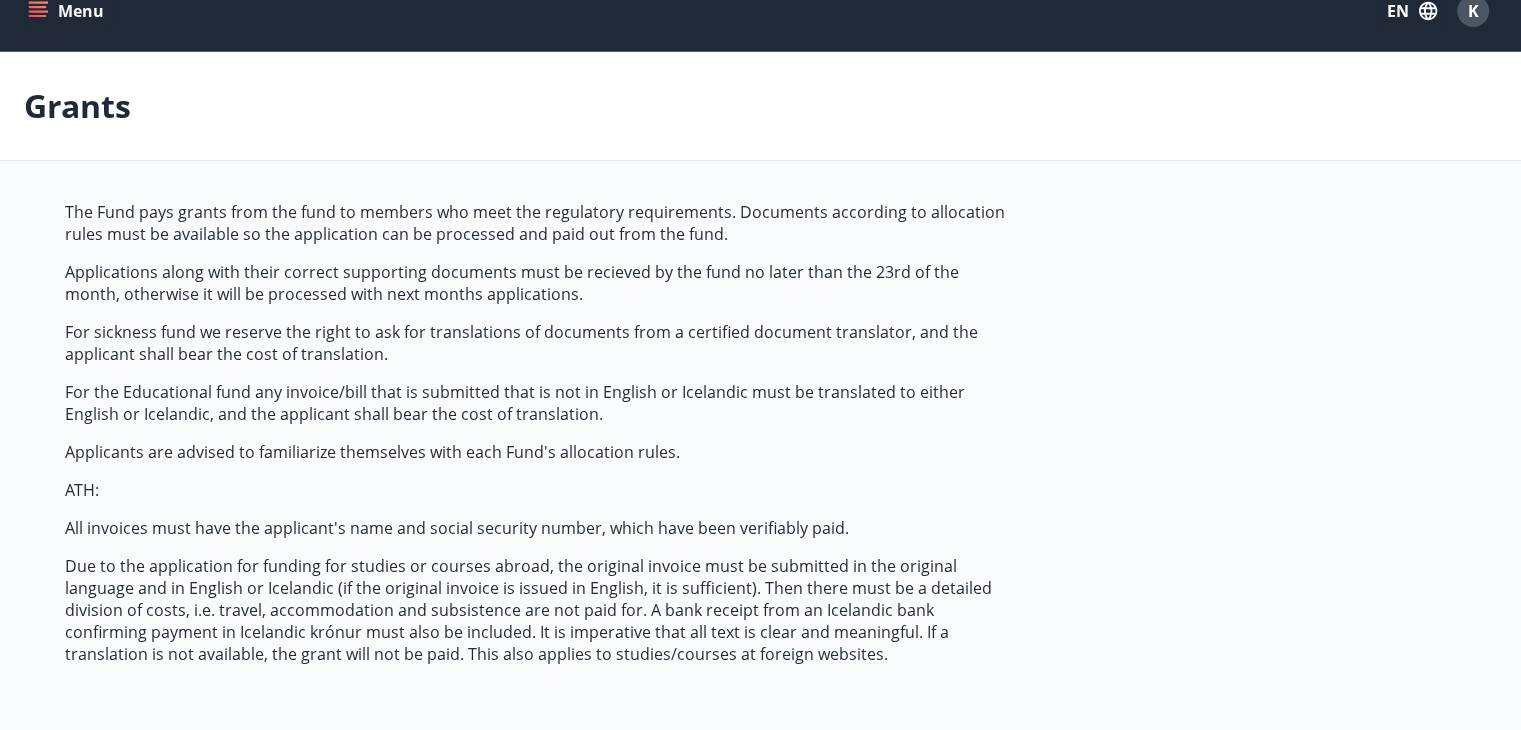 click 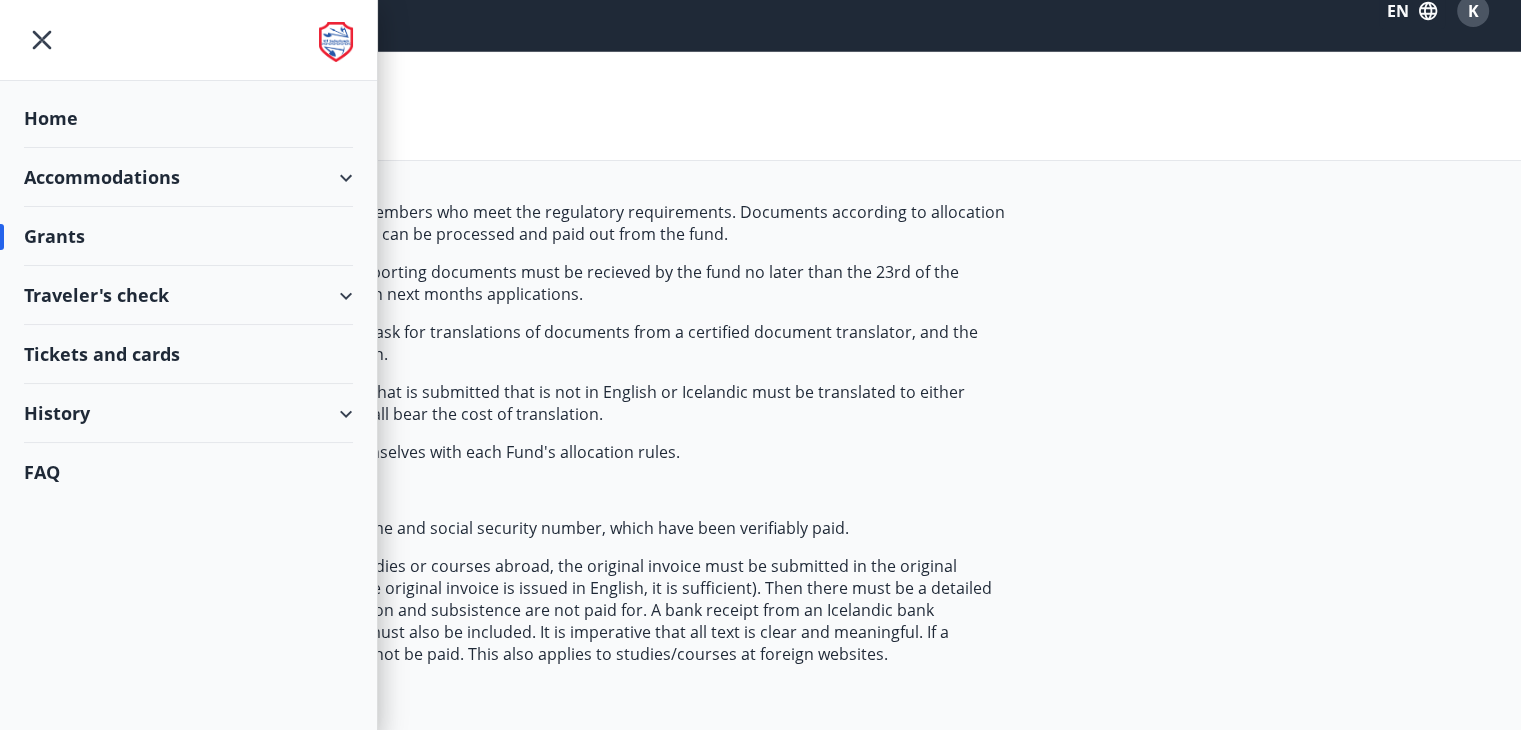 click on "Tickets and cards" at bounding box center [188, 354] 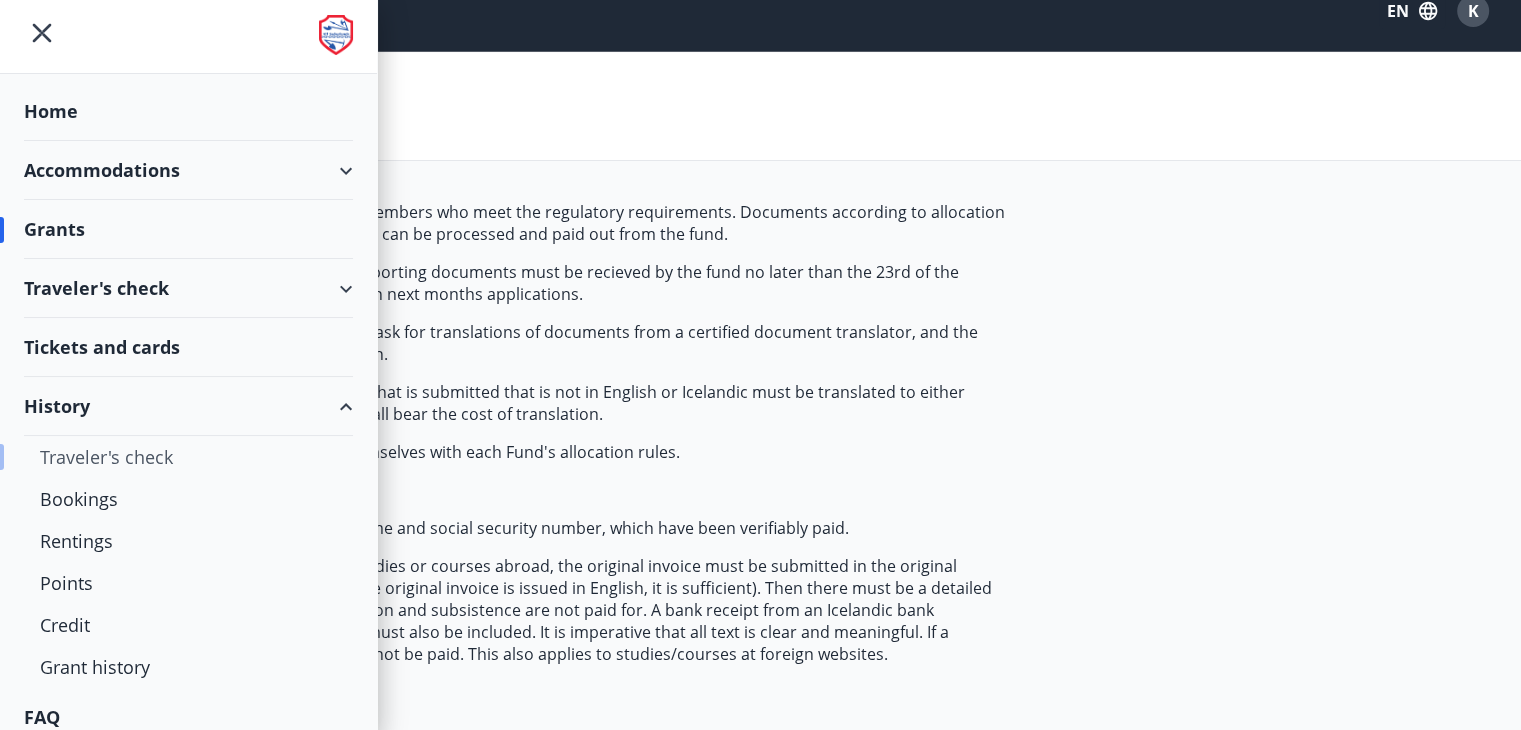 scroll, scrollTop: 22, scrollLeft: 0, axis: vertical 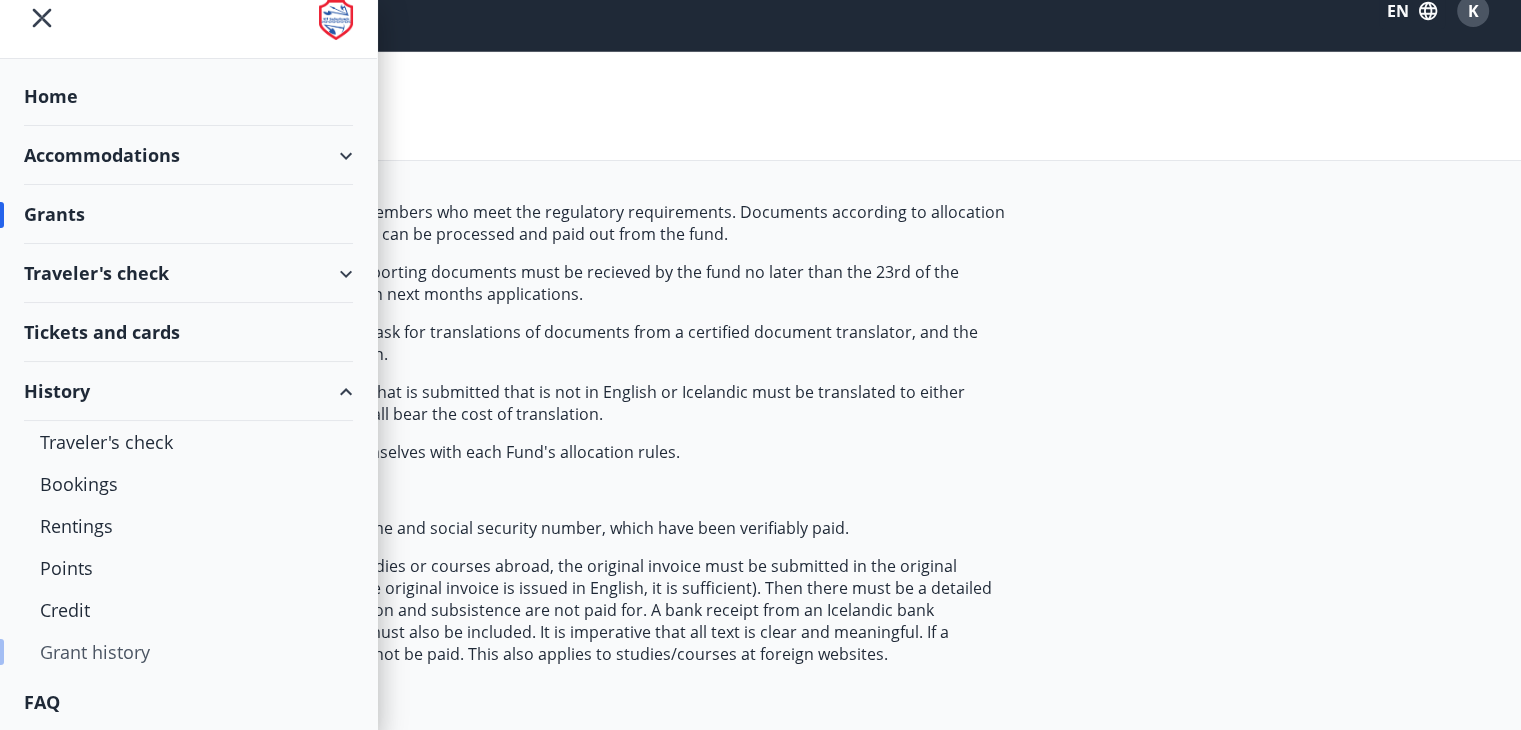 click on "Grant history" at bounding box center (188, 652) 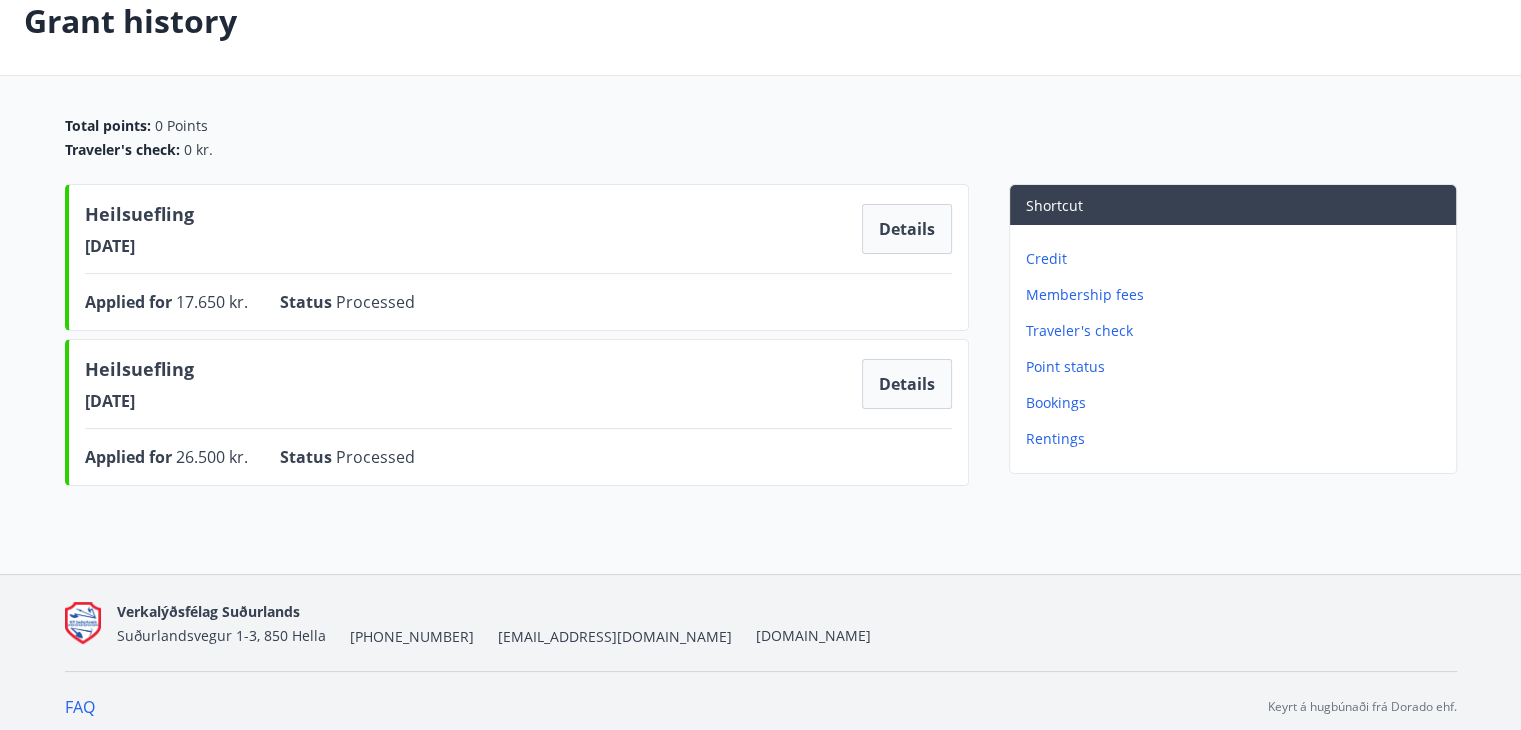 scroll, scrollTop: 124, scrollLeft: 0, axis: vertical 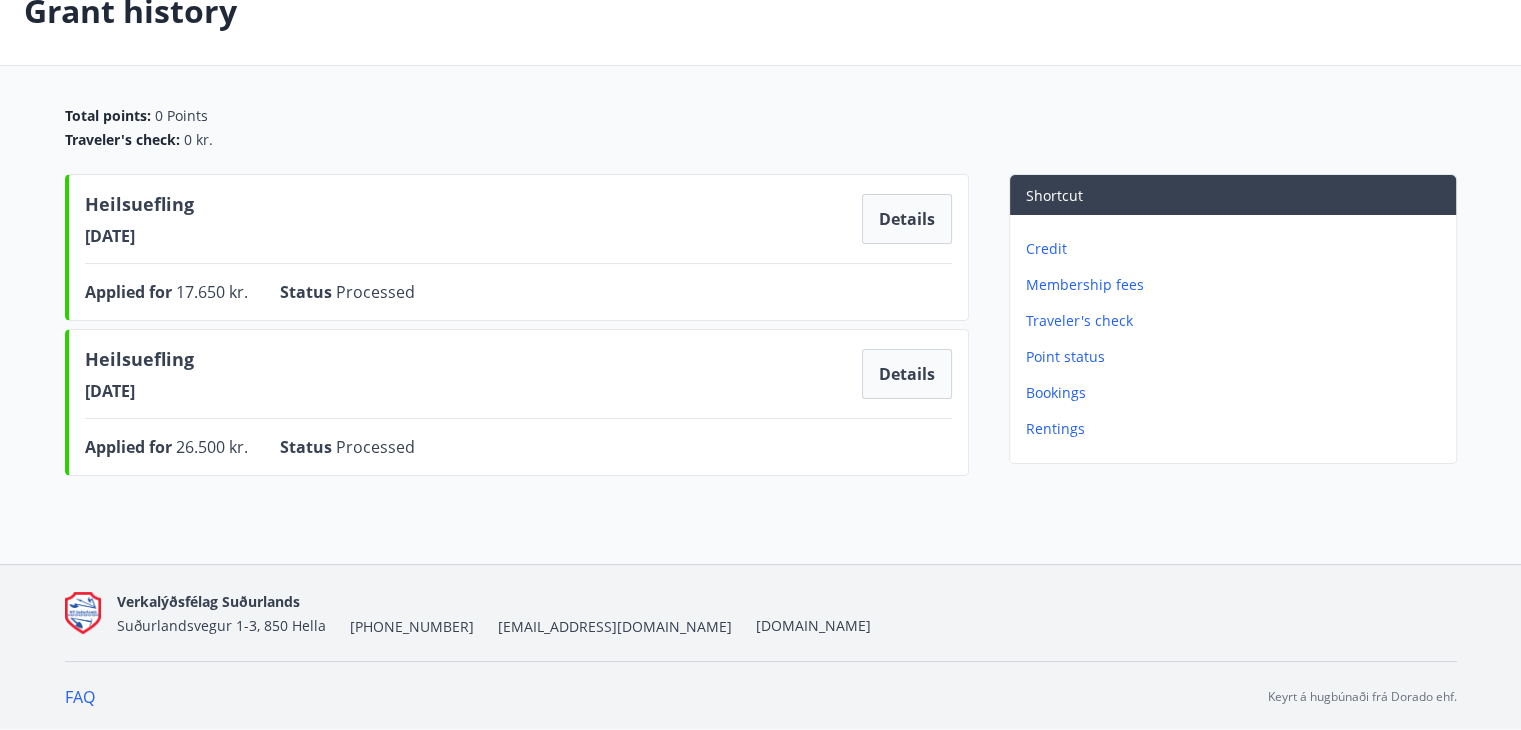 click on "Membership fees" at bounding box center [1237, 285] 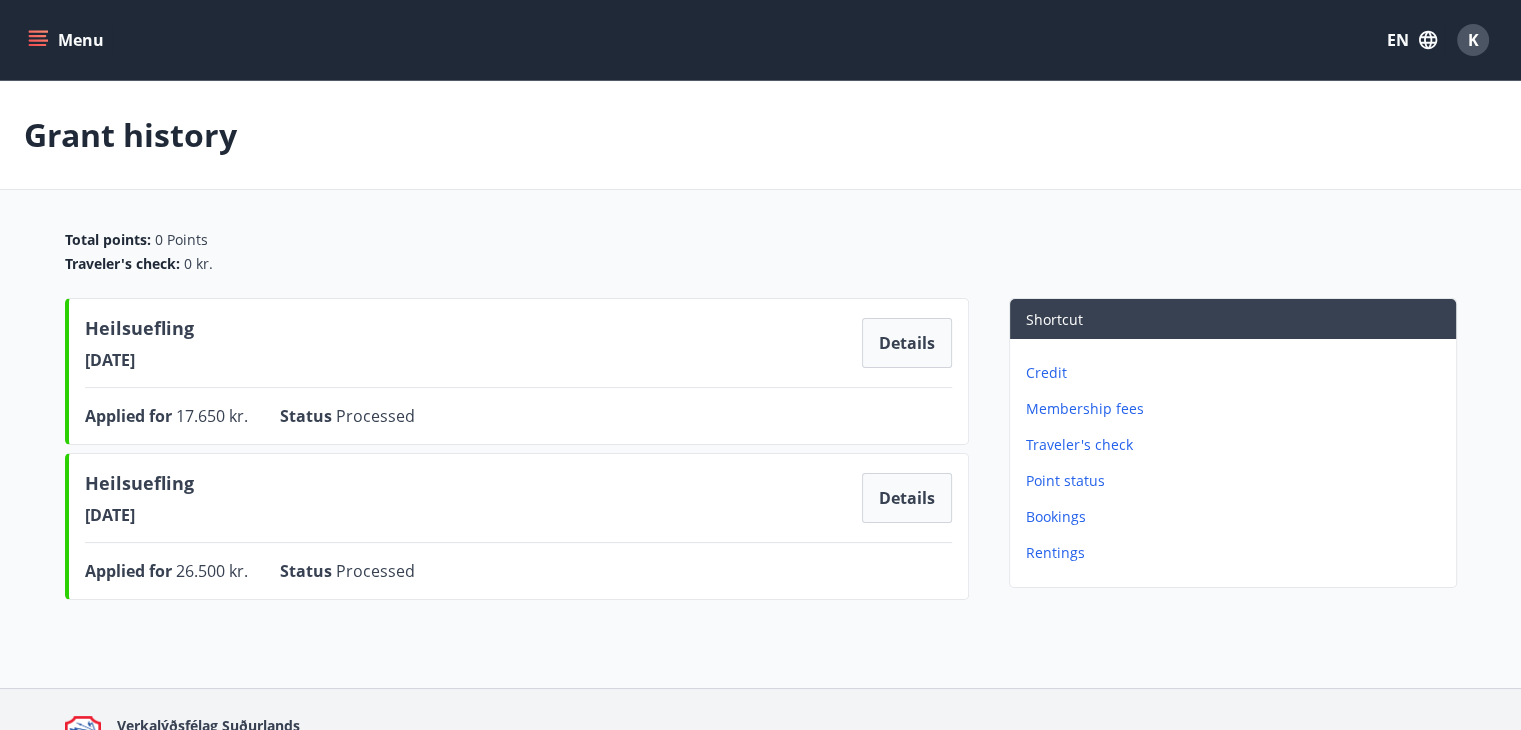 click on "Point status" at bounding box center [1237, 481] 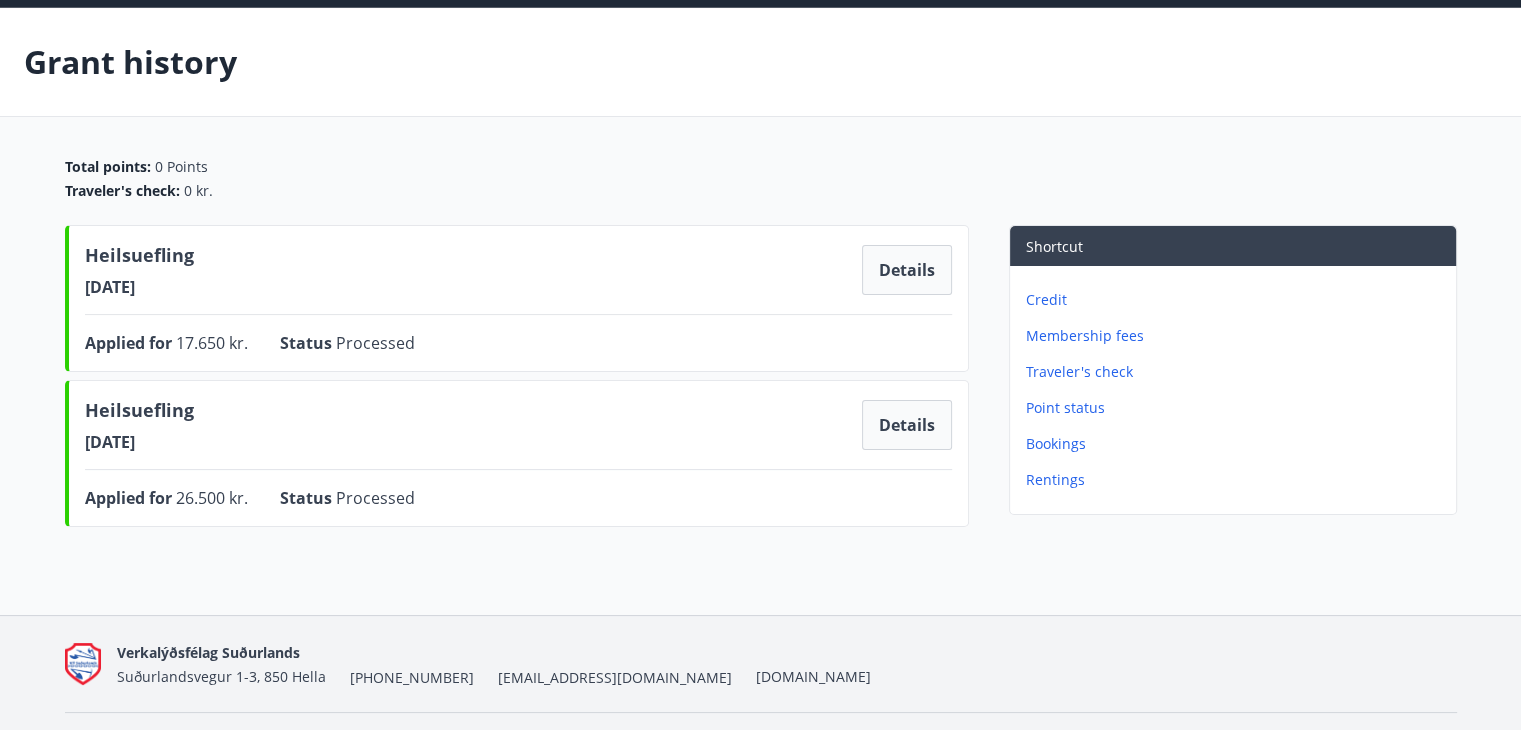 scroll, scrollTop: 0, scrollLeft: 0, axis: both 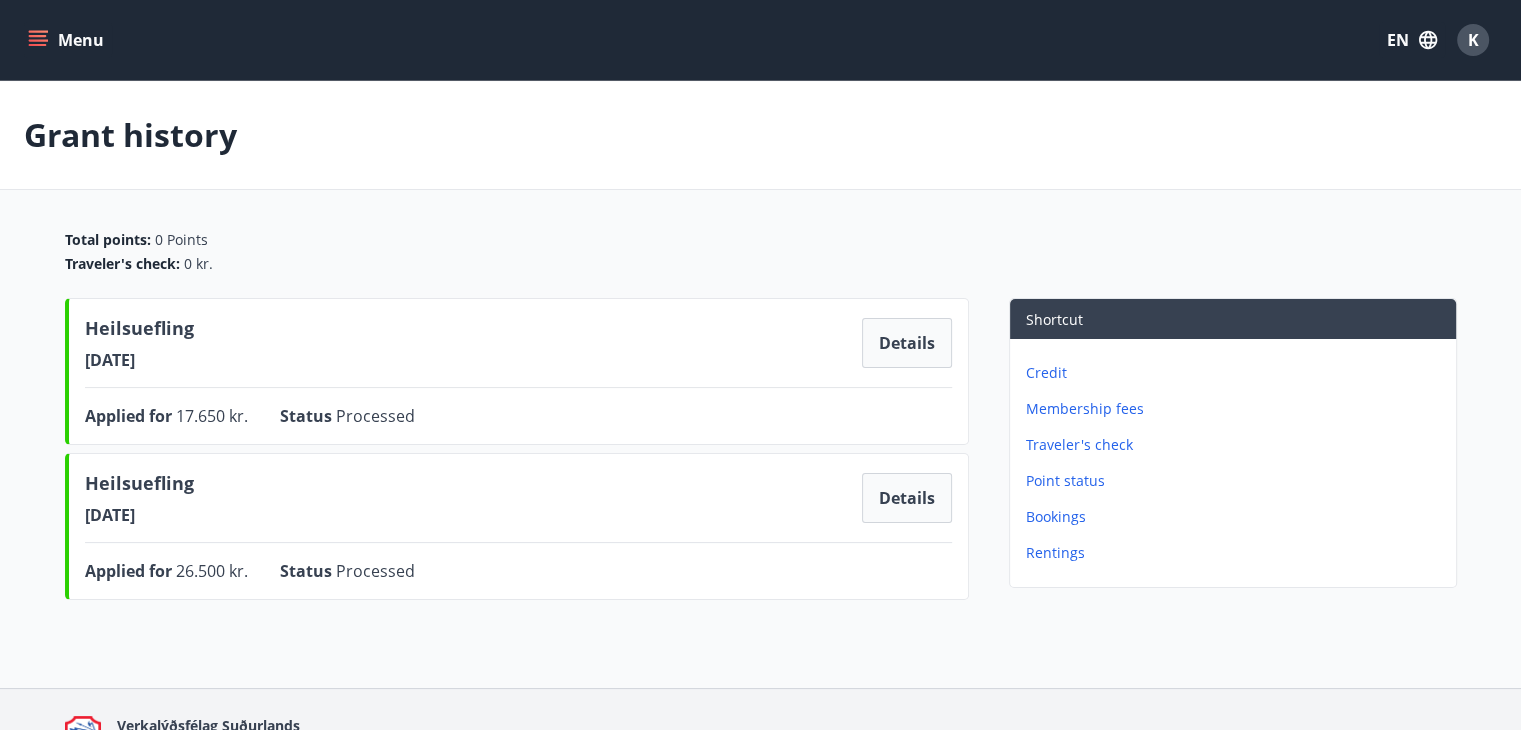 click on "Menu" at bounding box center [68, 40] 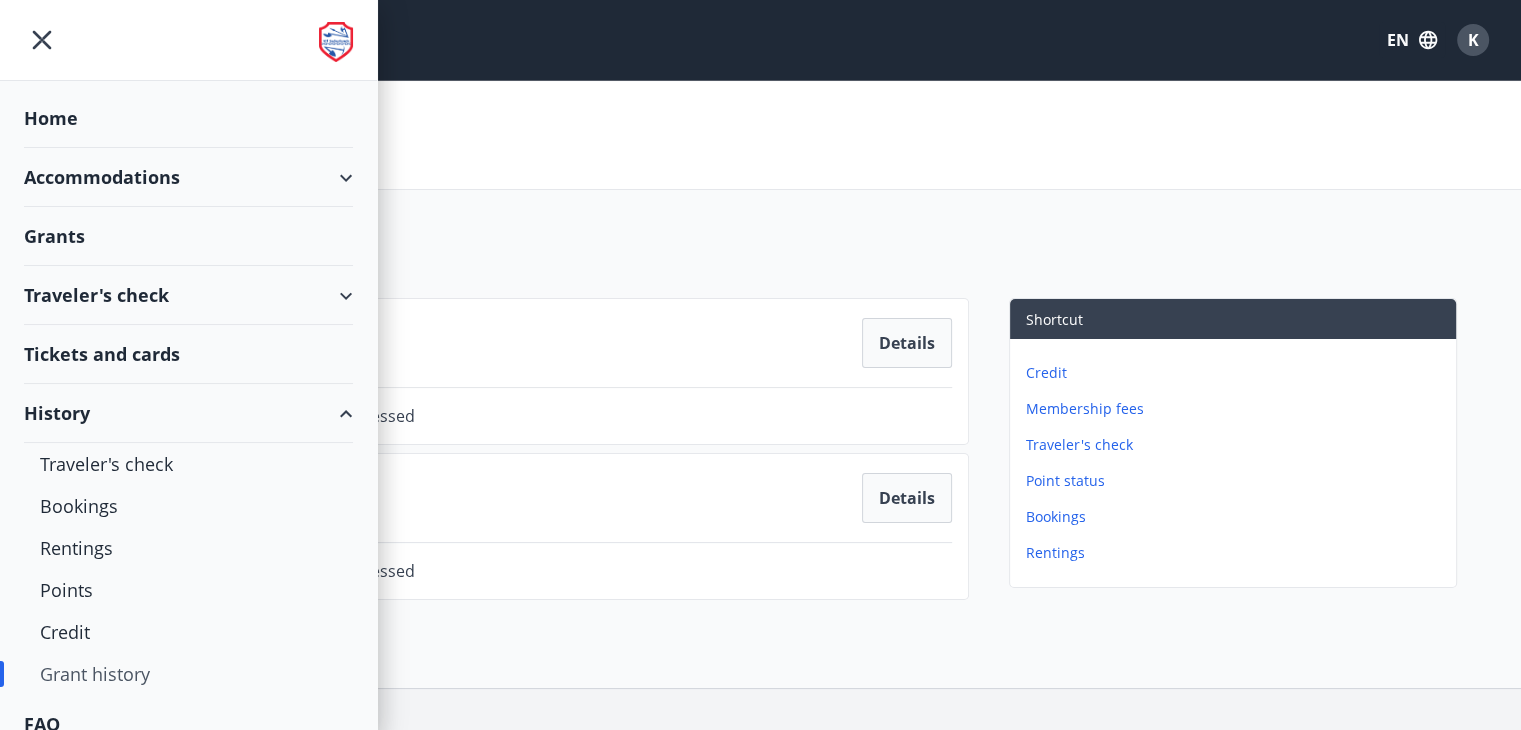 click on "Accommodations" at bounding box center (188, 177) 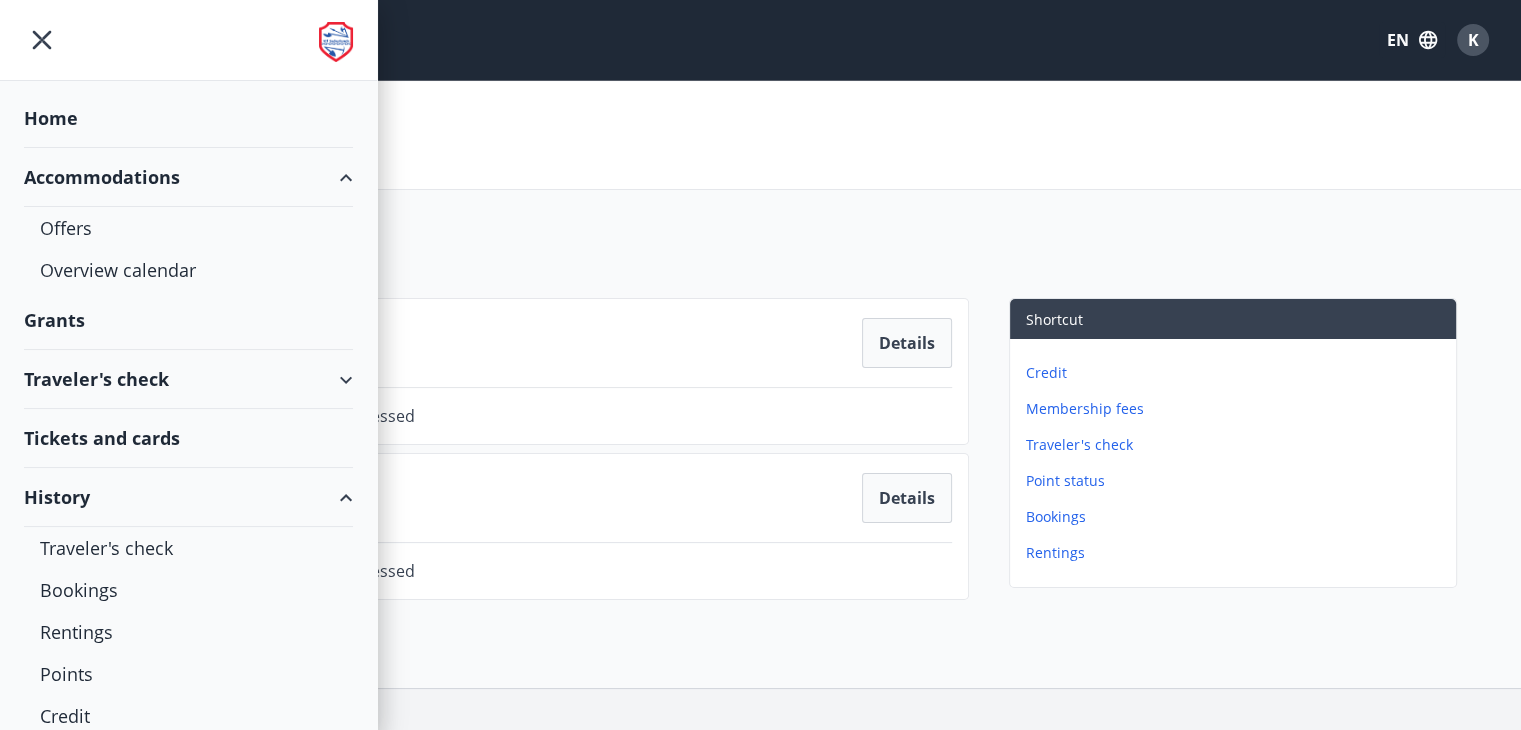 click on "Accommodations" at bounding box center (188, 177) 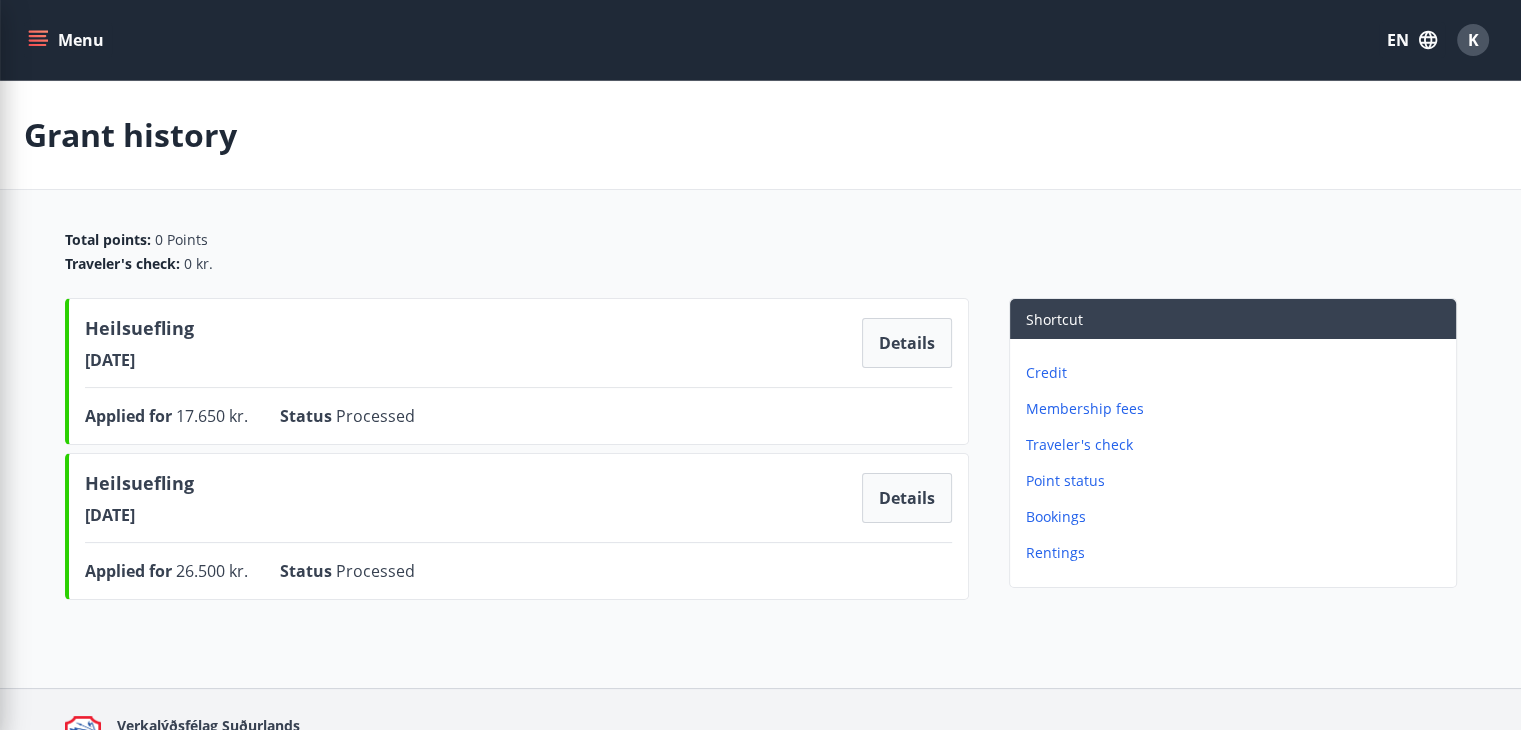 click on "Grant history Total points : 0   Points Traveler's check : 0 kr. Heilsuefling [DATE] Details Applied for 17.650 kr. Status Processed Details Heilsuefling [DATE] Details Applied for 26.500 kr. Status Processed Details Shortcut Credit Membership fees Traveler's check Point status Bookings Rentings" at bounding box center (760, 344) 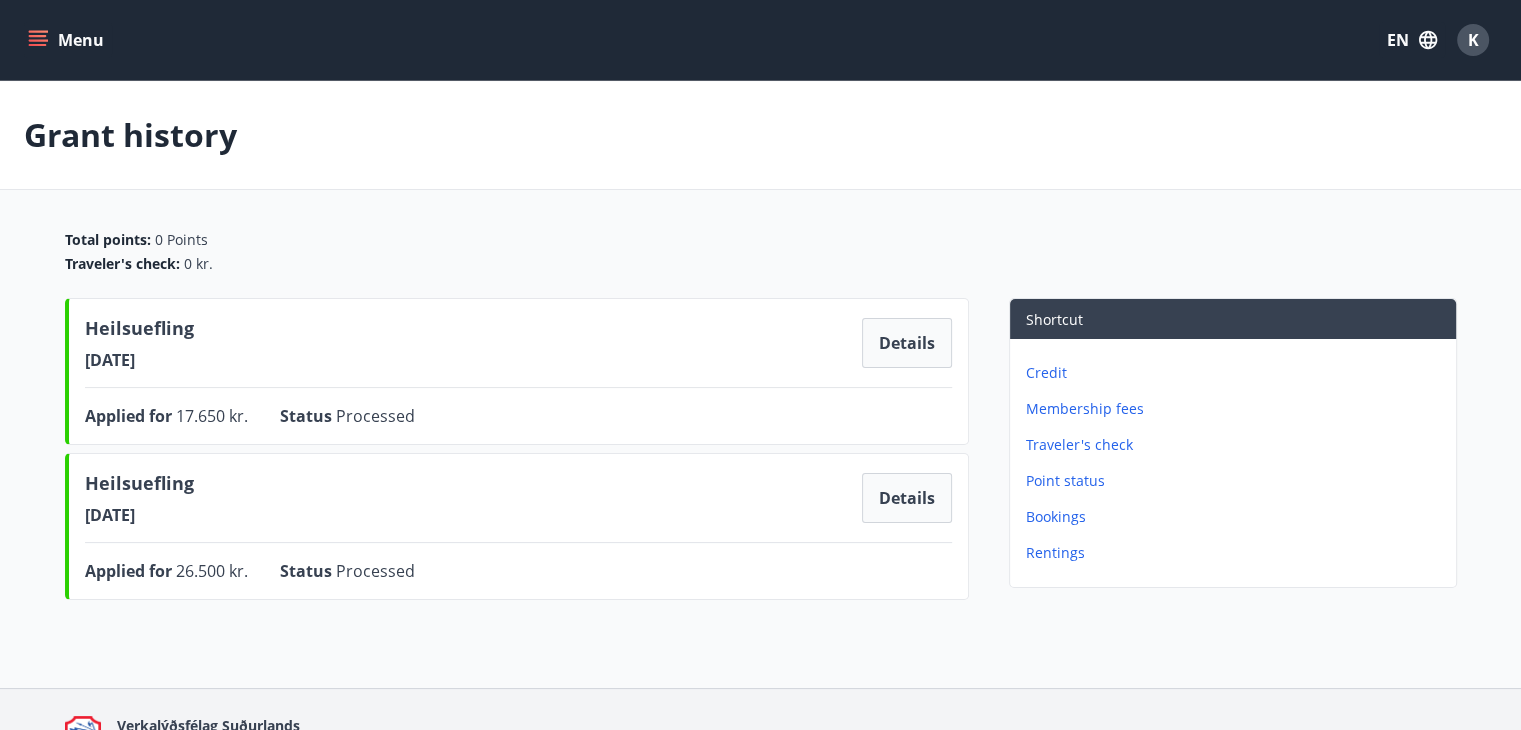 click on "Menu" at bounding box center (68, 40) 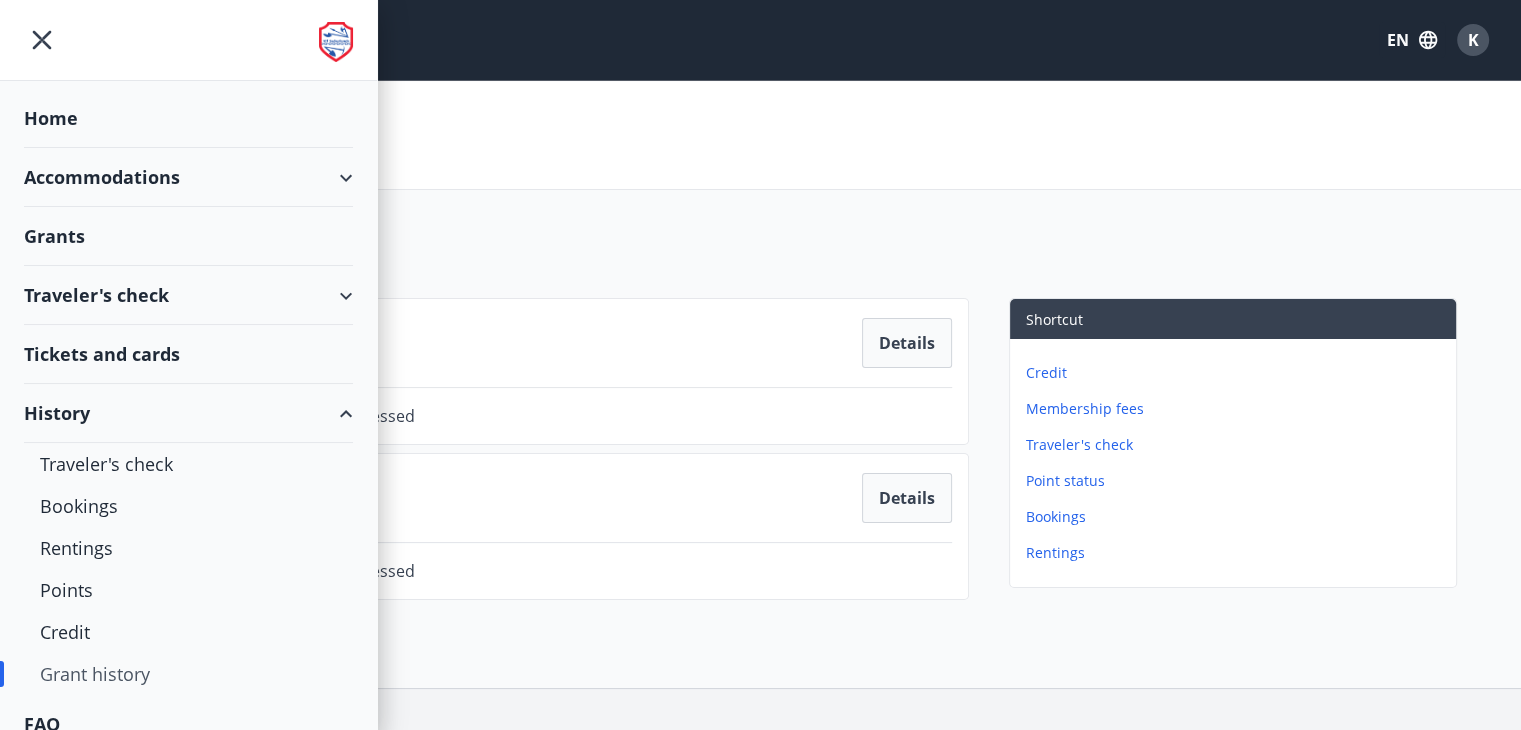 click on "Grants" at bounding box center [188, 118] 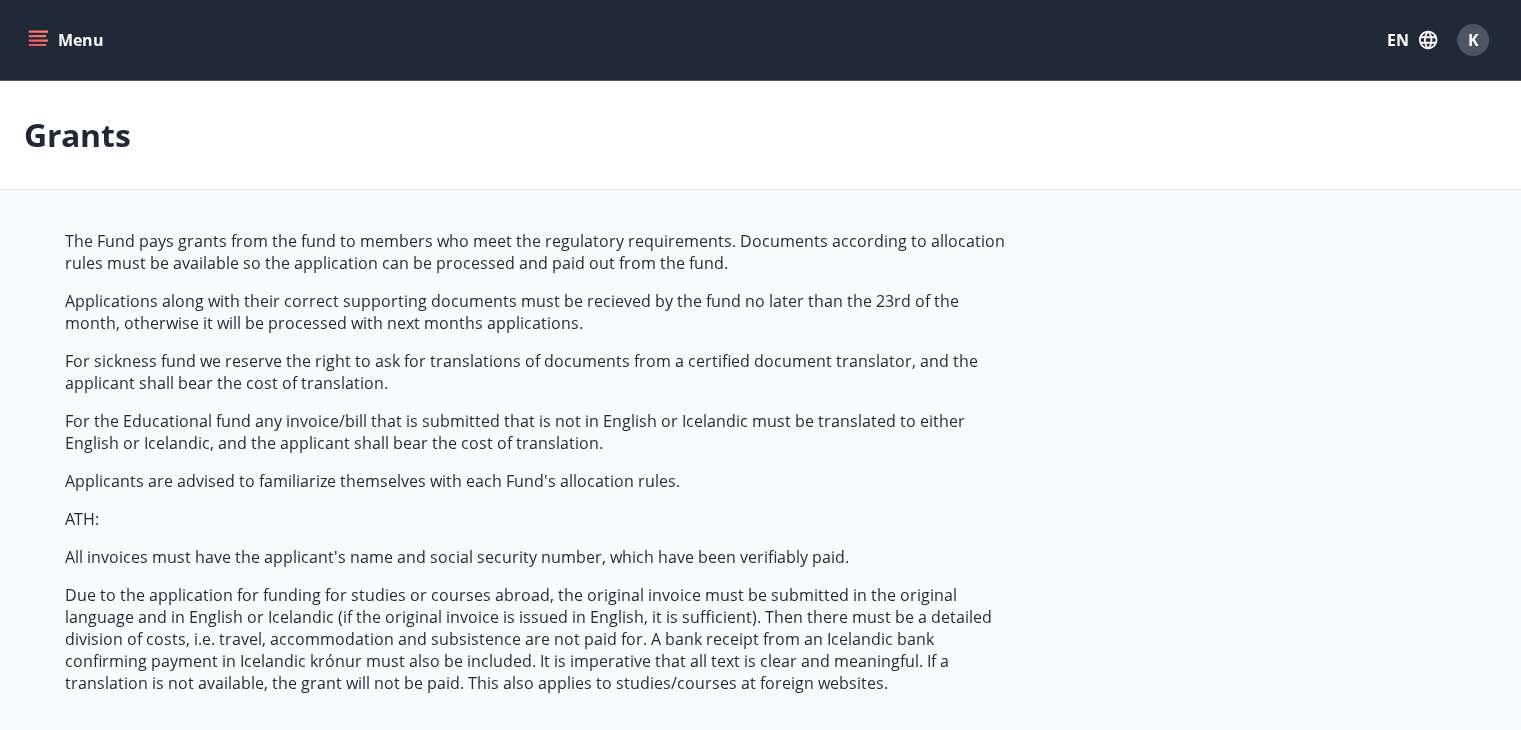 type on "***" 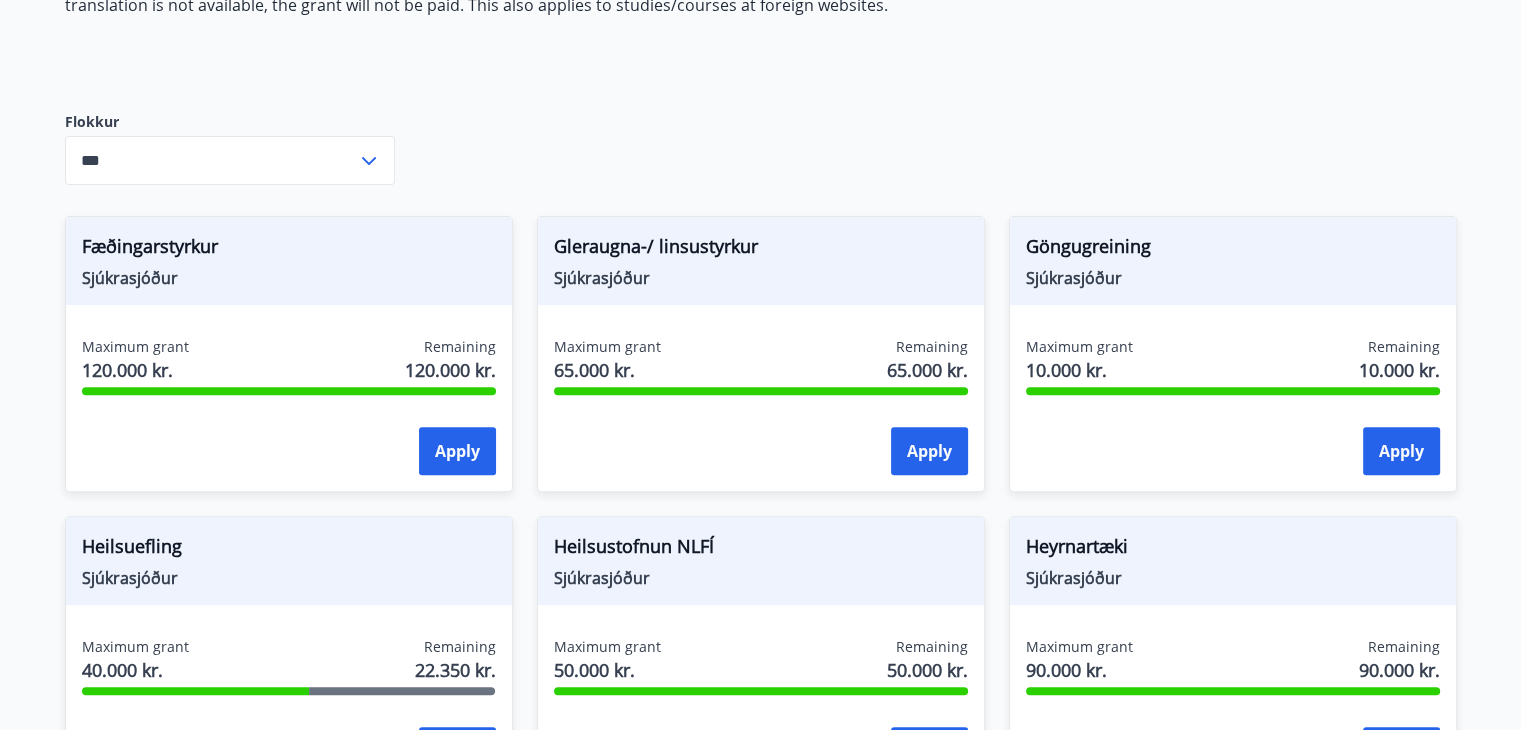 scroll, scrollTop: 700, scrollLeft: 0, axis: vertical 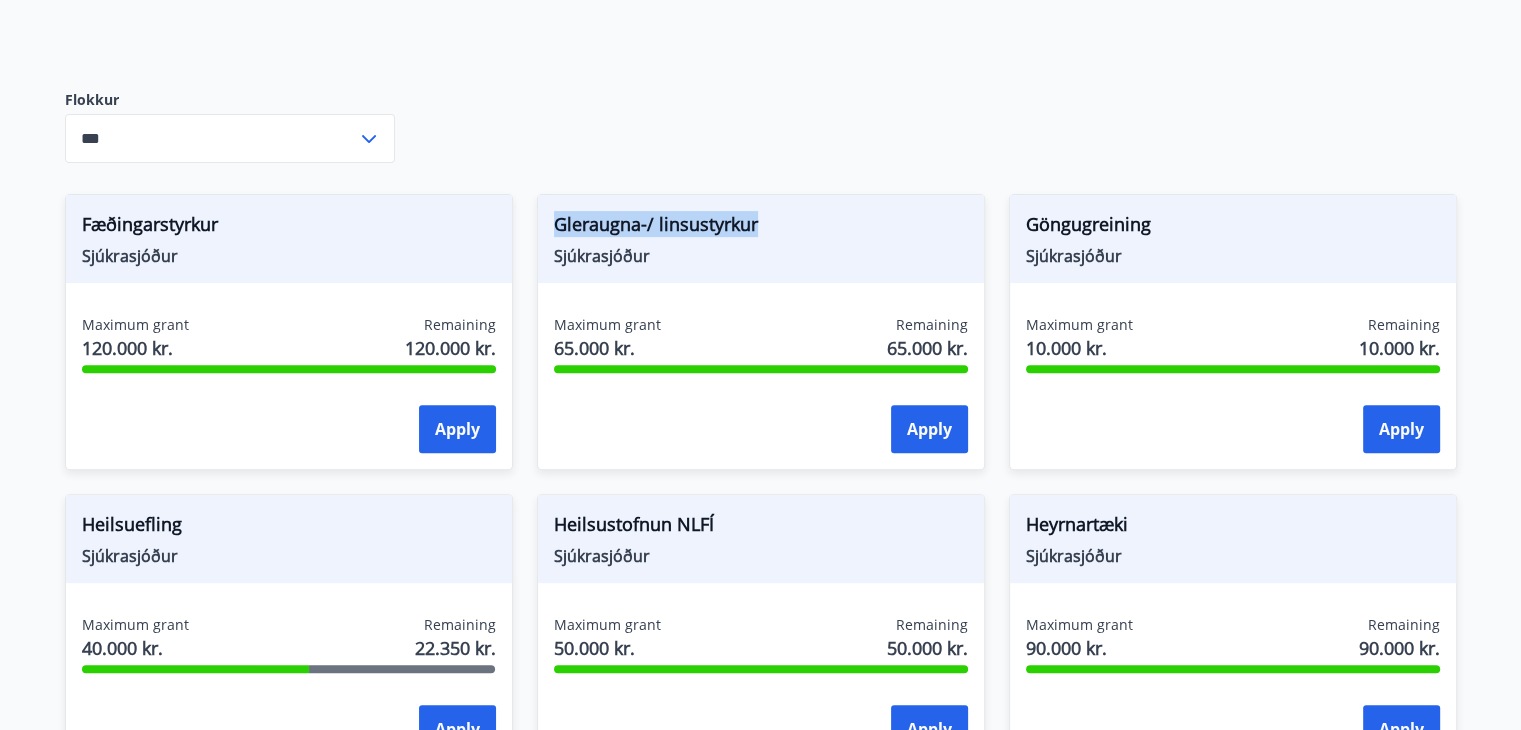 drag, startPoint x: 548, startPoint y: 226, endPoint x: 808, endPoint y: 217, distance: 260.15573 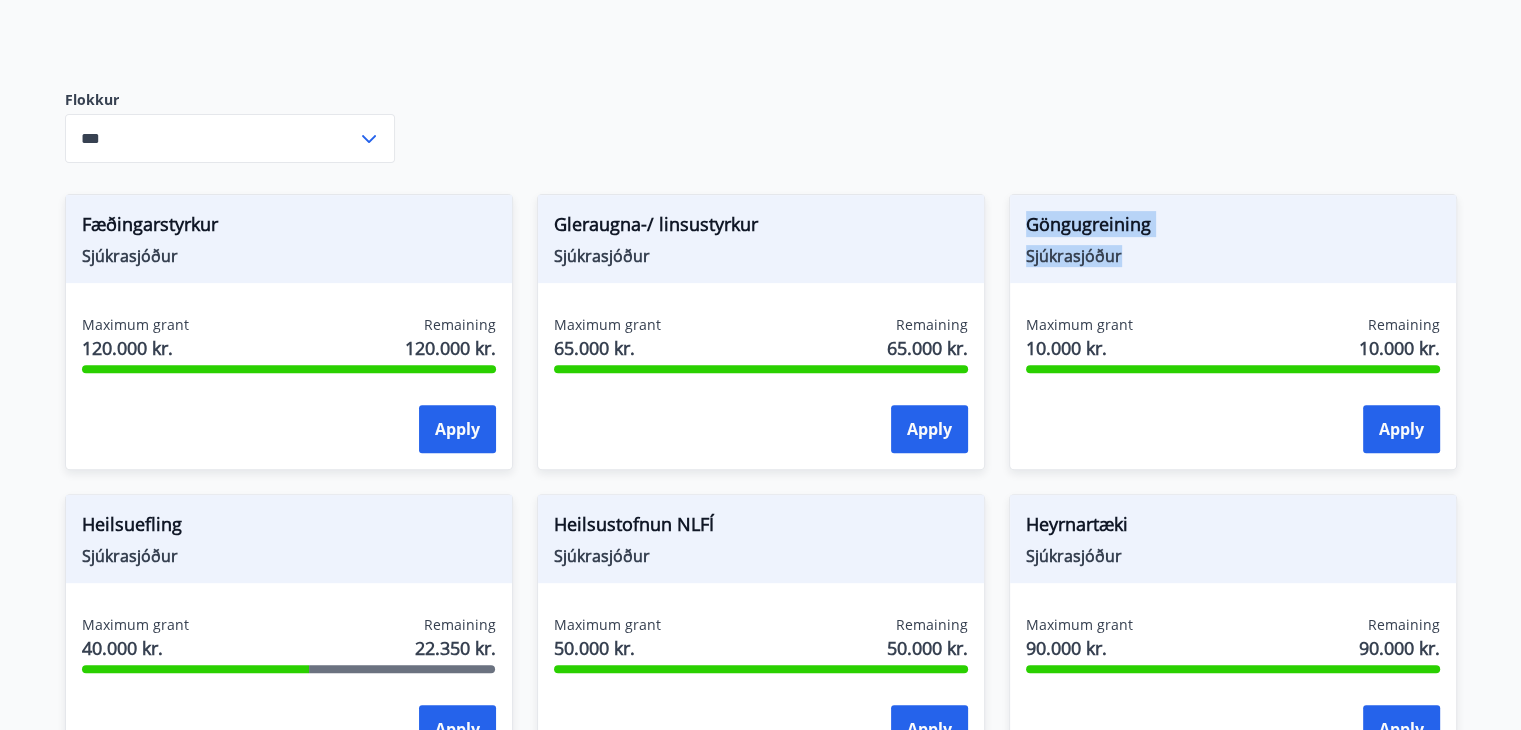 drag, startPoint x: 1069, startPoint y: 226, endPoint x: 1279, endPoint y: 269, distance: 214.35718 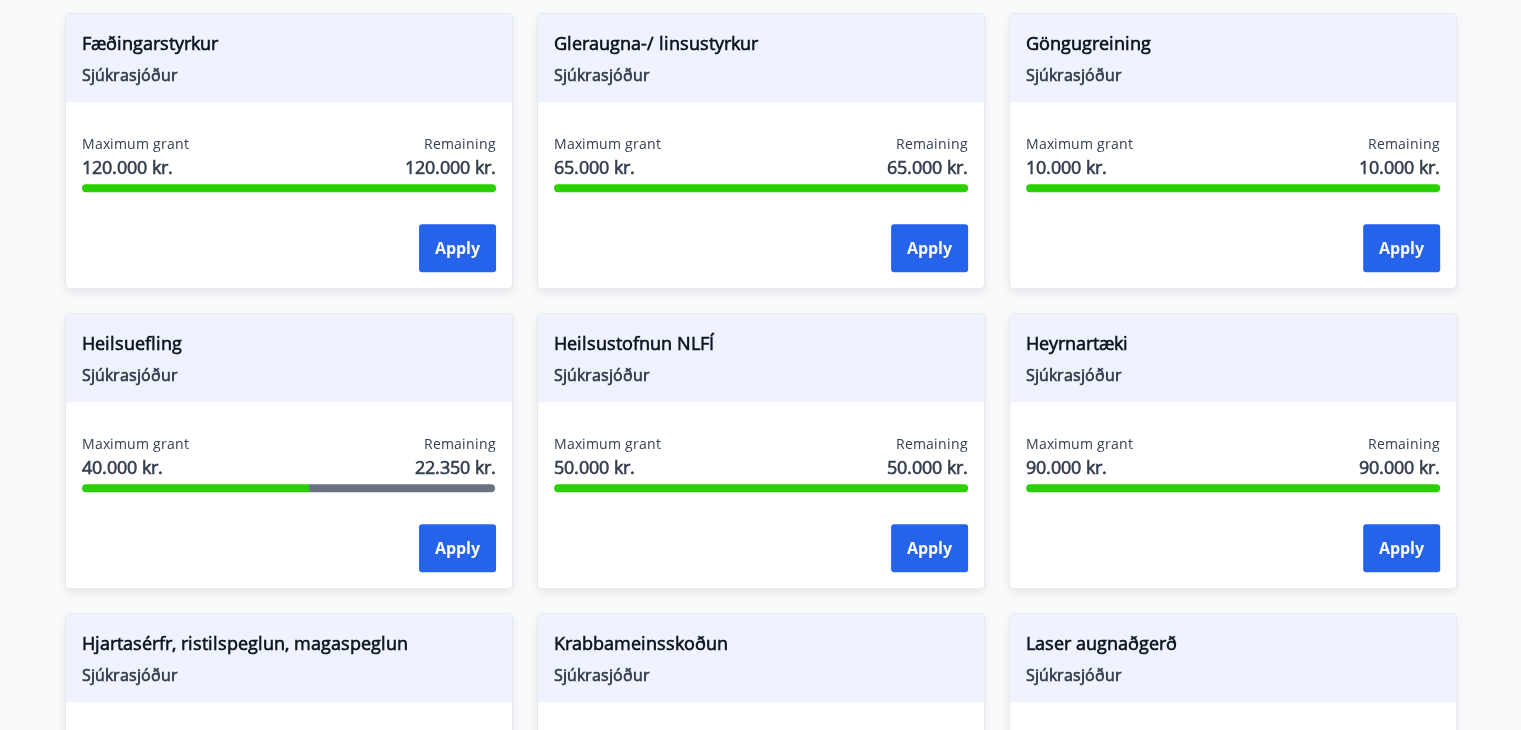 scroll, scrollTop: 900, scrollLeft: 0, axis: vertical 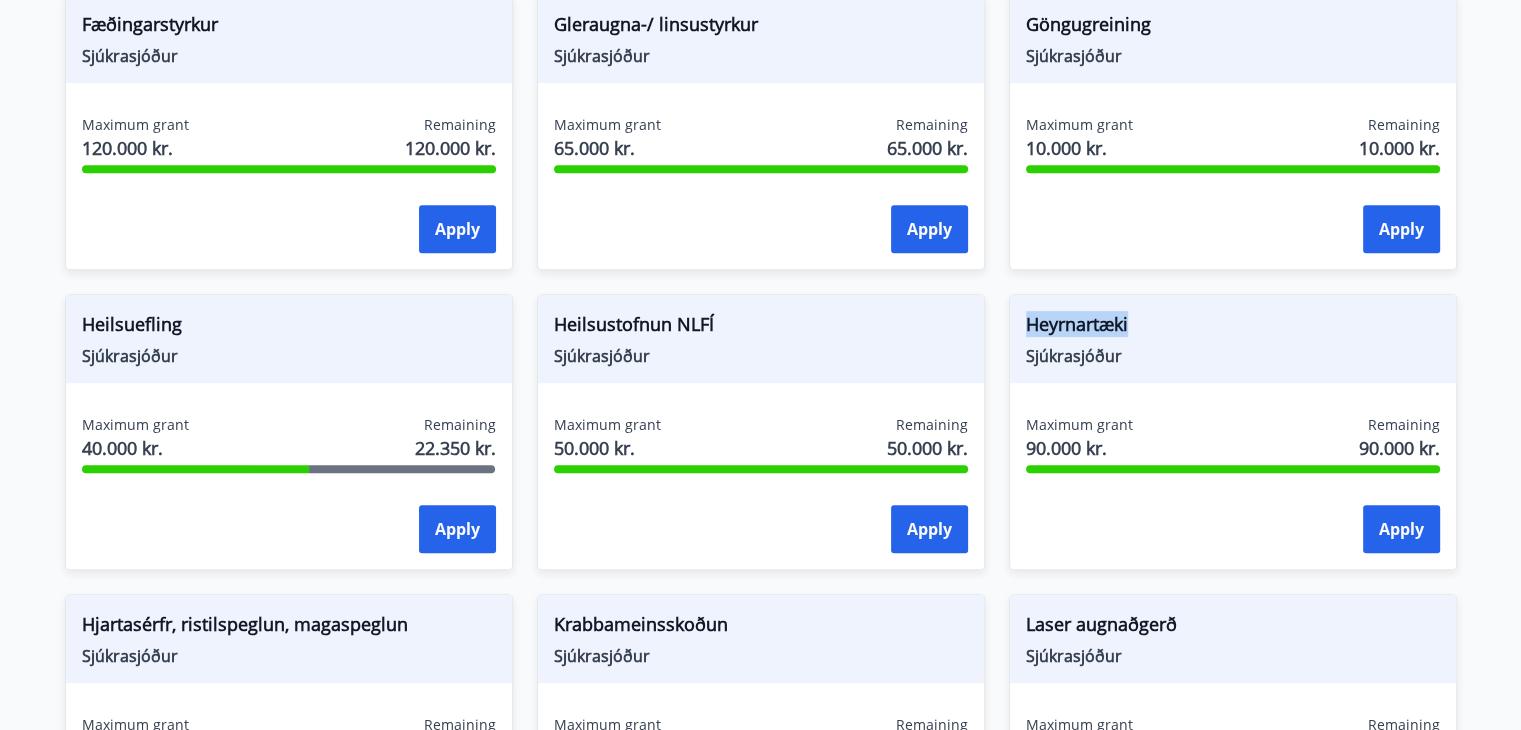 drag, startPoint x: 1017, startPoint y: 325, endPoint x: 1188, endPoint y: 321, distance: 171.04678 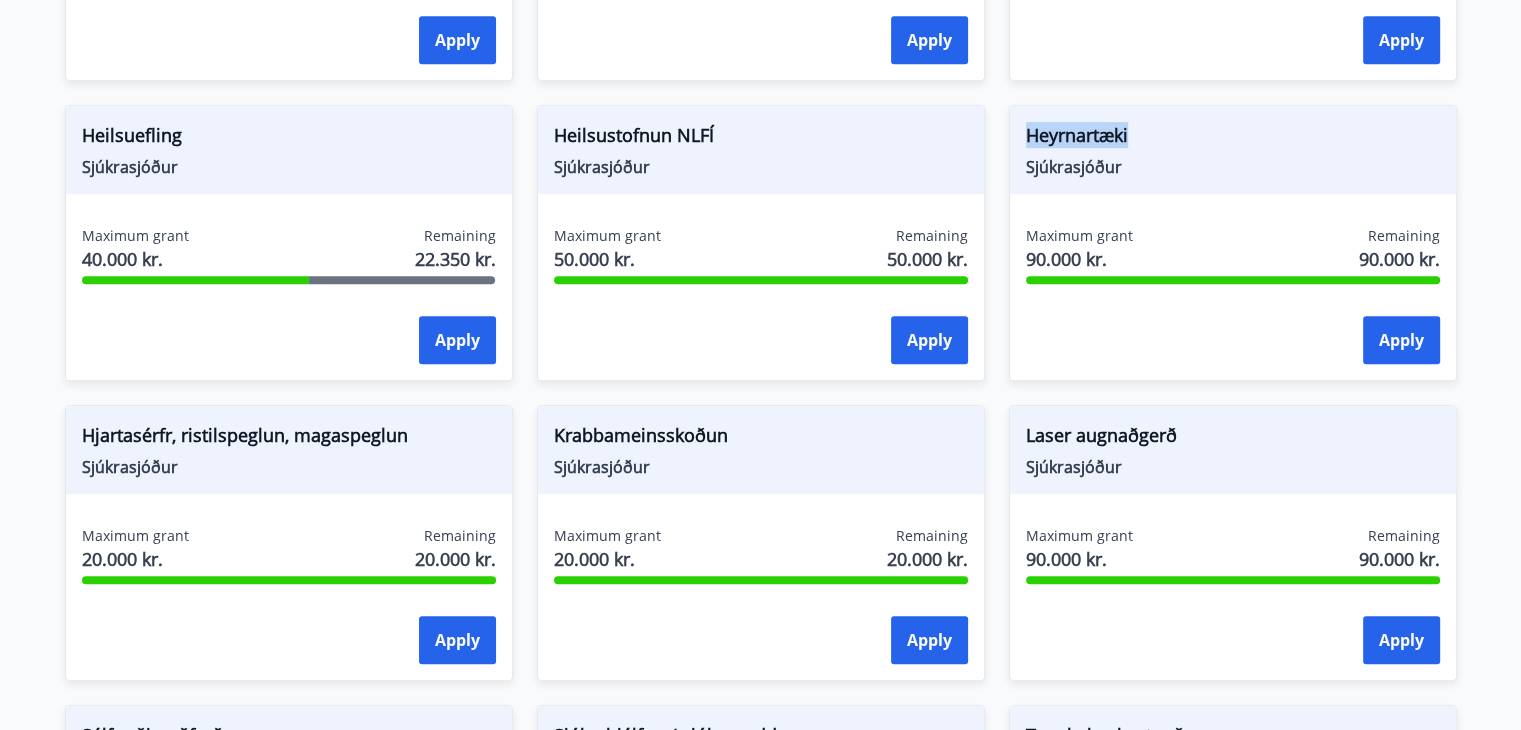 scroll, scrollTop: 1100, scrollLeft: 0, axis: vertical 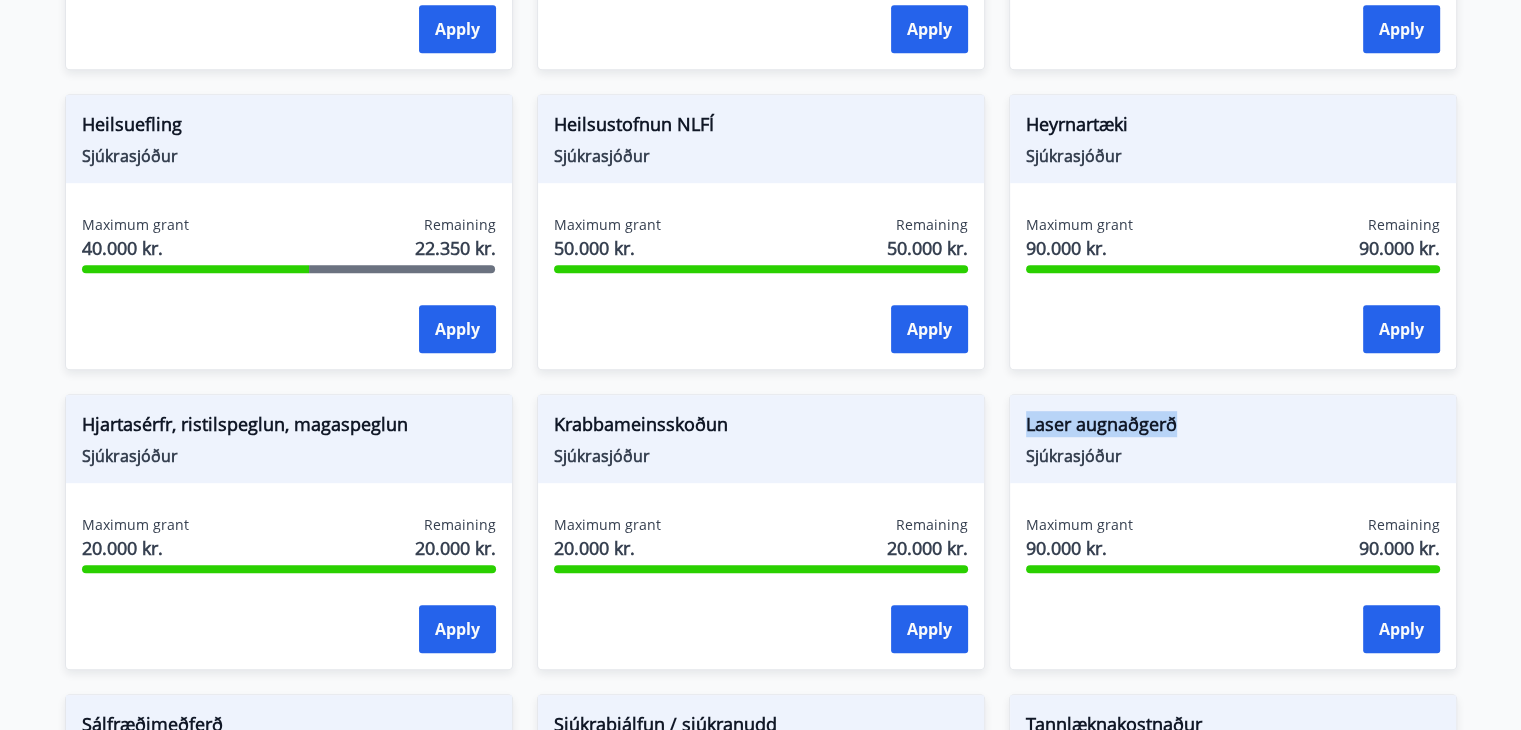 drag, startPoint x: 1018, startPoint y: 423, endPoint x: 1188, endPoint y: 422, distance: 170.00294 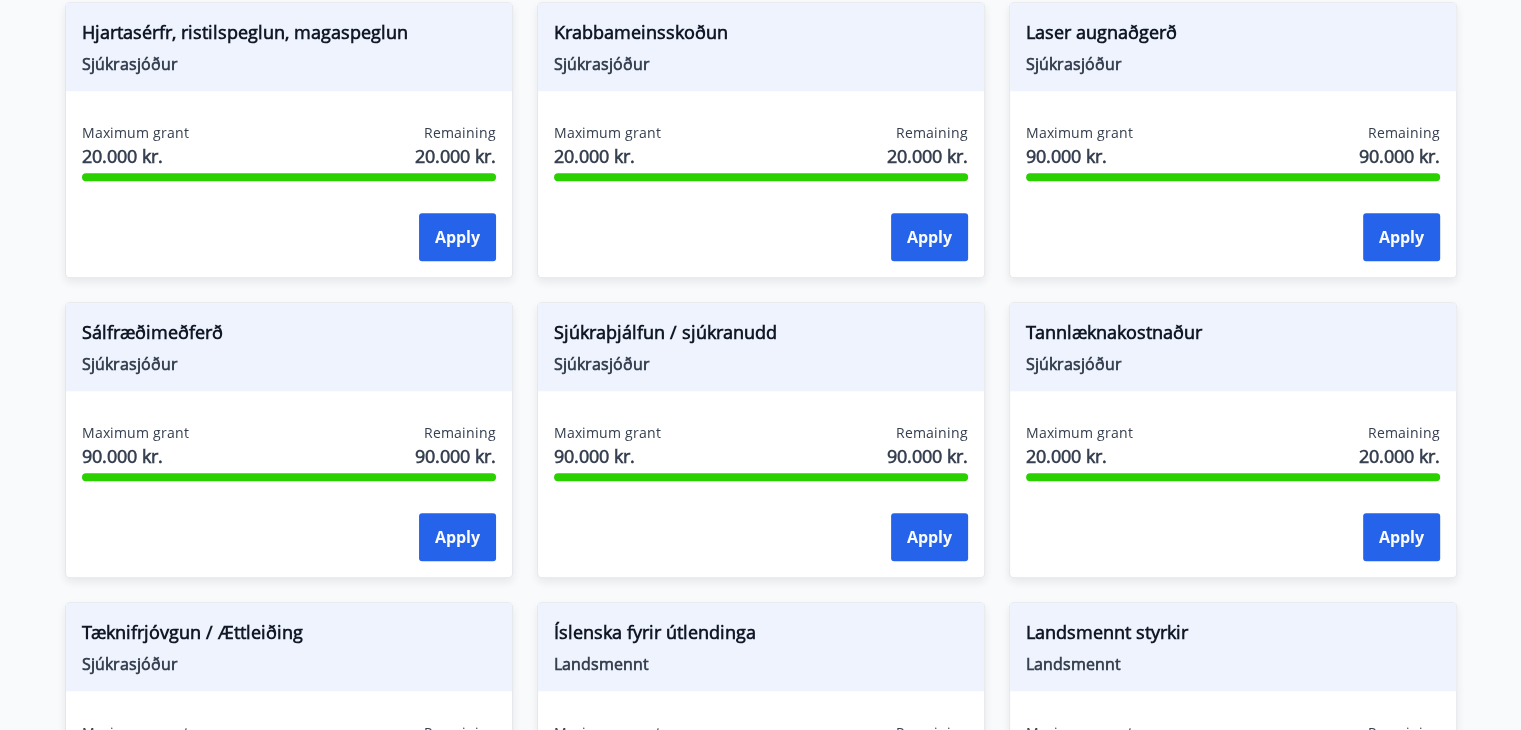 scroll, scrollTop: 1500, scrollLeft: 0, axis: vertical 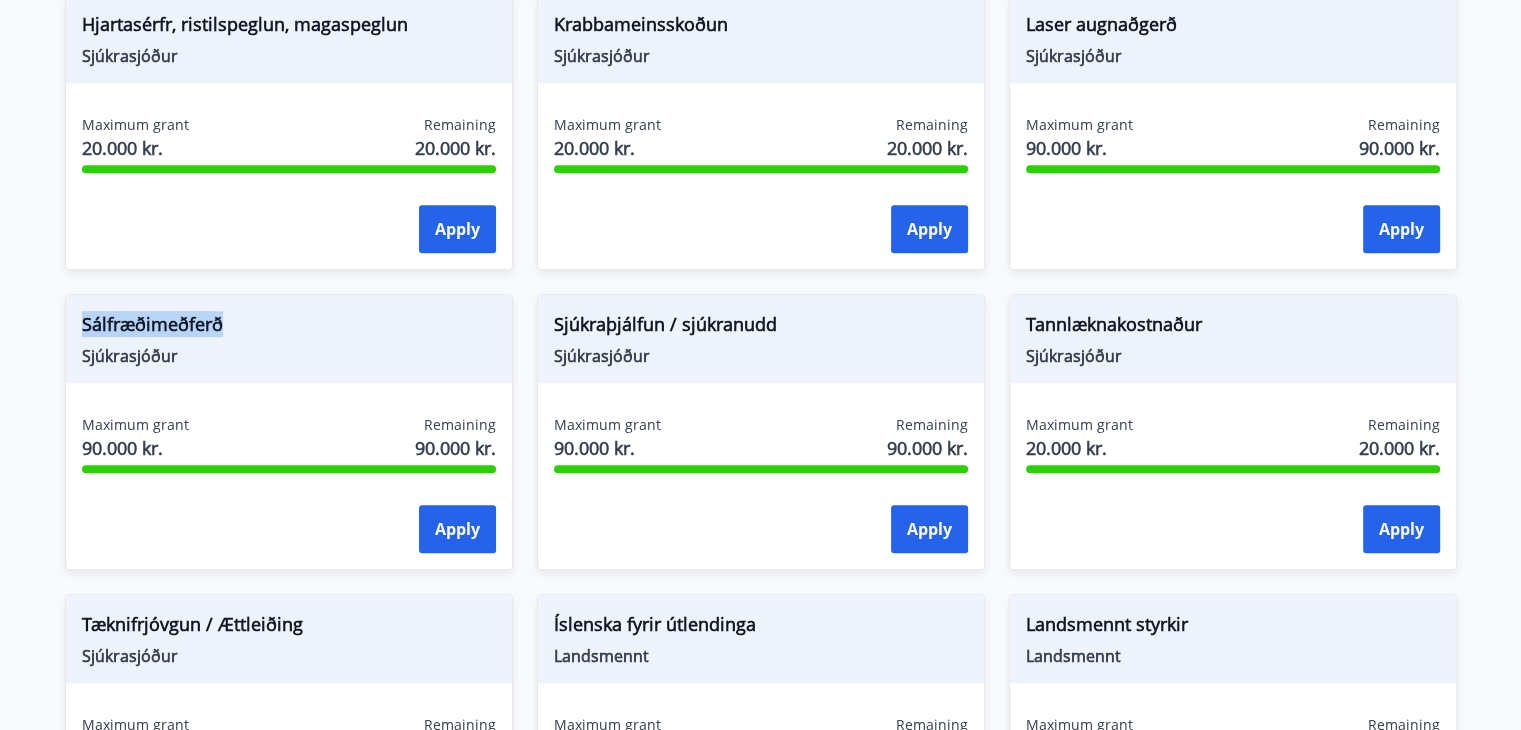 drag, startPoint x: 74, startPoint y: 321, endPoint x: 227, endPoint y: 325, distance: 153.05228 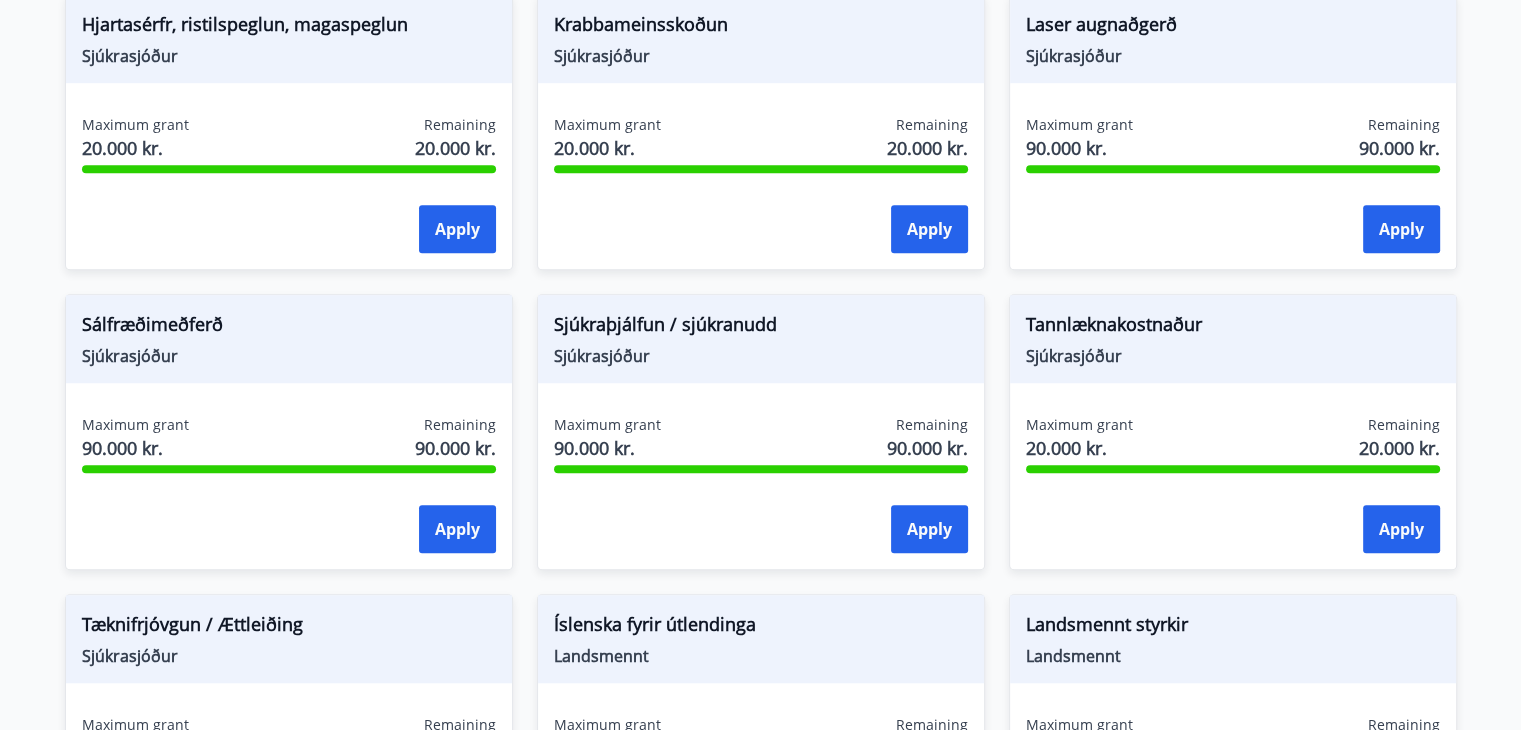 click on "Maximum grant 20.000 kr. Remaining 20.000 kr. Apply" at bounding box center [761, 188] 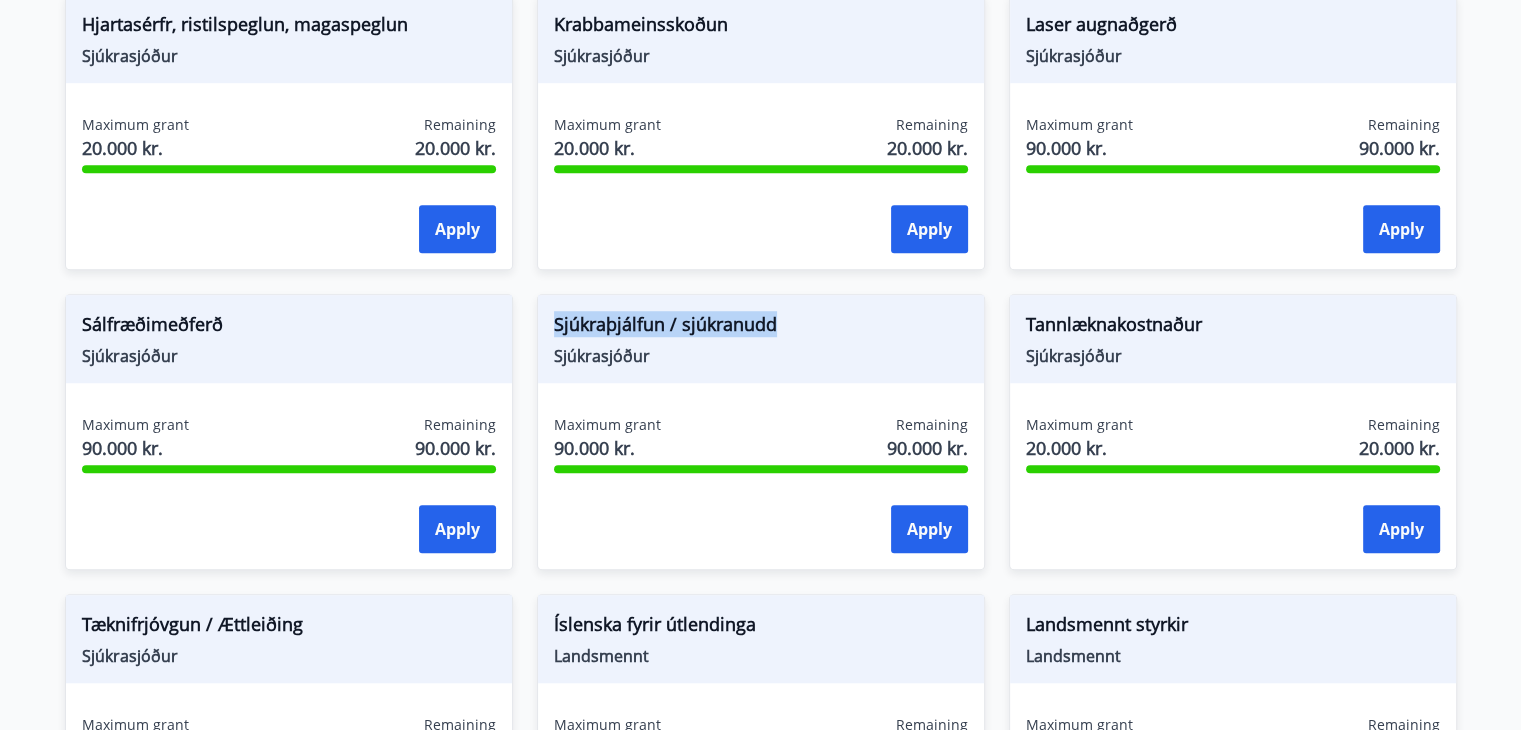 drag, startPoint x: 547, startPoint y: 321, endPoint x: 864, endPoint y: 324, distance: 317.0142 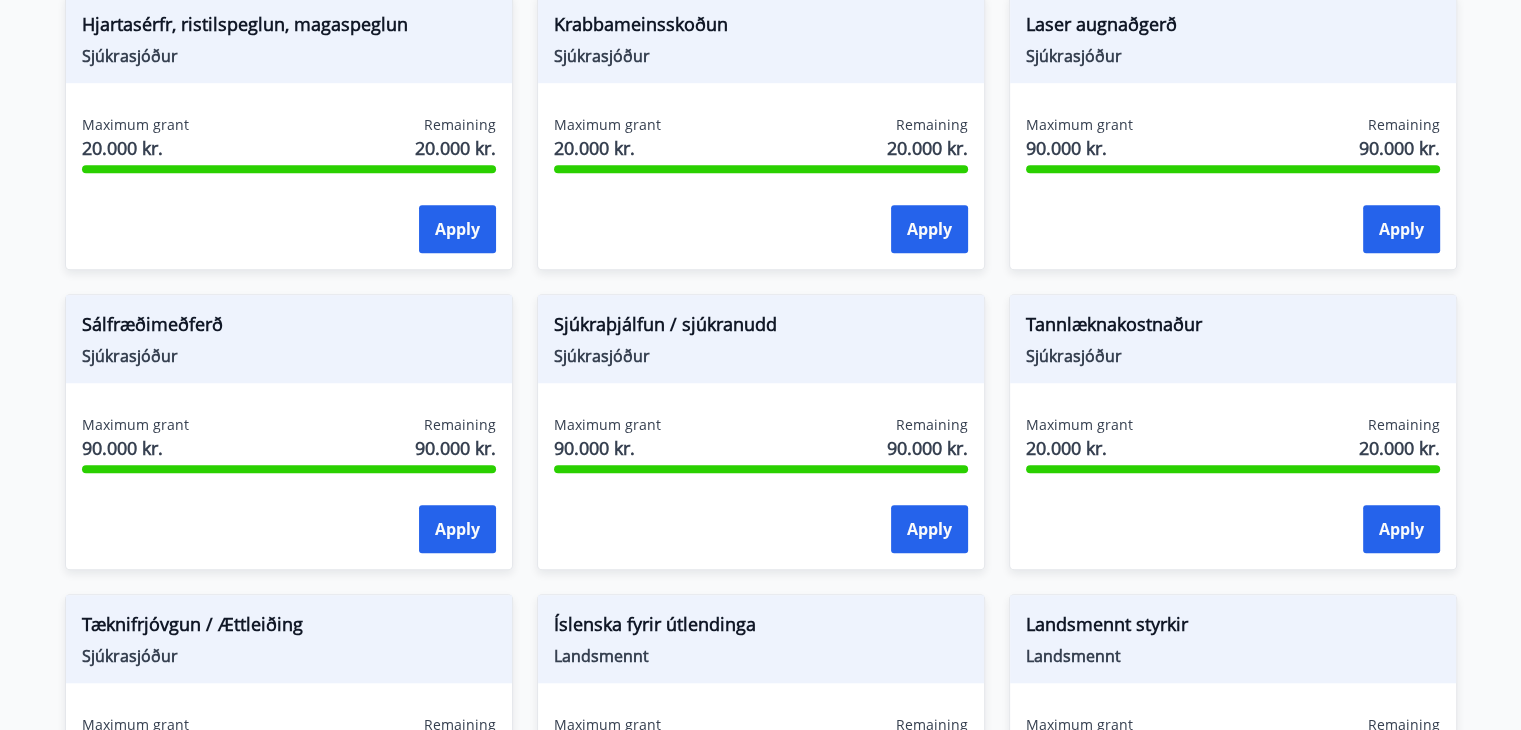 click on "Tannlæknakostnaður Sjúkrasjóður Maximum grant 20.000 kr. Remaining 20.000 kr. Apply" at bounding box center [1221, 420] 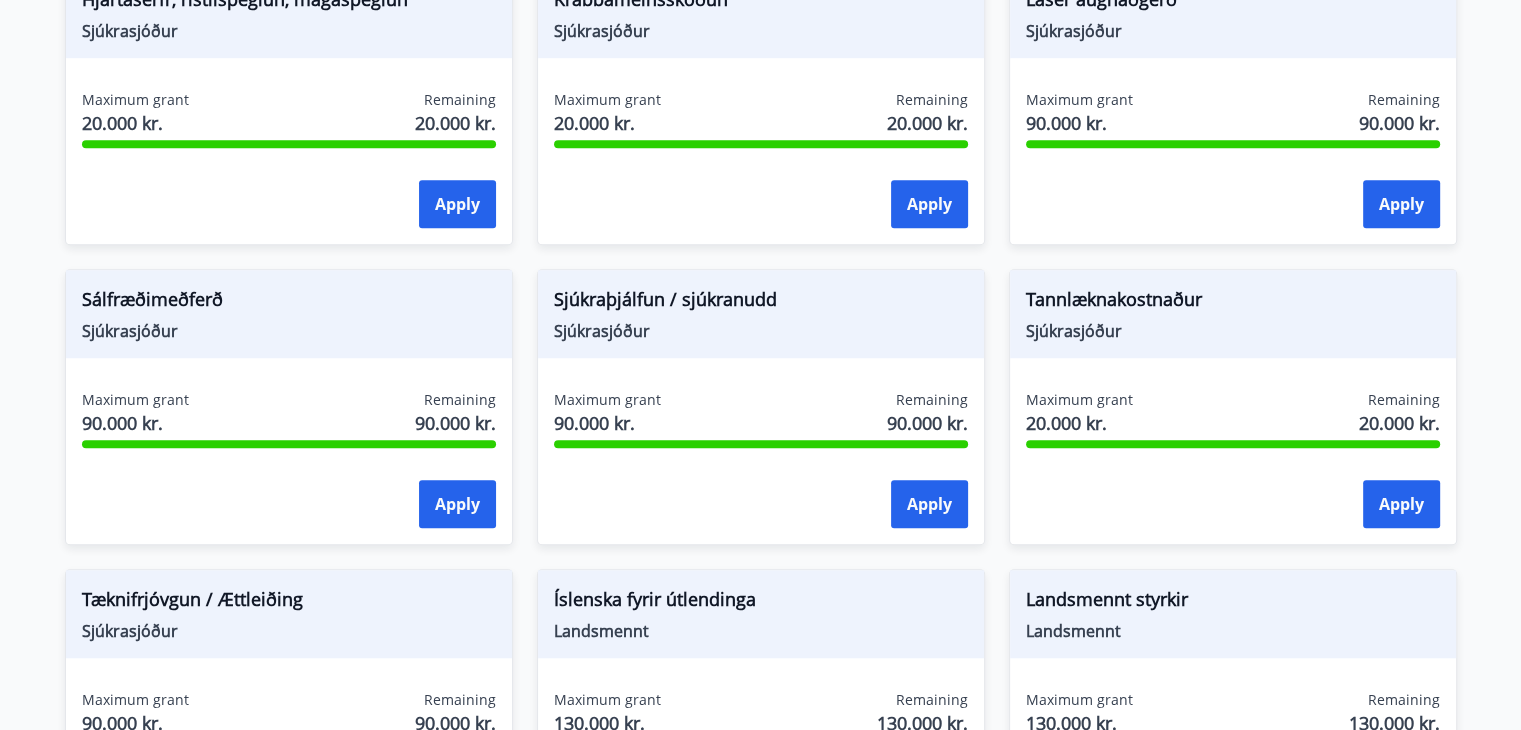 scroll, scrollTop: 1700, scrollLeft: 0, axis: vertical 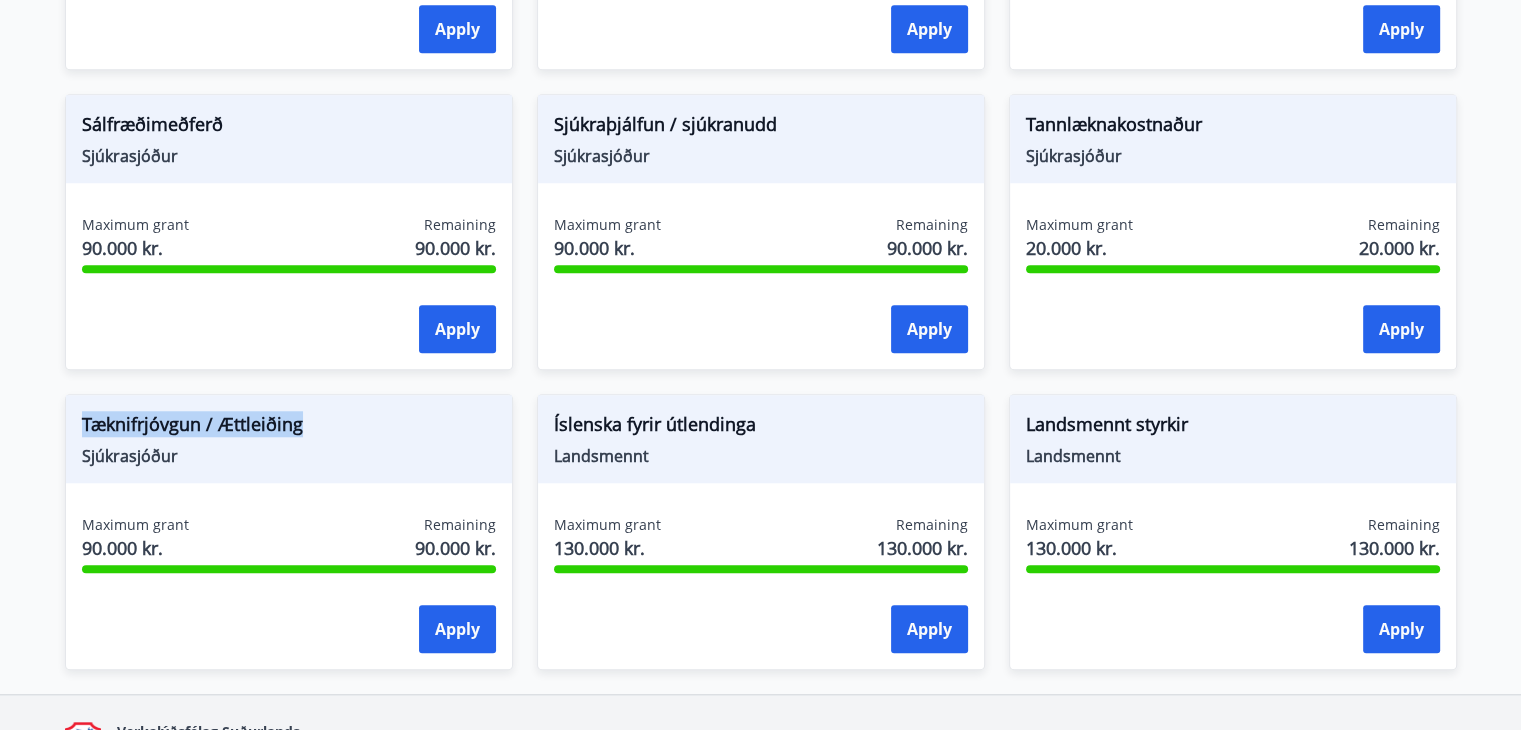 drag, startPoint x: 92, startPoint y: 424, endPoint x: 297, endPoint y: 425, distance: 205.00244 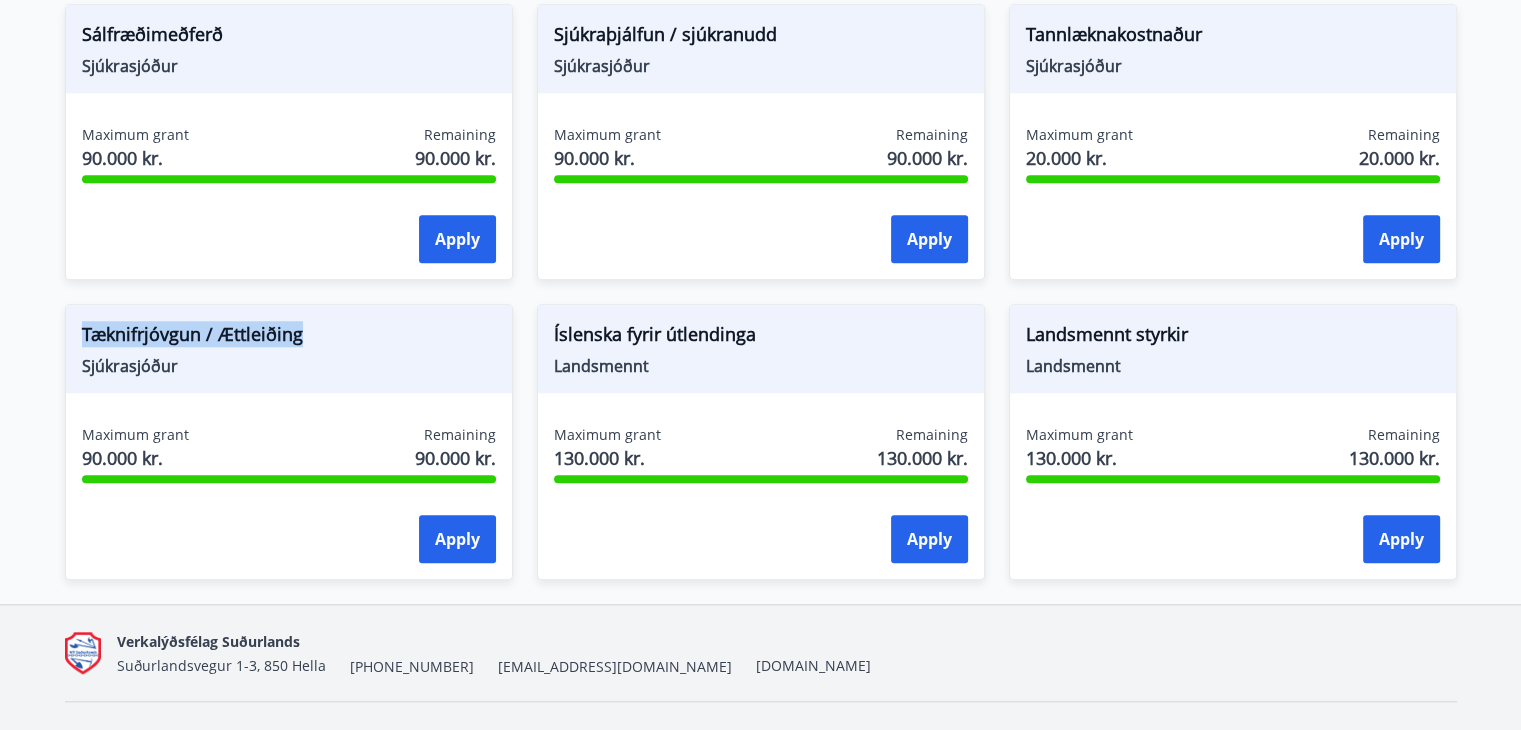scroll, scrollTop: 1800, scrollLeft: 0, axis: vertical 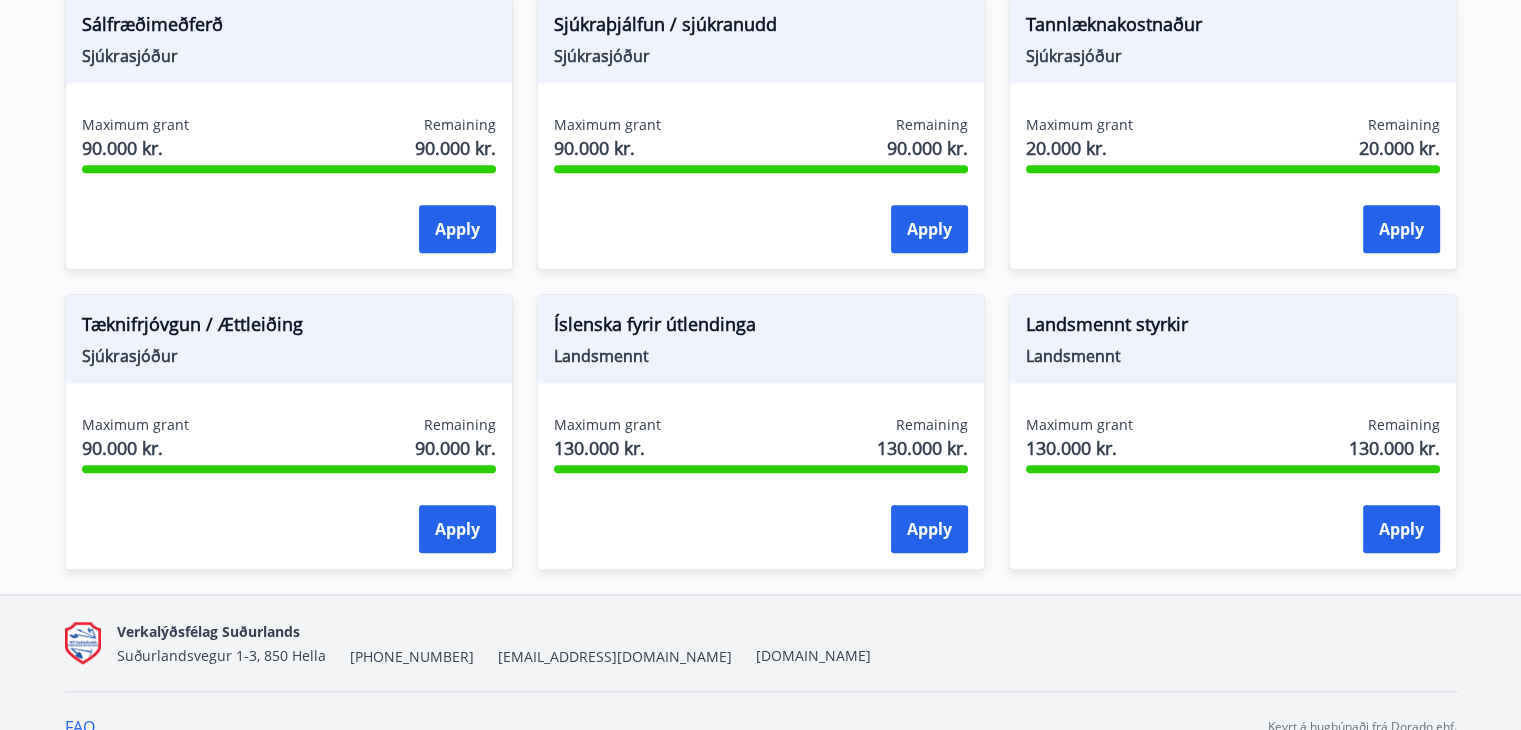 click on "Íslenska fyrir útlendinga" at bounding box center [761, 328] 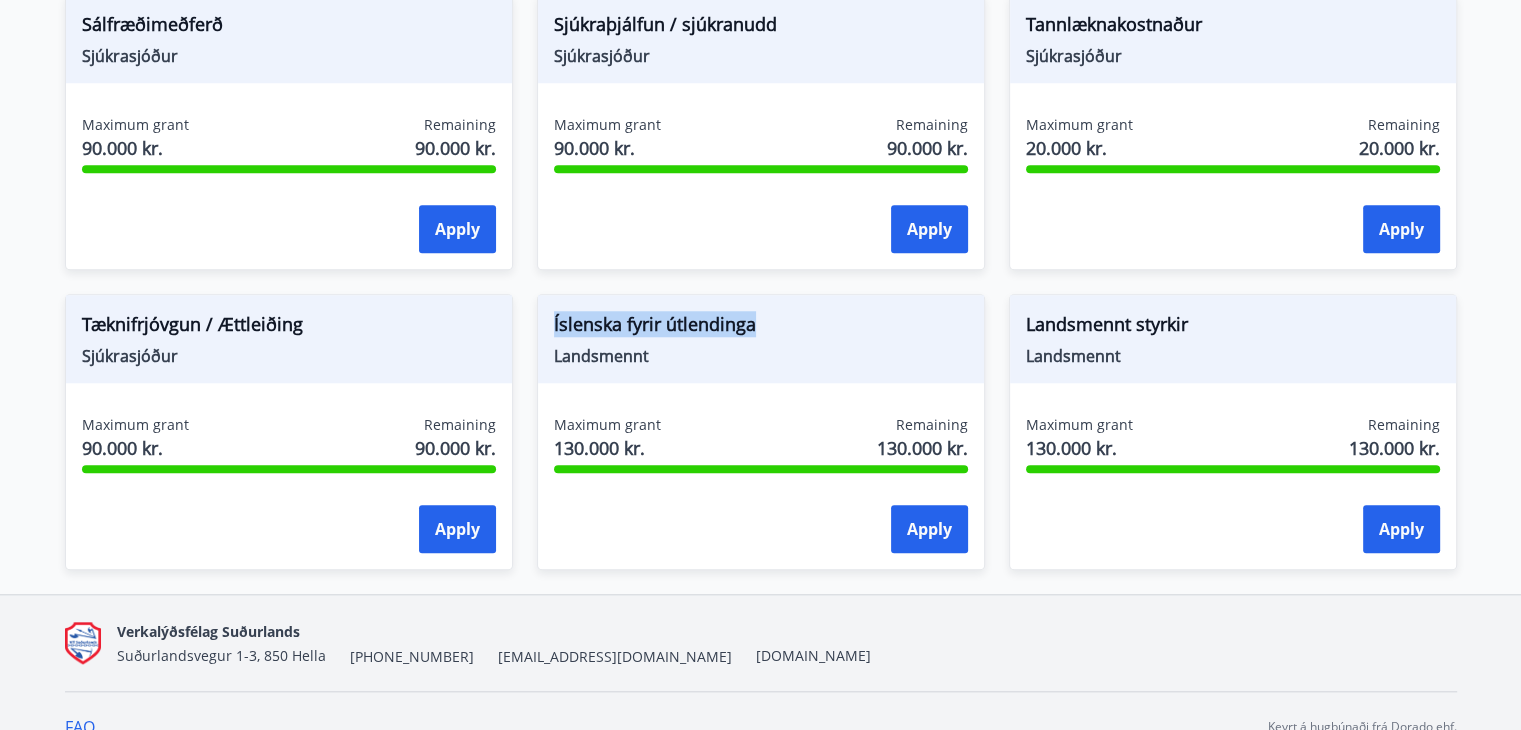 drag, startPoint x: 534, startPoint y: 315, endPoint x: 767, endPoint y: 318, distance: 233.01932 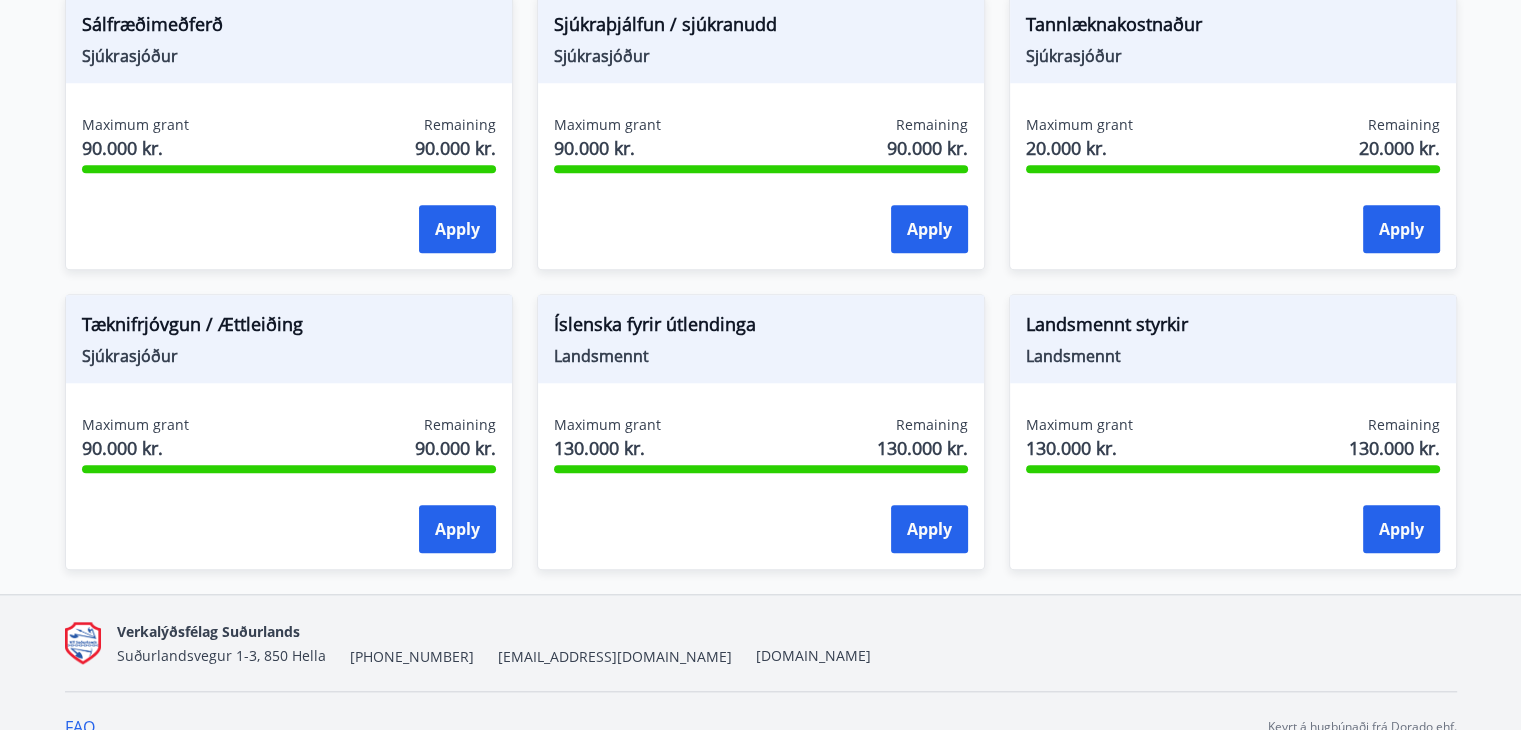 click on "Landsmennt" at bounding box center (761, 356) 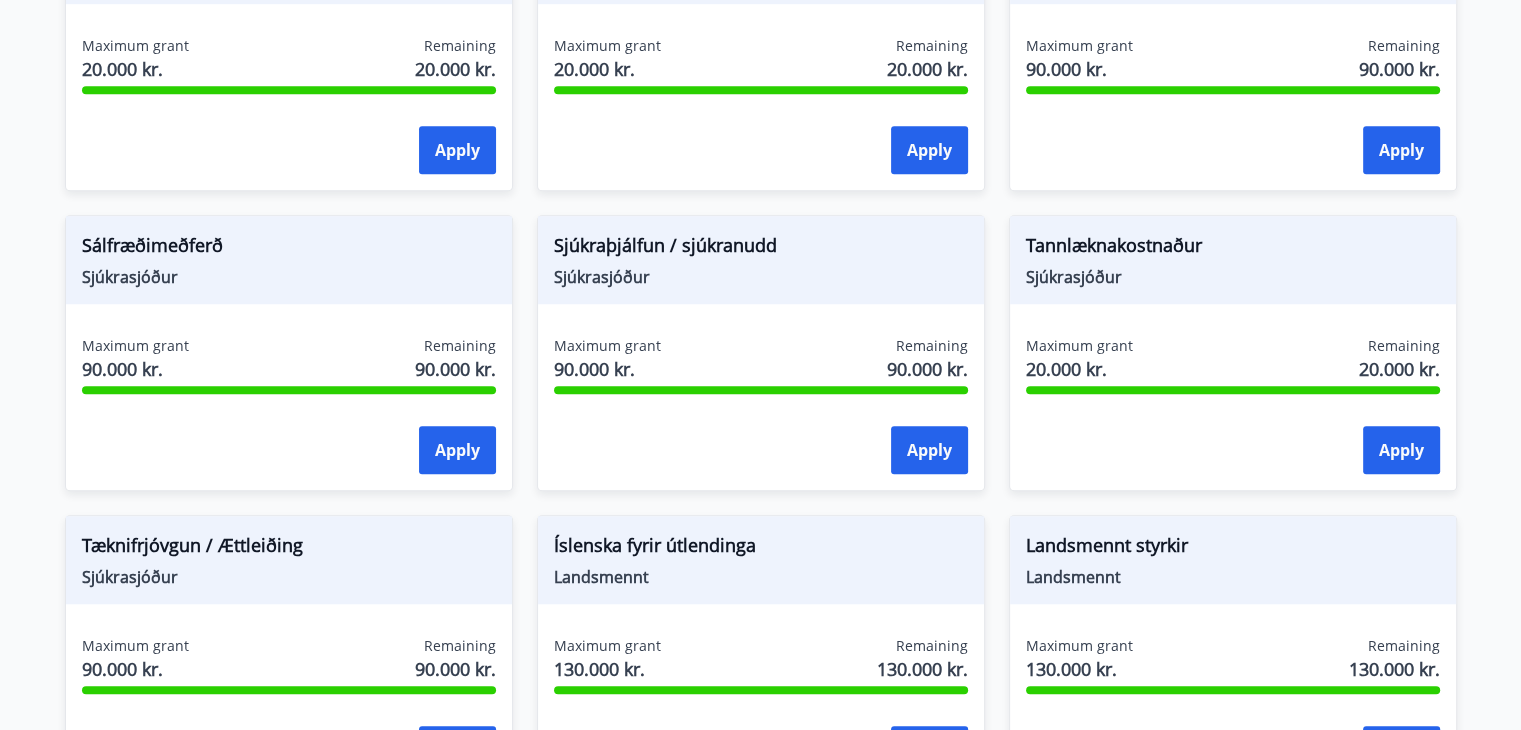scroll, scrollTop: 1800, scrollLeft: 0, axis: vertical 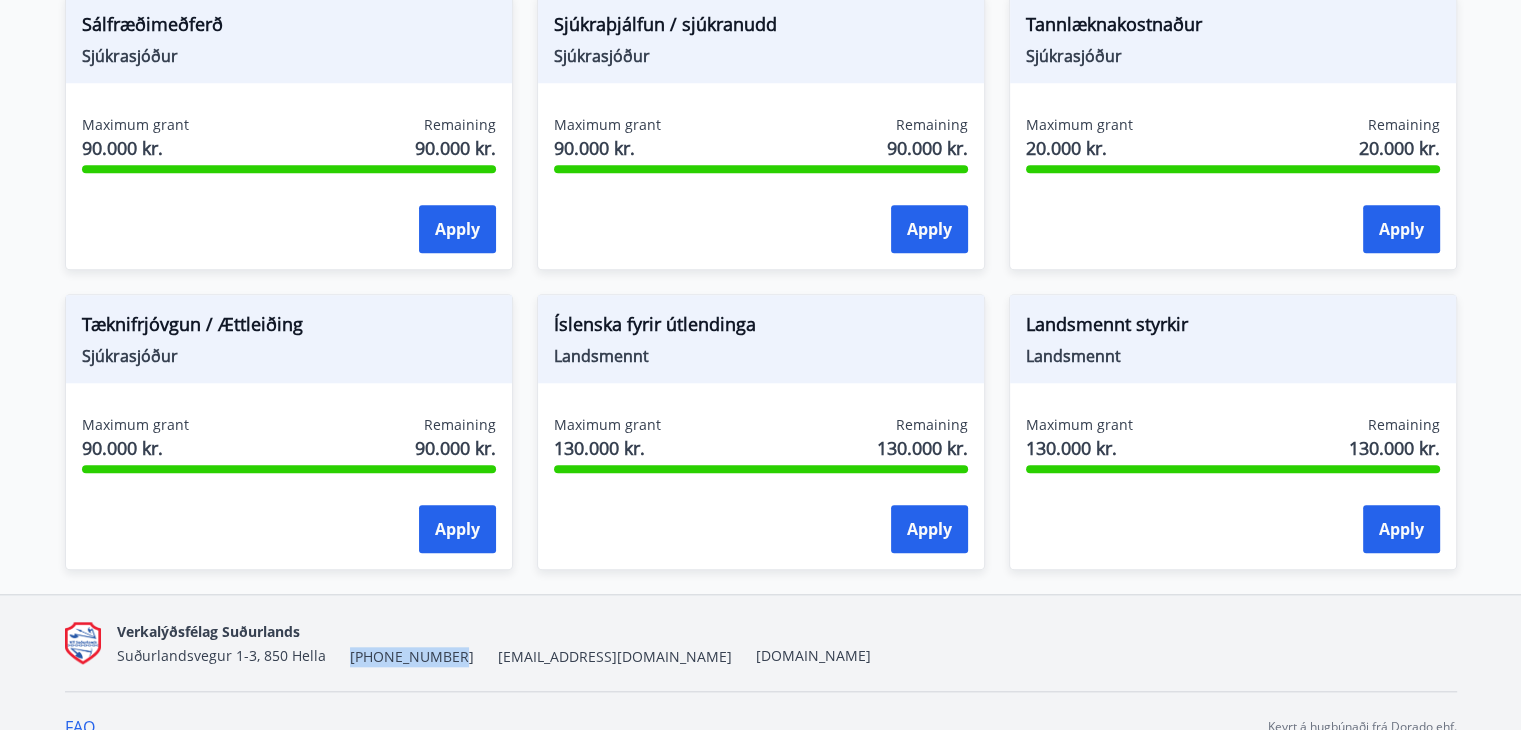 drag, startPoint x: 344, startPoint y: 657, endPoint x: 451, endPoint y: 662, distance: 107.11676 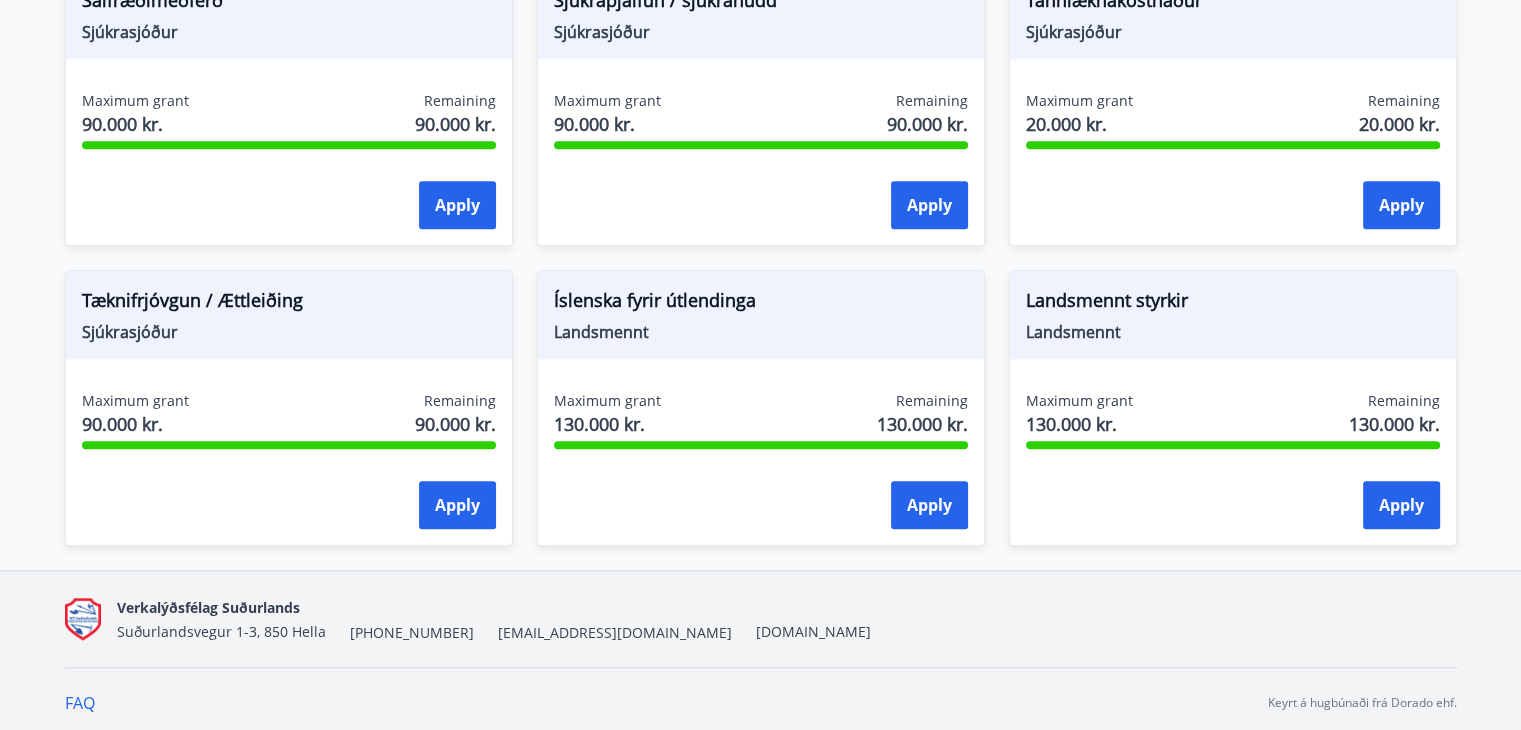 scroll, scrollTop: 1829, scrollLeft: 0, axis: vertical 